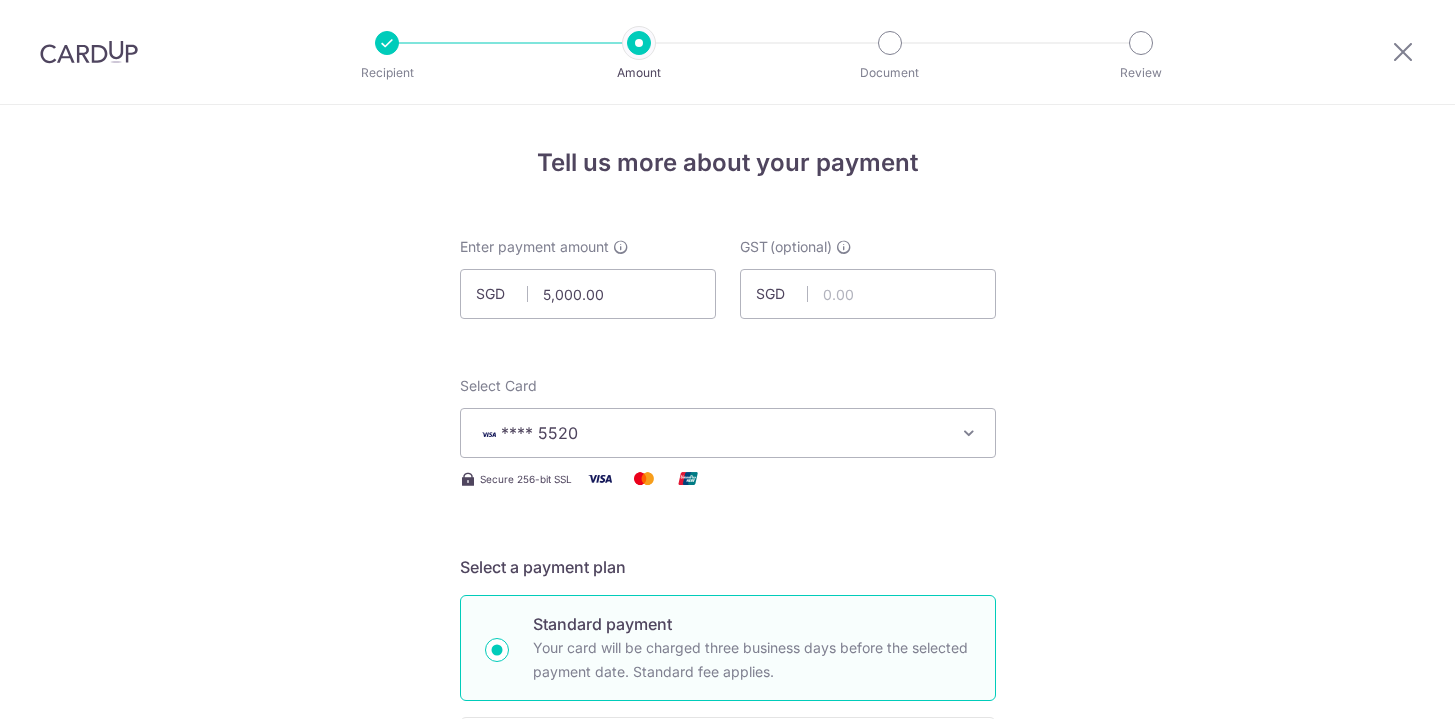 scroll, scrollTop: 0, scrollLeft: 0, axis: both 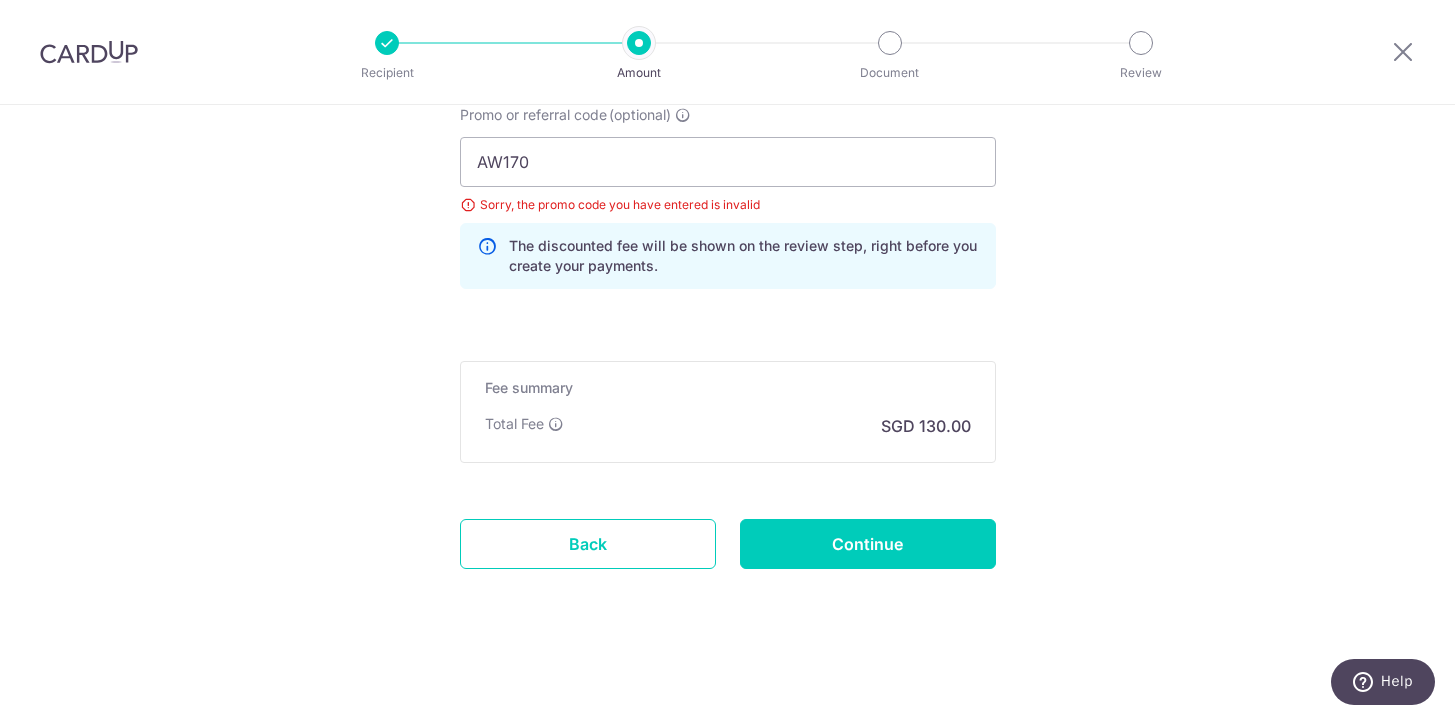 click on "Tell us more about your payment
Enter payment amount
SGD
5,000.00
5000.00
GST
(optional)
SGD
Select Card
**** 5520
Add credit card
Your Cards
**** 5520
**** 6740
Secure 256-bit SSL" at bounding box center (727, -353) 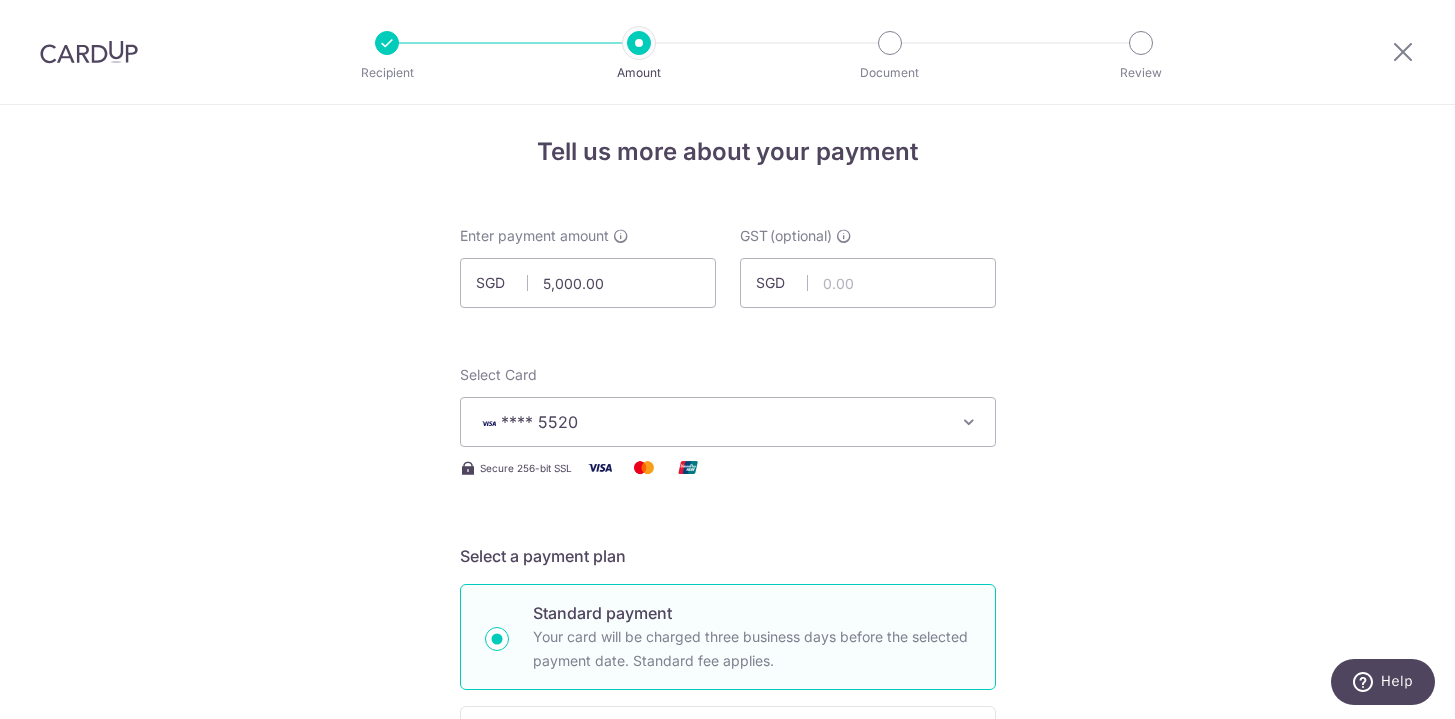 scroll, scrollTop: 0, scrollLeft: 0, axis: both 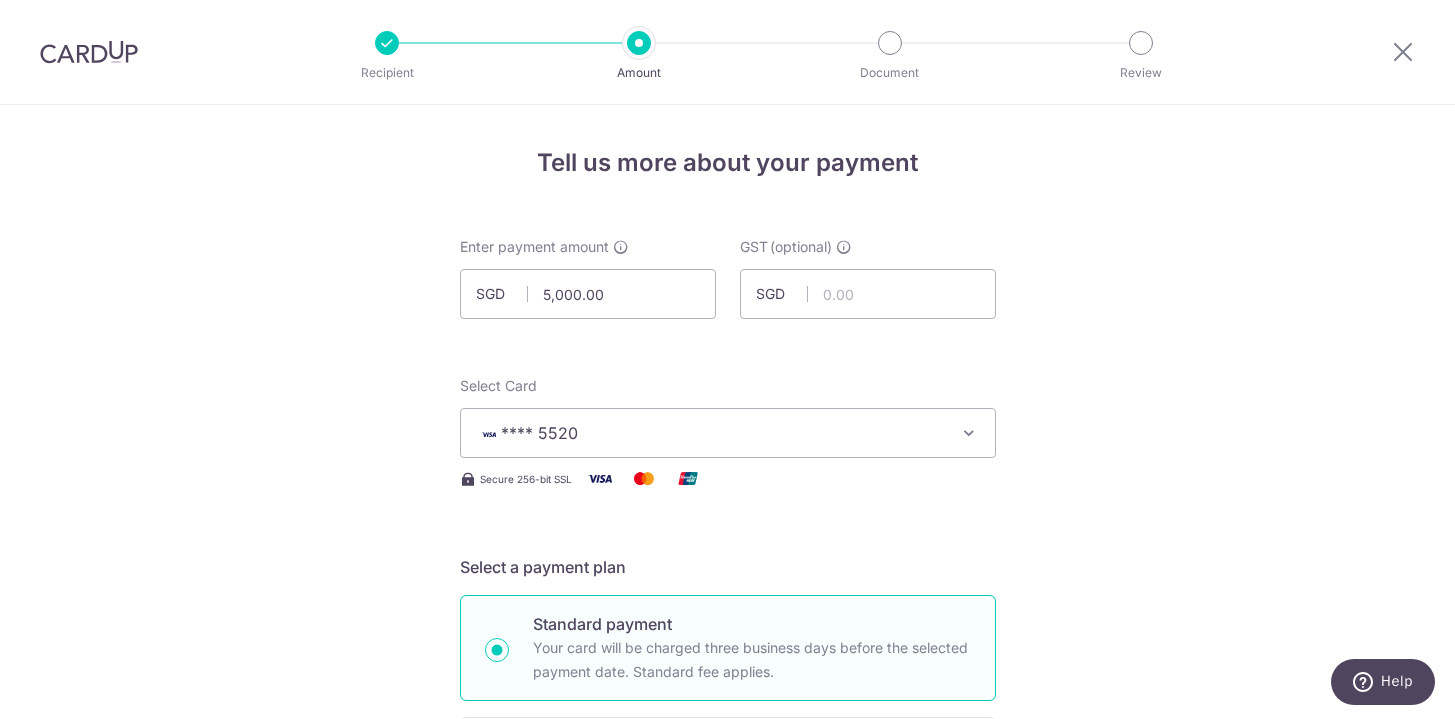 click at bounding box center (89, 52) 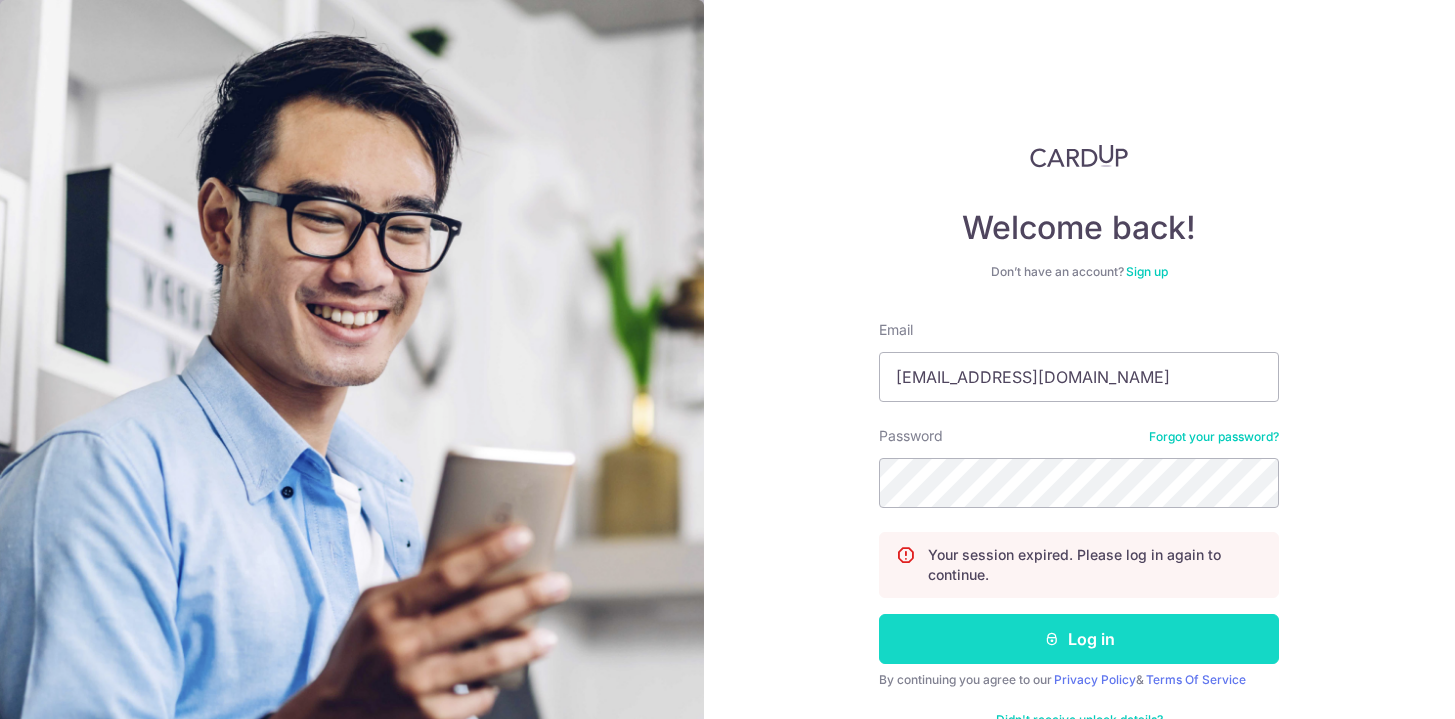 click on "Log in" at bounding box center [1079, 639] 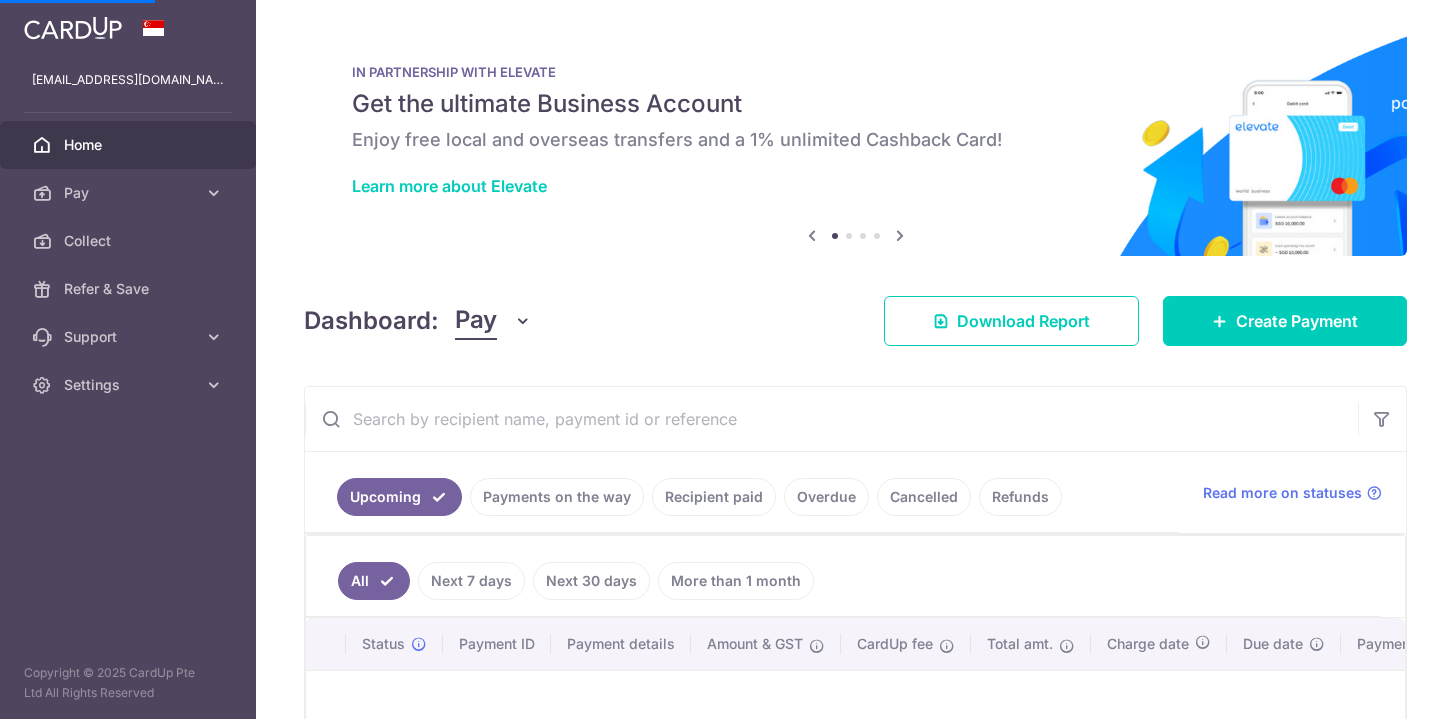 scroll, scrollTop: 0, scrollLeft: 0, axis: both 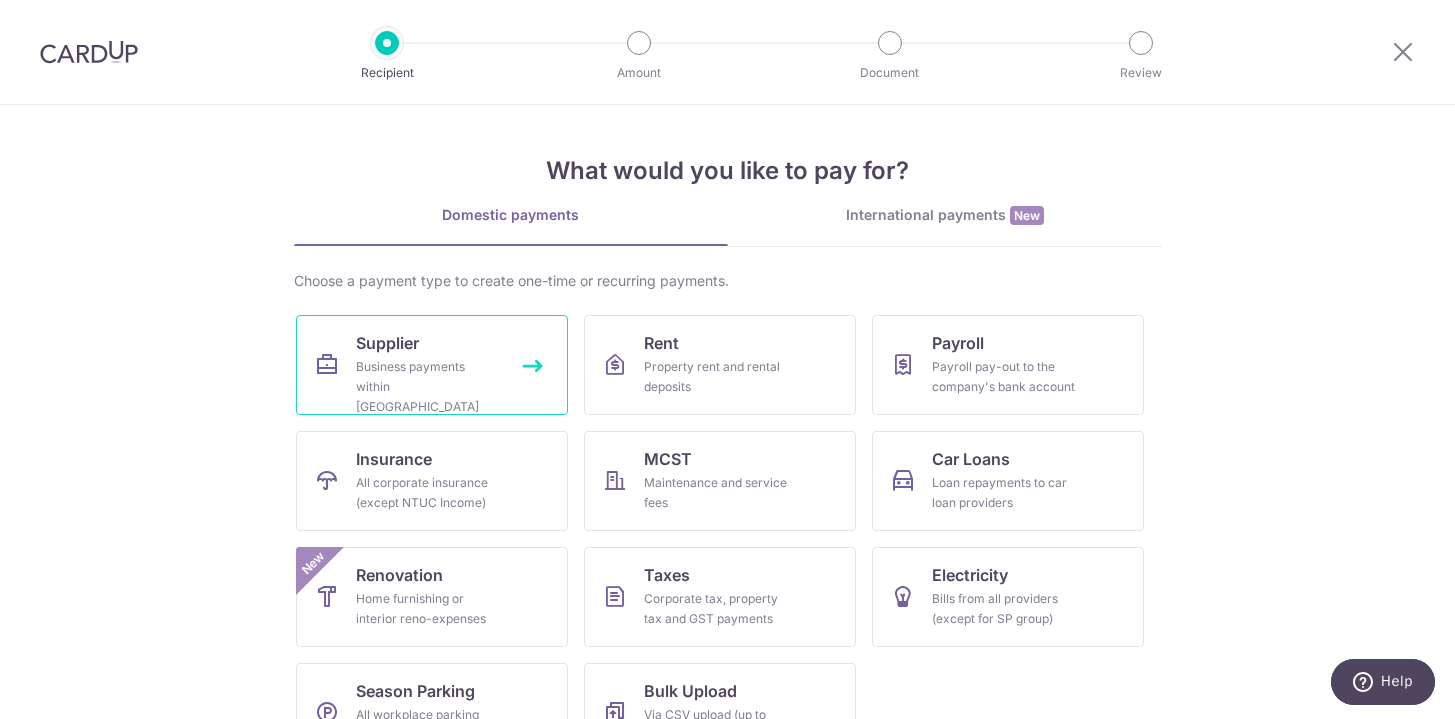 click on "Business payments within Singapore" at bounding box center [428, 387] 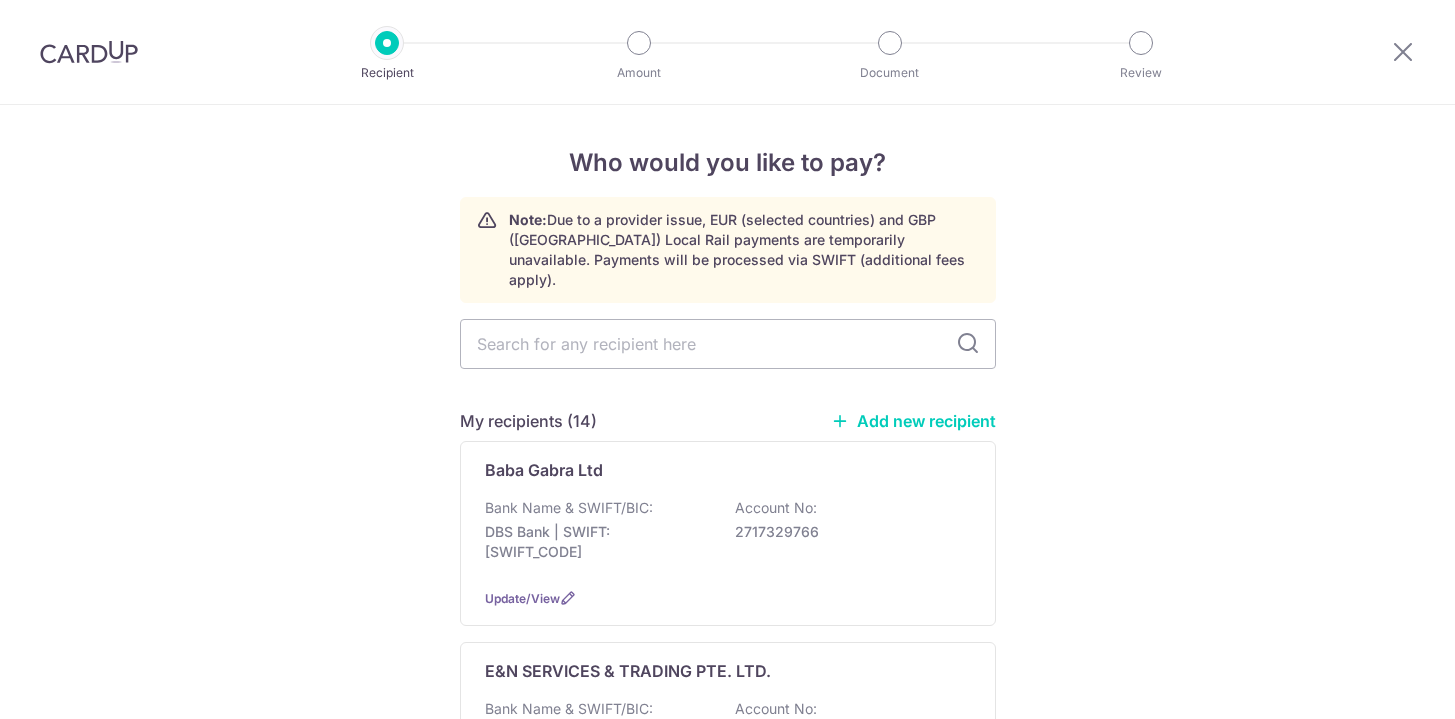 scroll, scrollTop: 0, scrollLeft: 0, axis: both 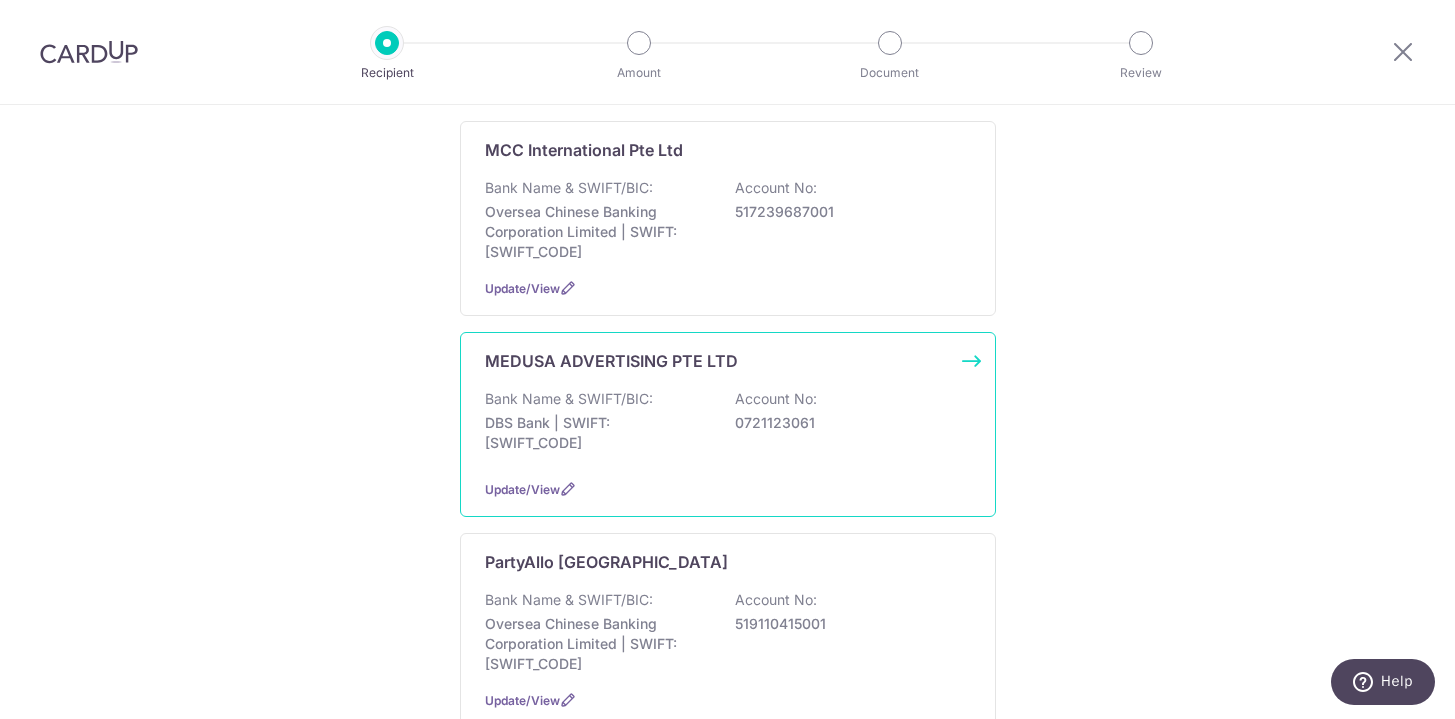 click on "Bank Name & SWIFT/BIC:" at bounding box center (569, 399) 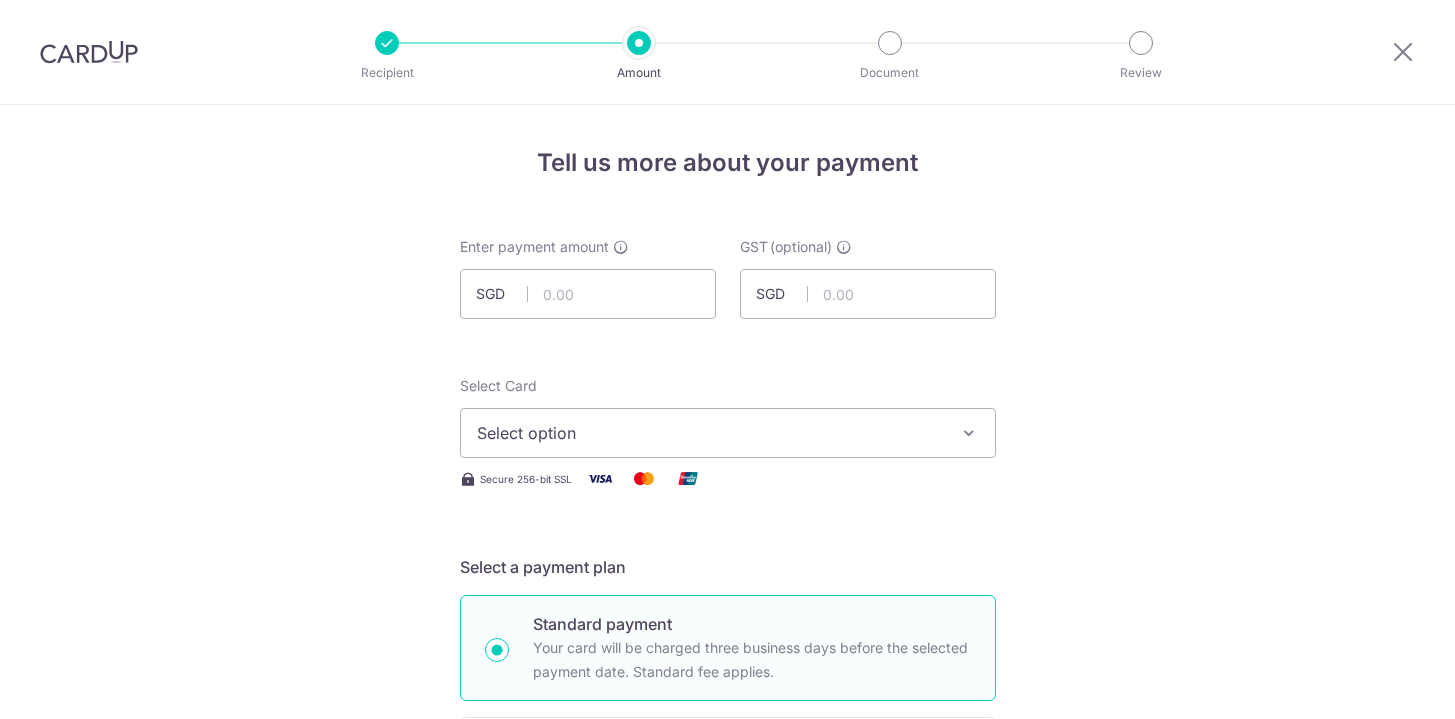 scroll, scrollTop: 0, scrollLeft: 0, axis: both 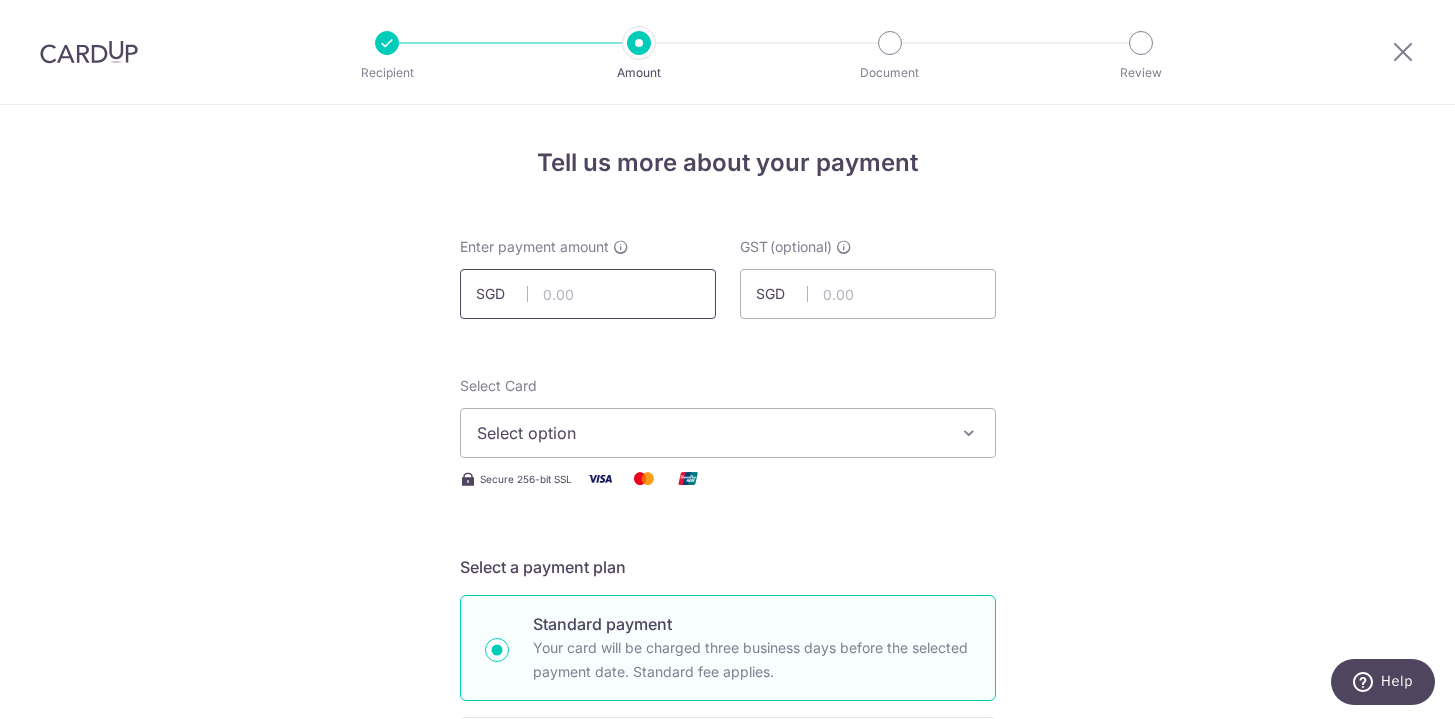 click at bounding box center [588, 294] 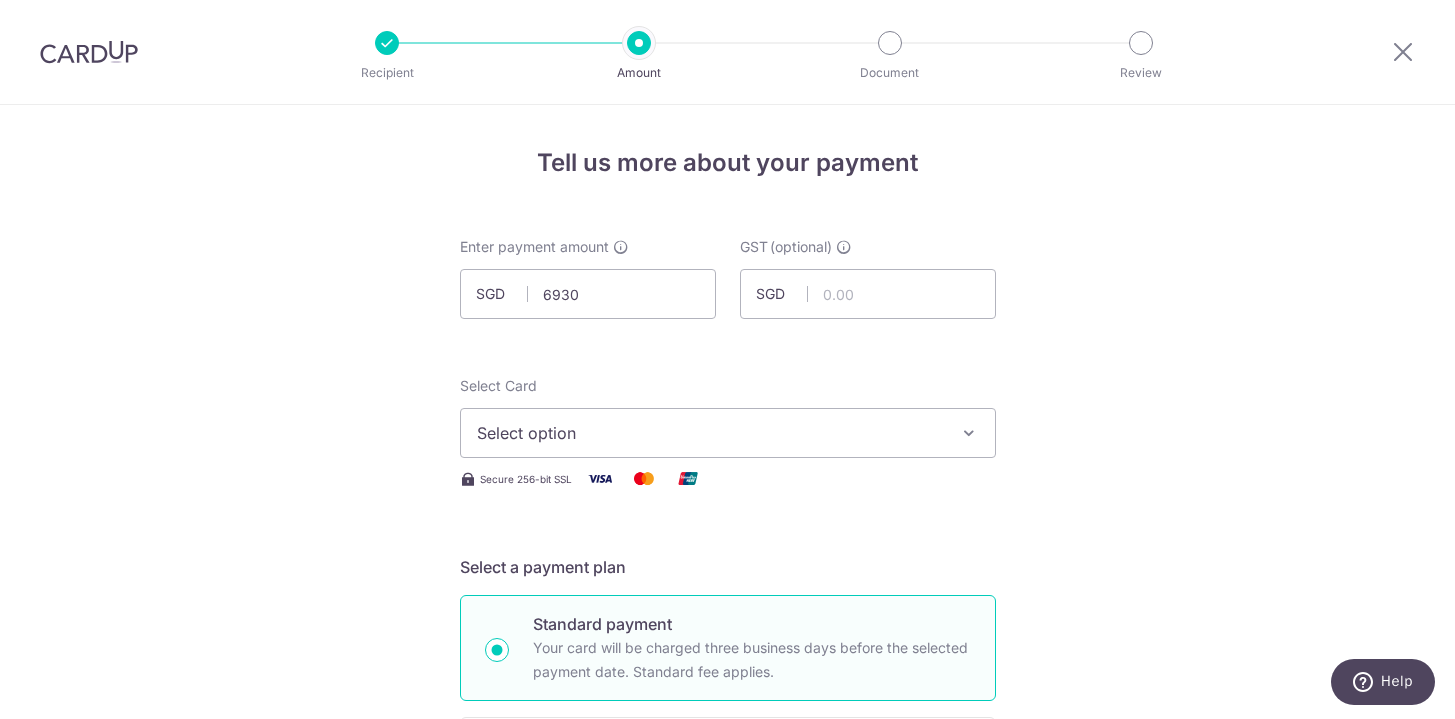 type on "6,930.00" 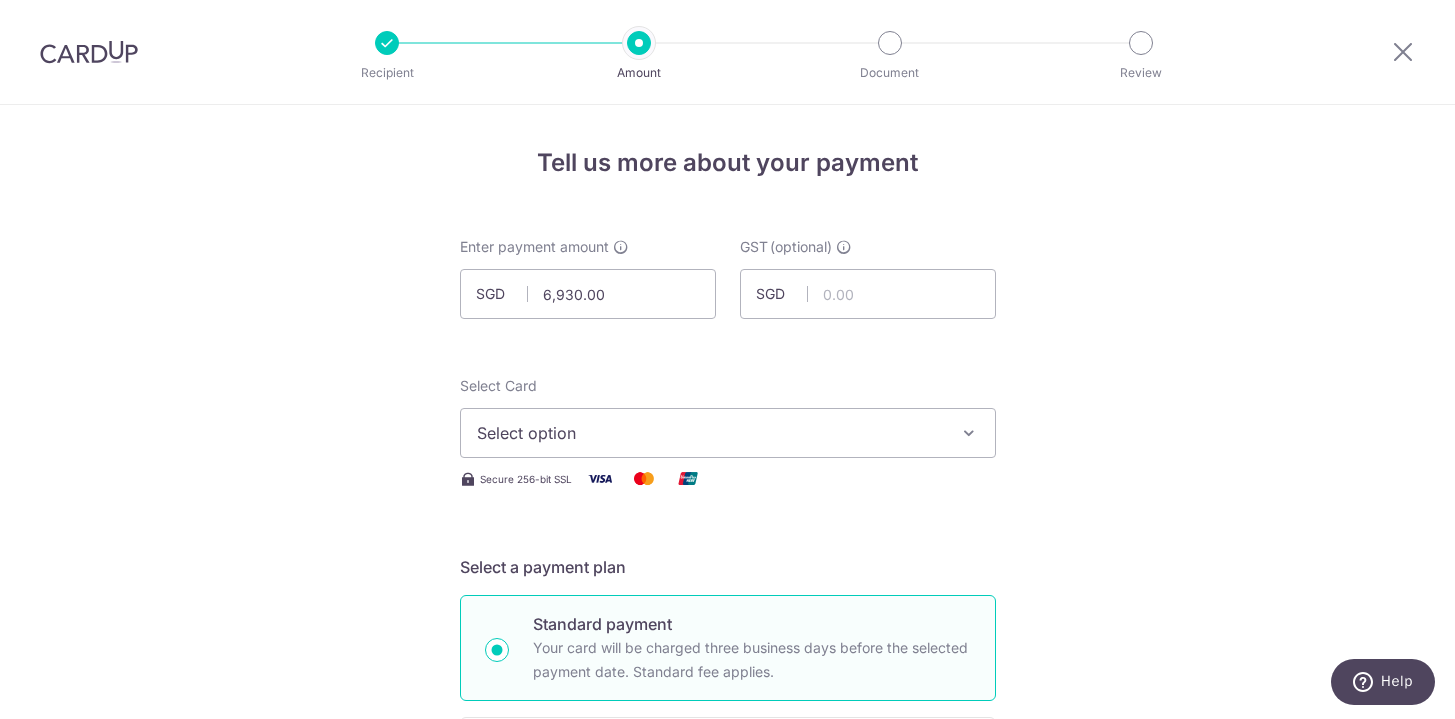 click on "Tell us more about your payment
Enter payment amount
SGD
6,930.00
6930.00
GST
(optional)
SGD
Select Card
Select option
Add credit card
Your Cards
**** 5520
**** 6740
Secure 256-bit SSL" at bounding box center (727, 1076) 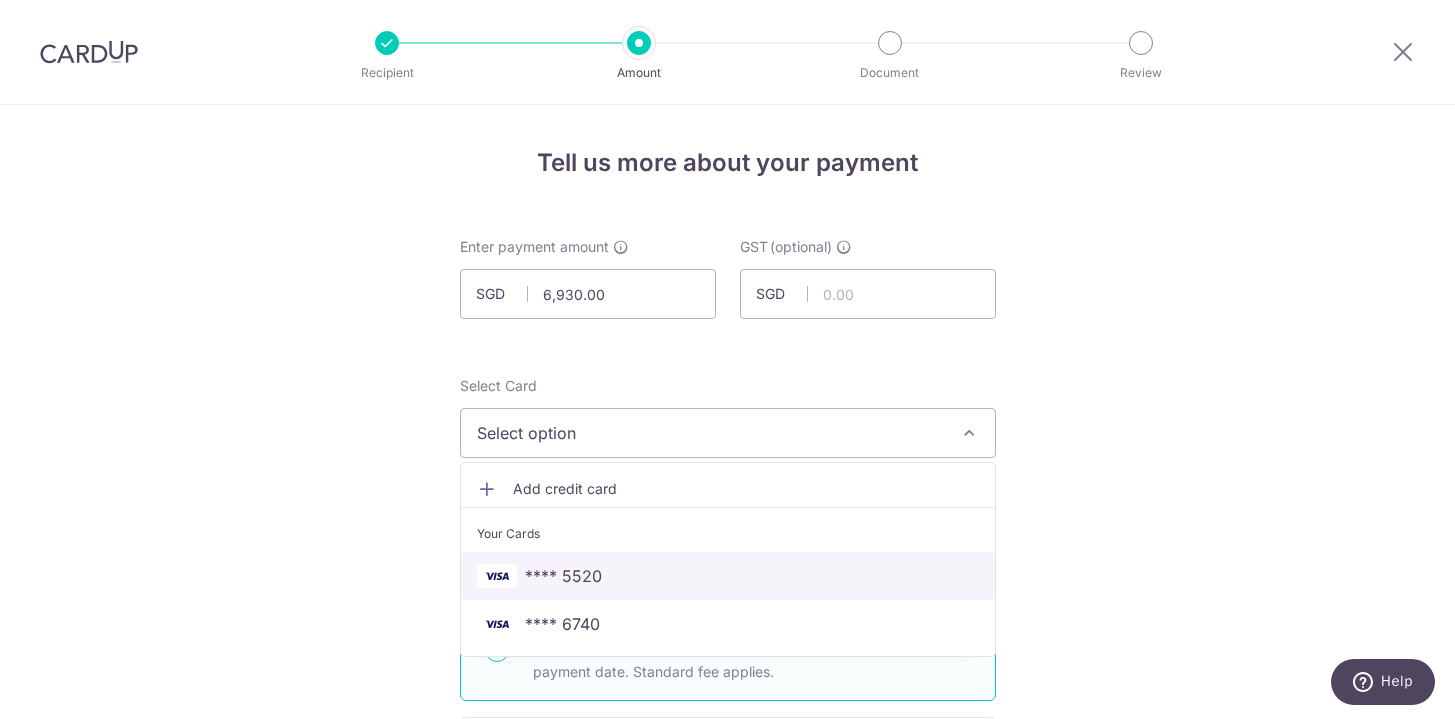 click on "**** 5520" at bounding box center (563, 576) 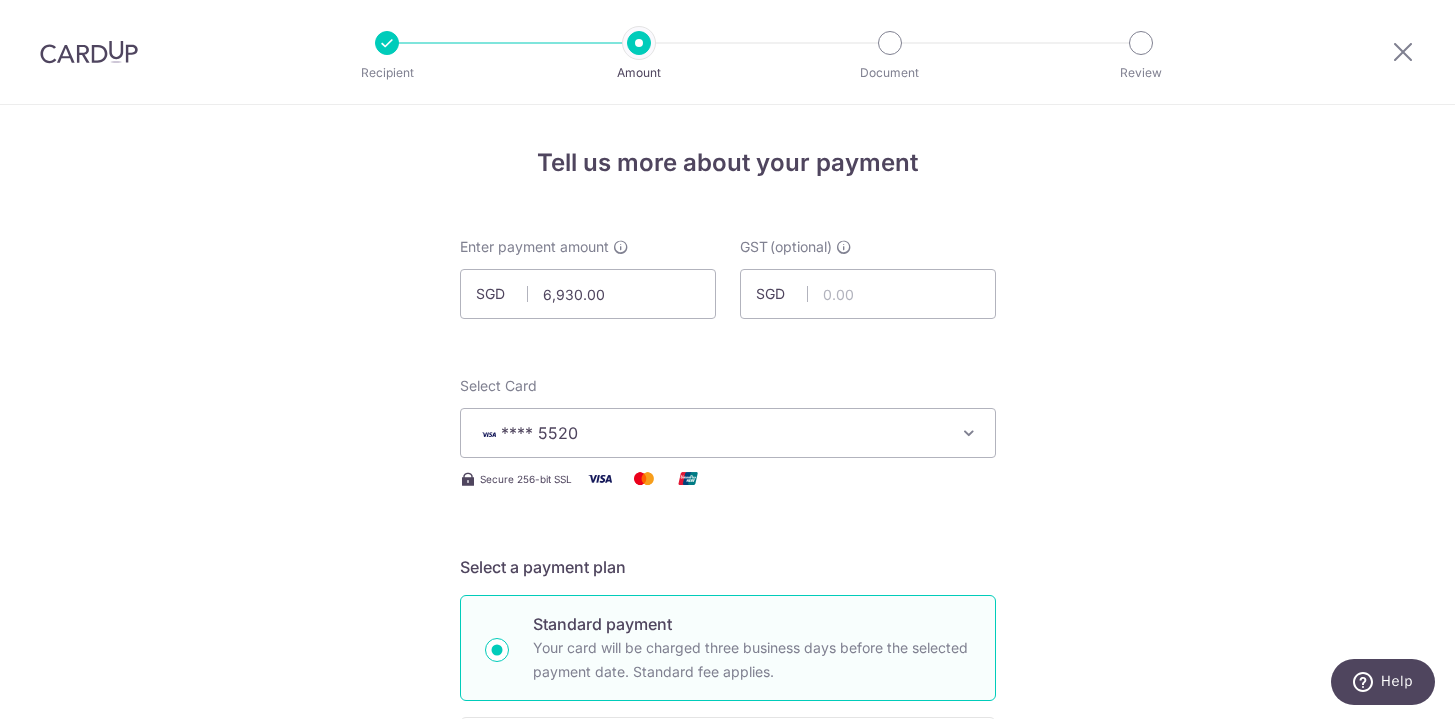 click on "Tell us more about your payment
Enter payment amount
SGD
6,930.00
6930.00
GST
(optional)
SGD
Select Card
**** 5520
Add credit card
Your Cards
**** 5520
**** 6740
Secure 256-bit SSL" at bounding box center [727, 1076] 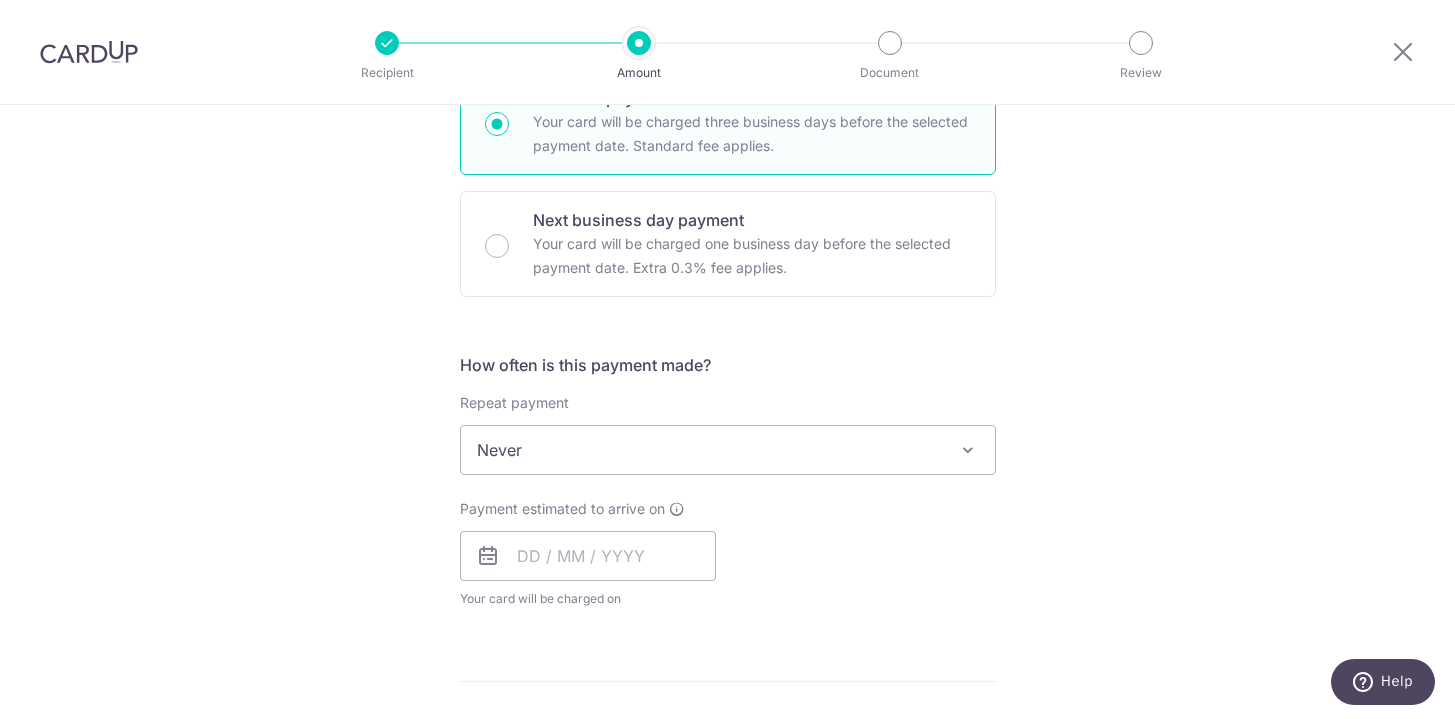 scroll, scrollTop: 573, scrollLeft: 0, axis: vertical 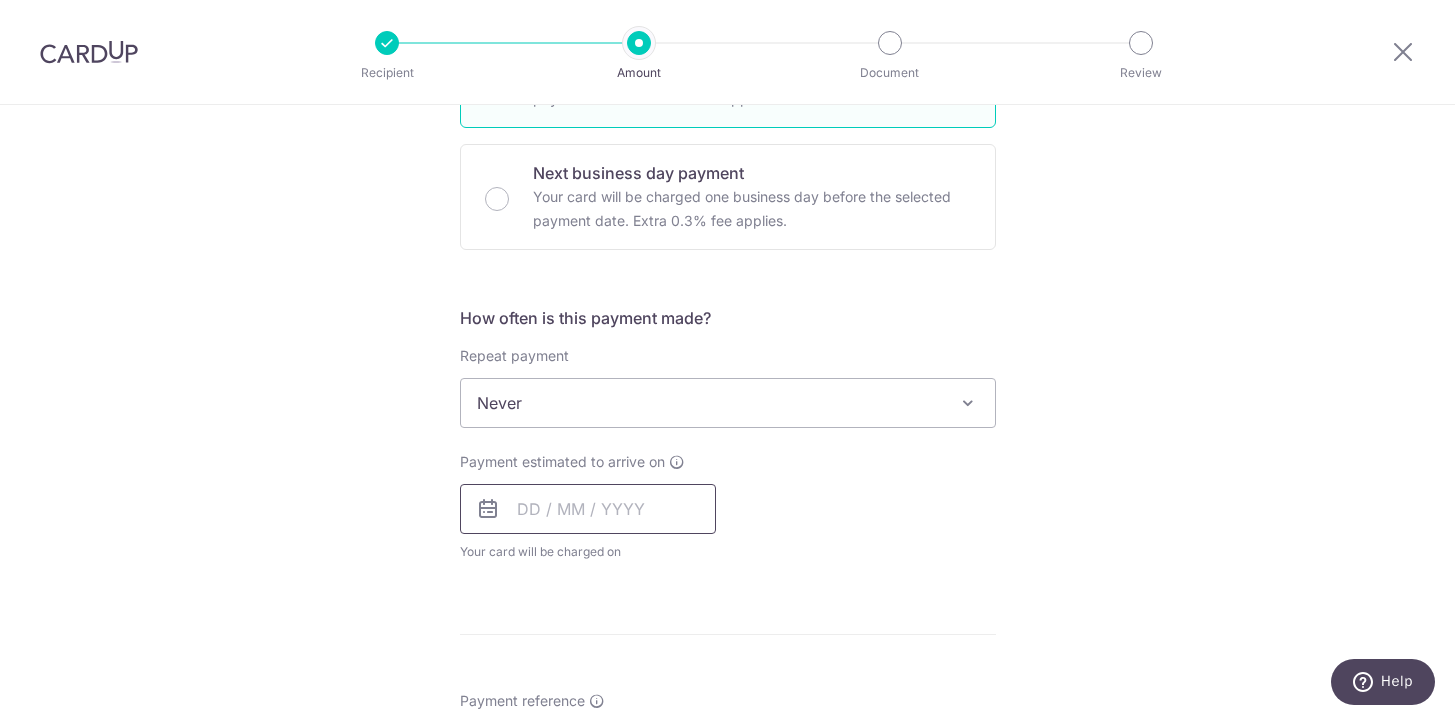 click at bounding box center [588, 509] 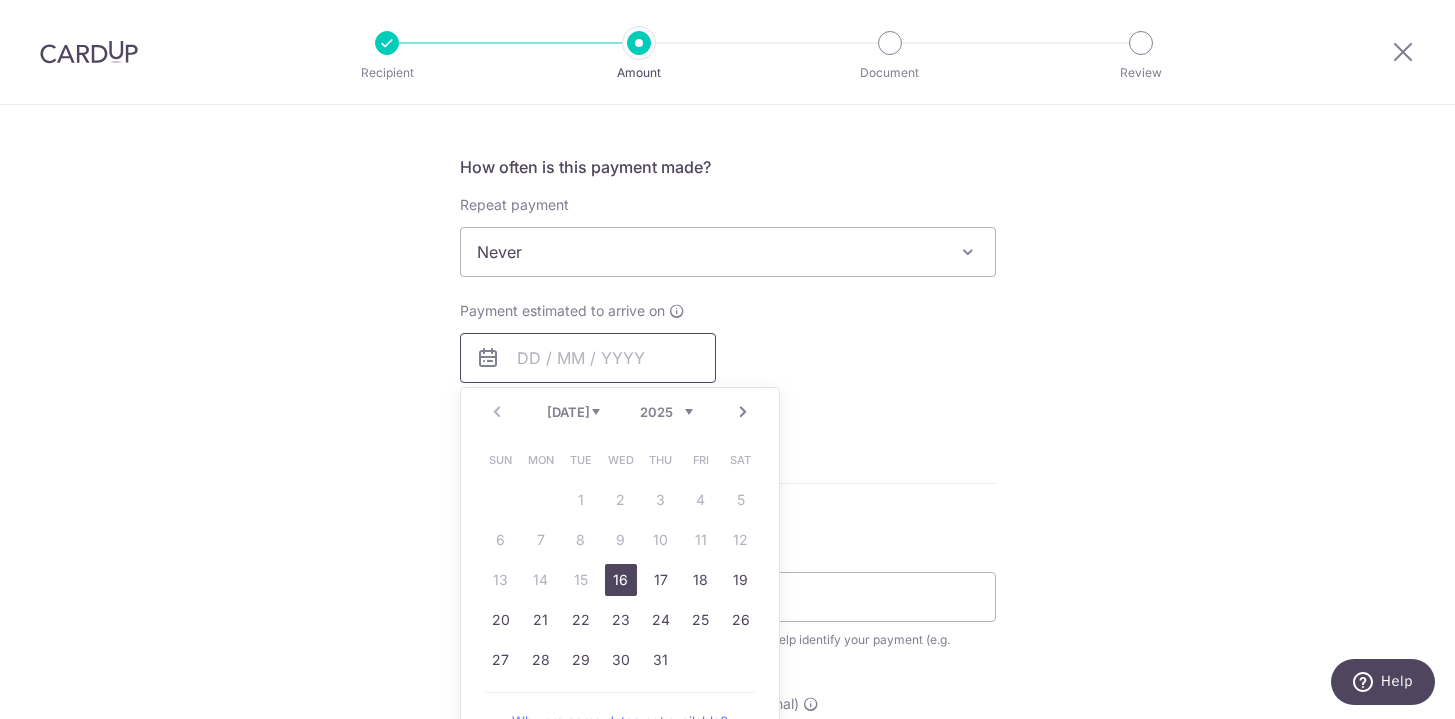 scroll, scrollTop: 756, scrollLeft: 0, axis: vertical 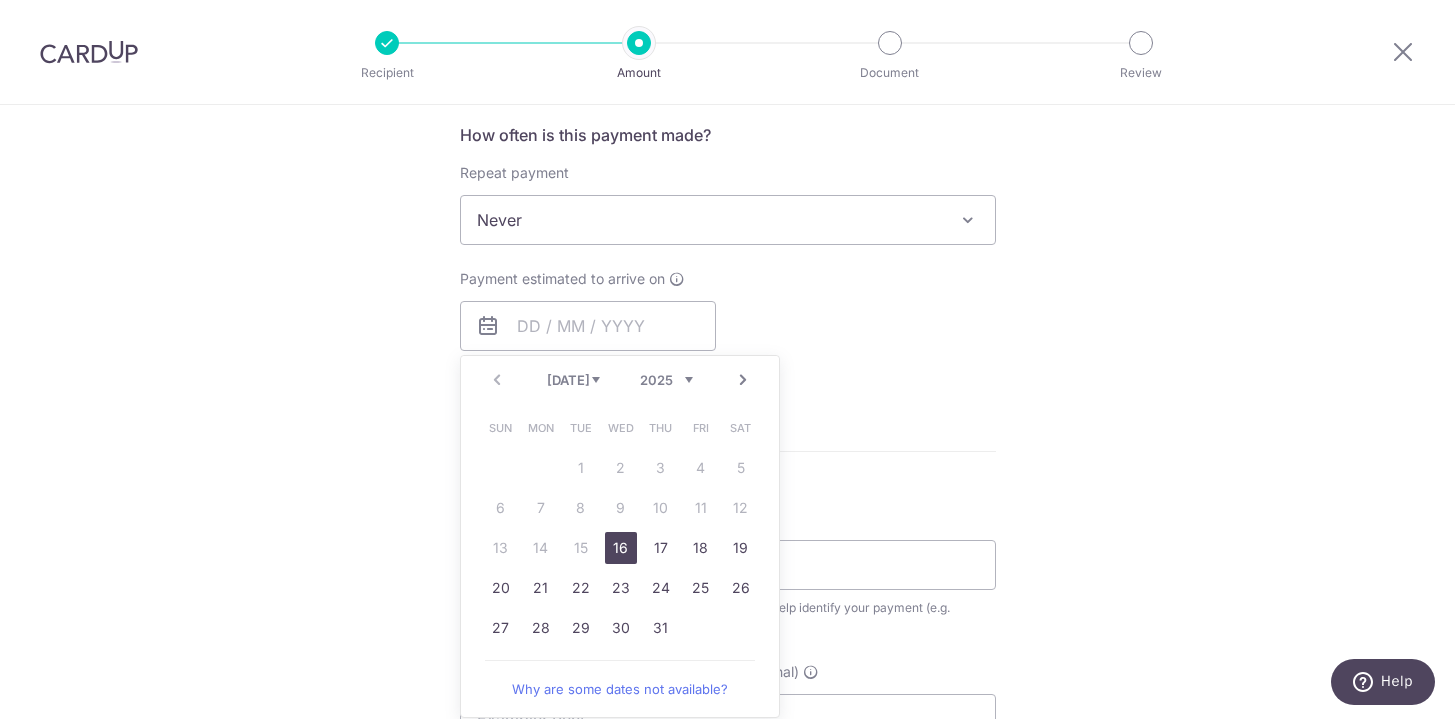 click on "16" at bounding box center (621, 548) 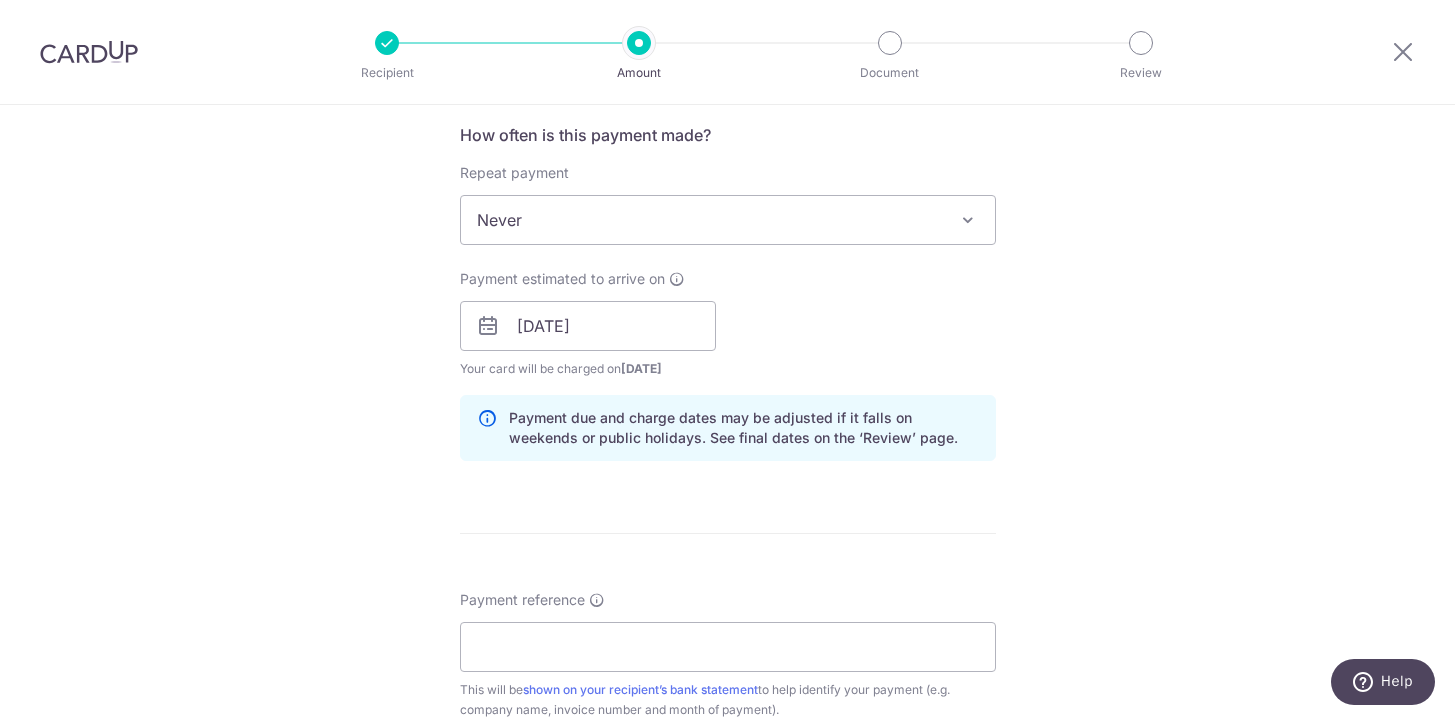 scroll, scrollTop: 991, scrollLeft: 0, axis: vertical 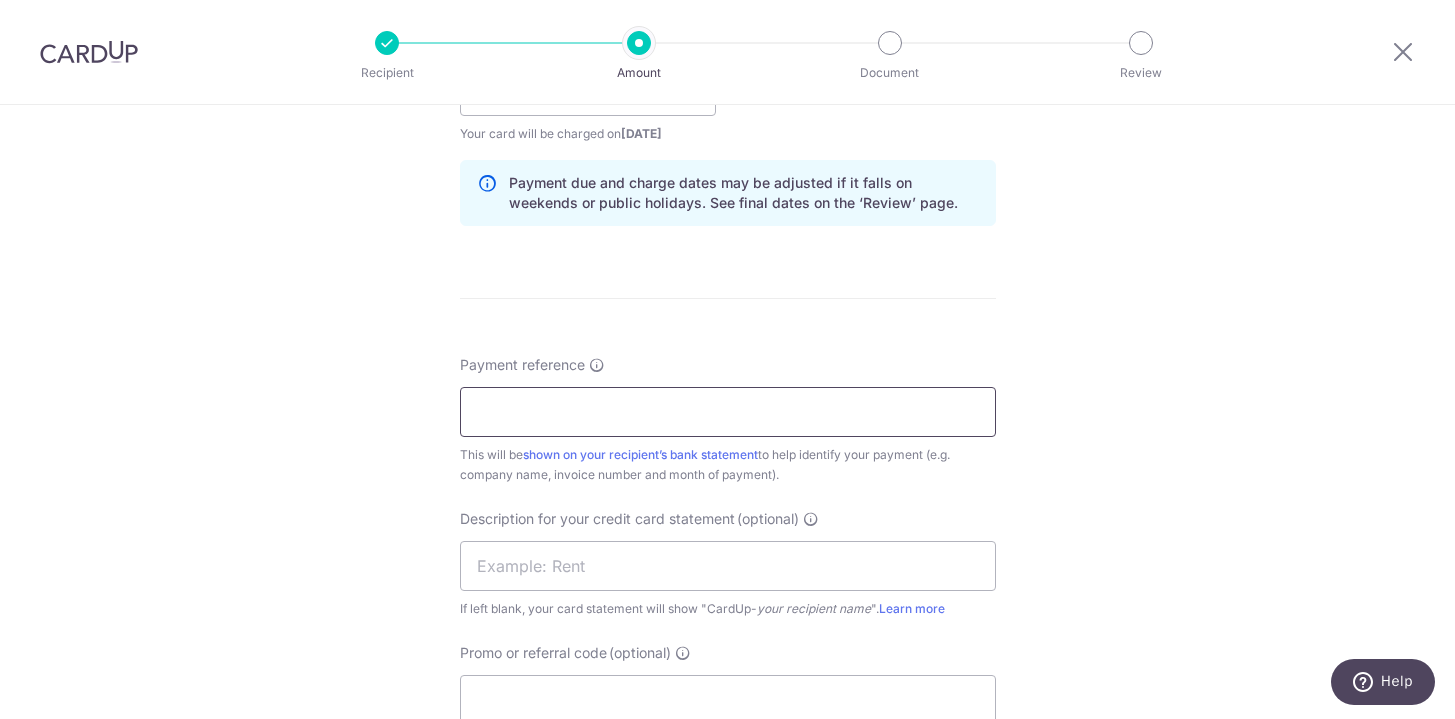 click on "Payment reference" at bounding box center [728, 412] 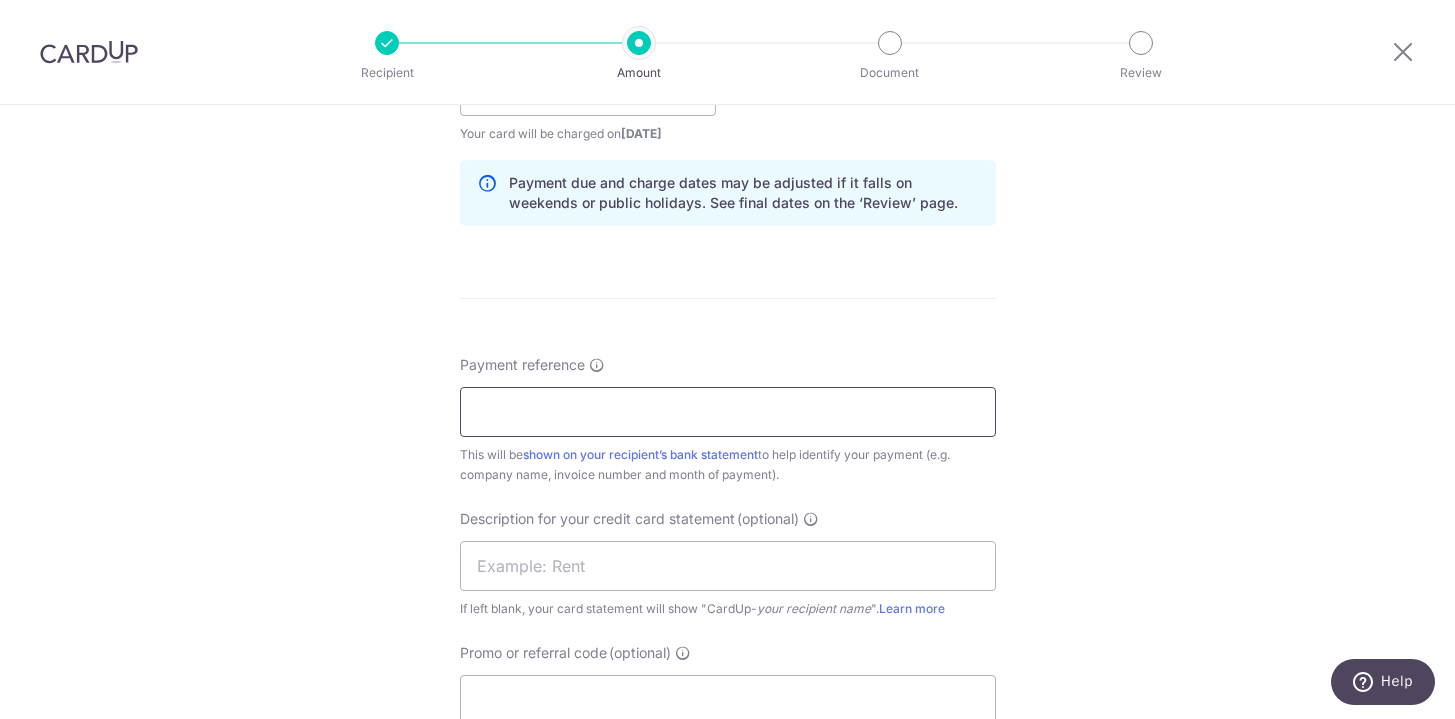 paste on "MDS2025011" 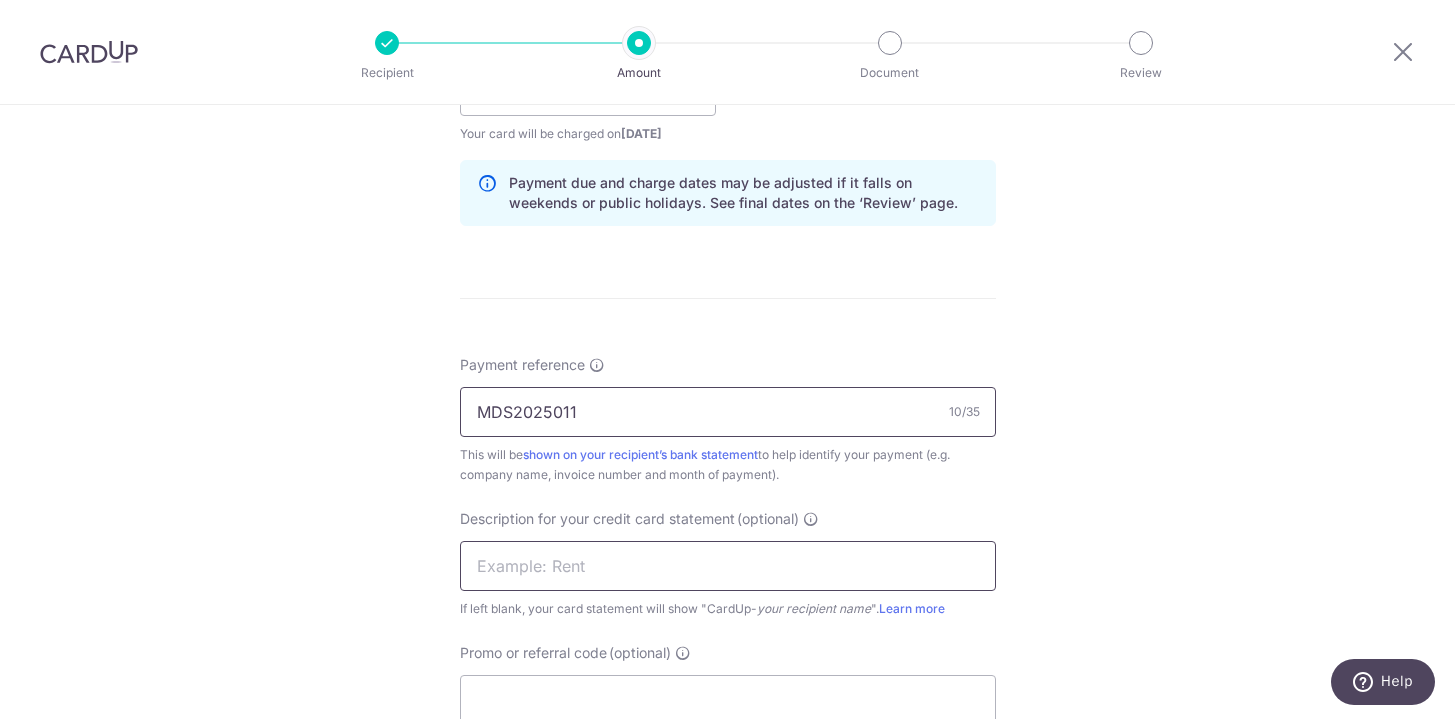 type on "MDS2025011" 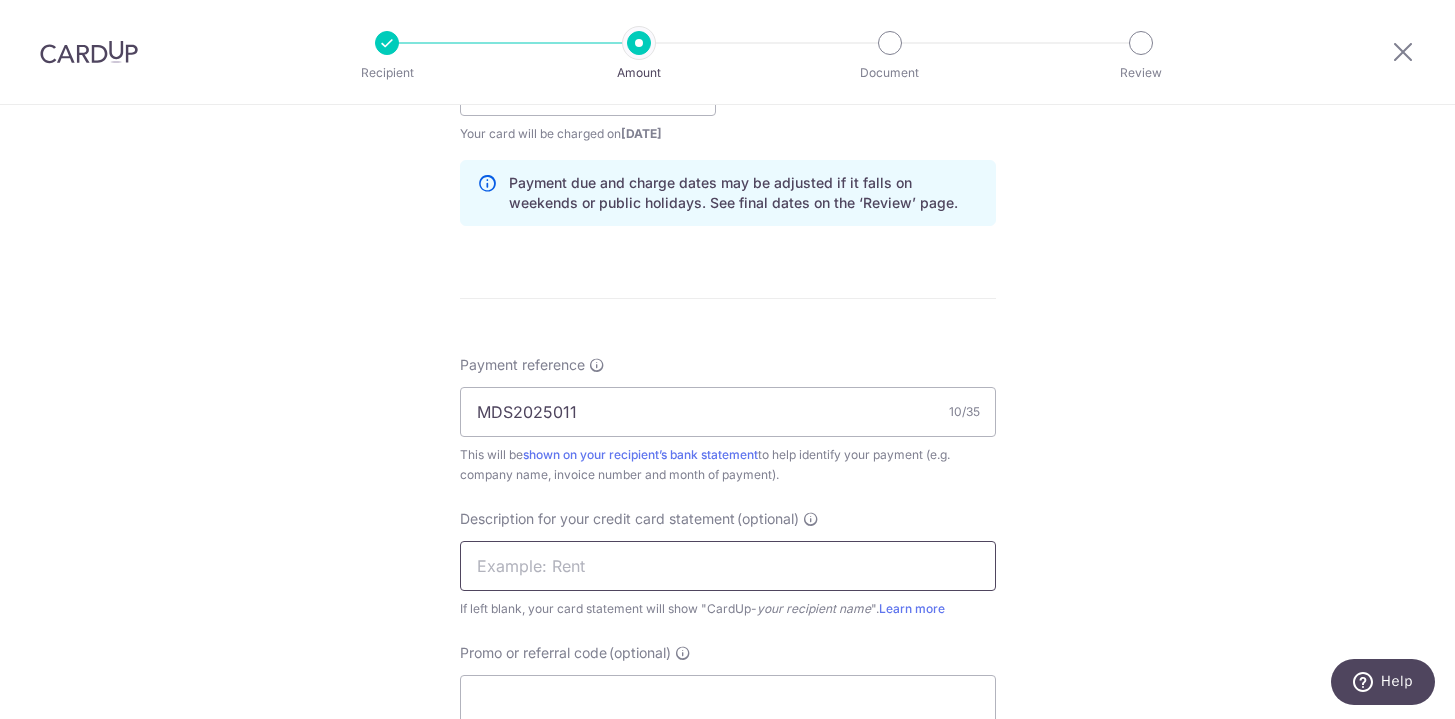 click at bounding box center [728, 566] 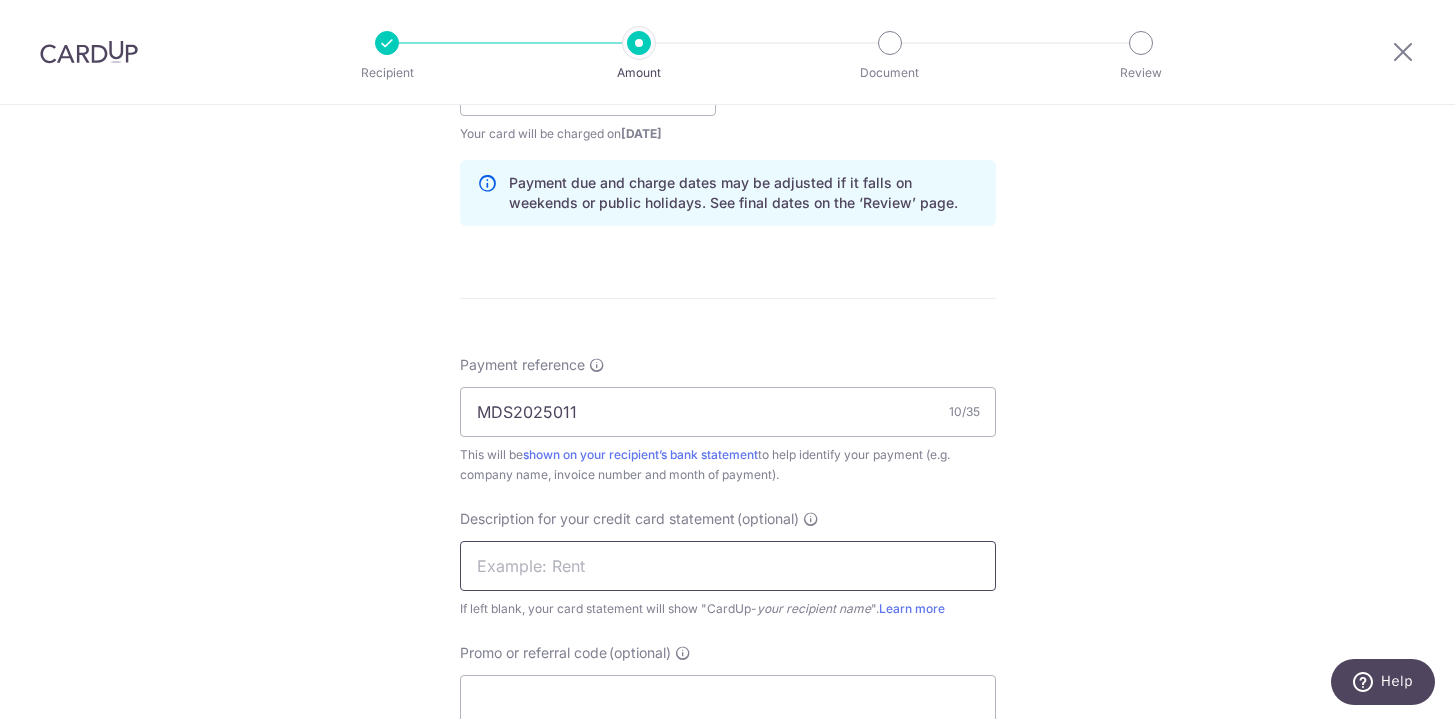 click at bounding box center (728, 566) 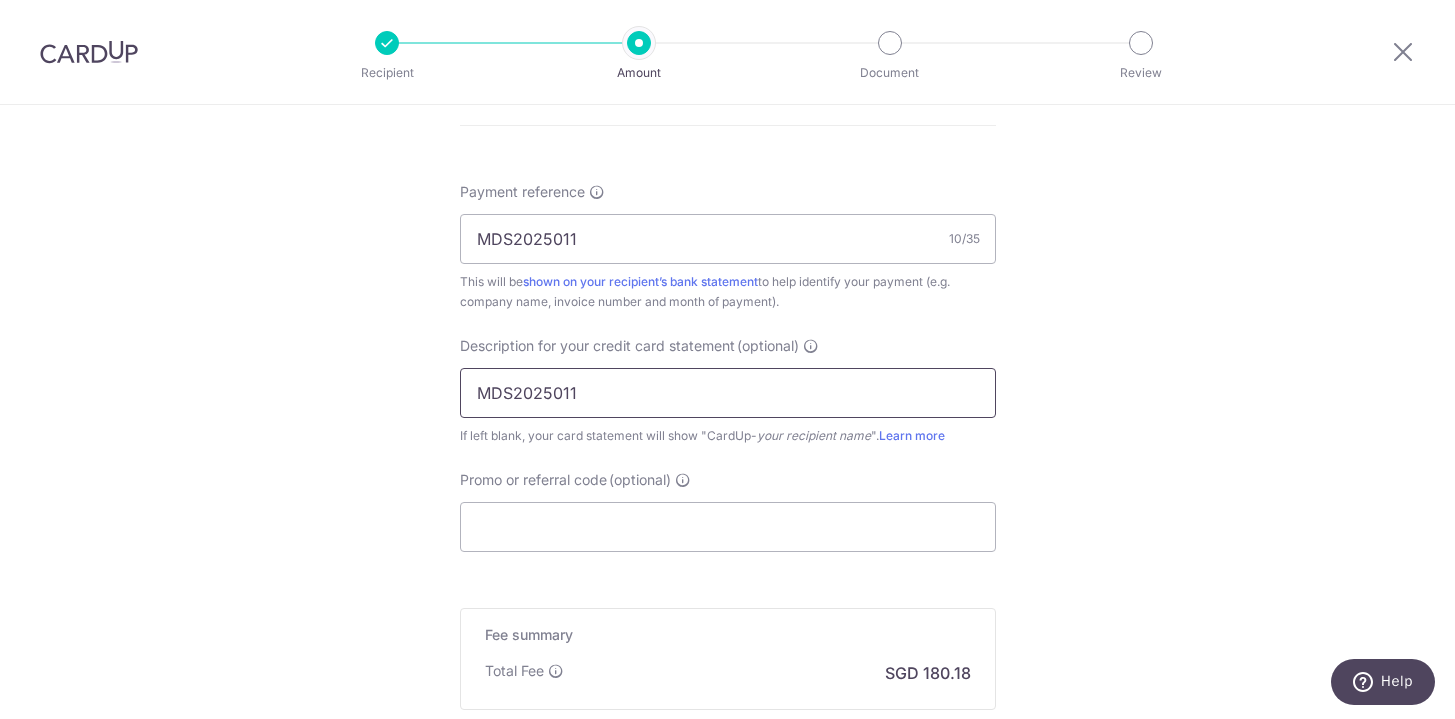 scroll, scrollTop: 1199, scrollLeft: 0, axis: vertical 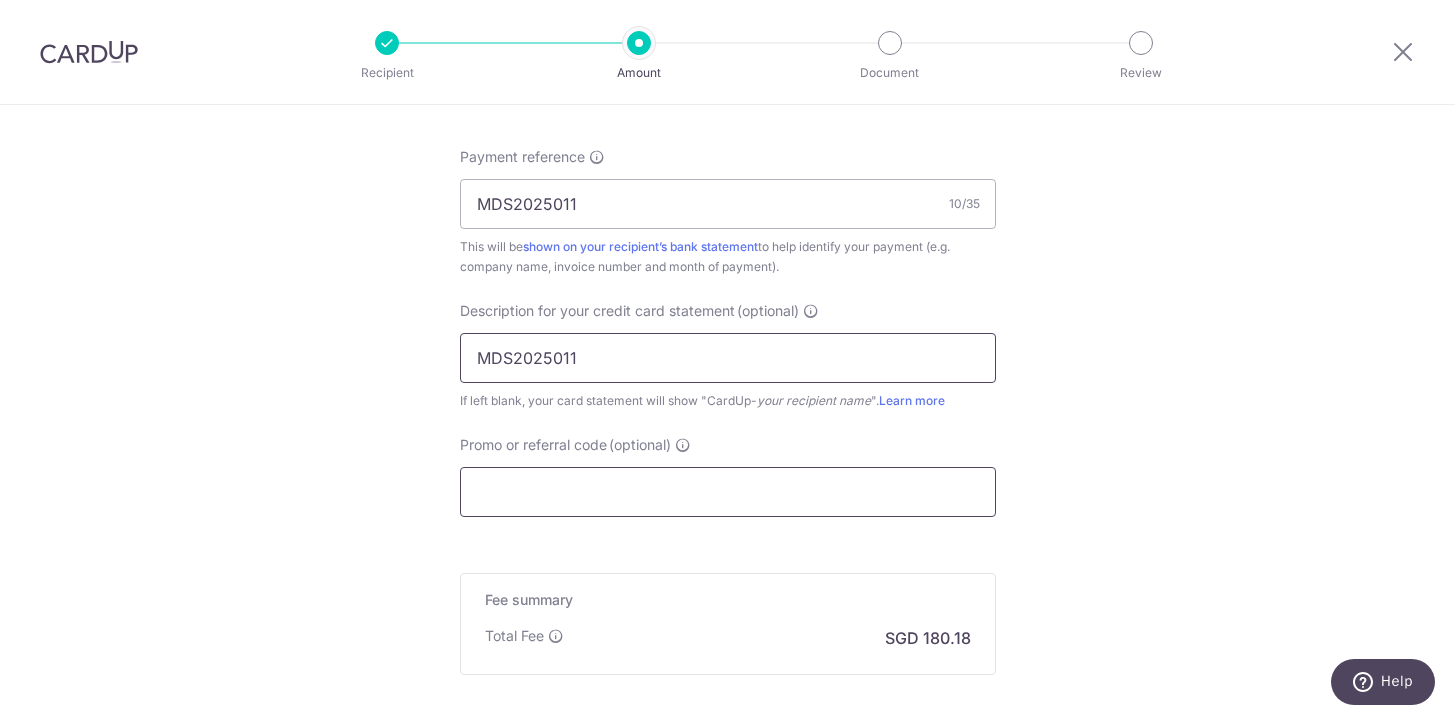 type on "MDS2025011" 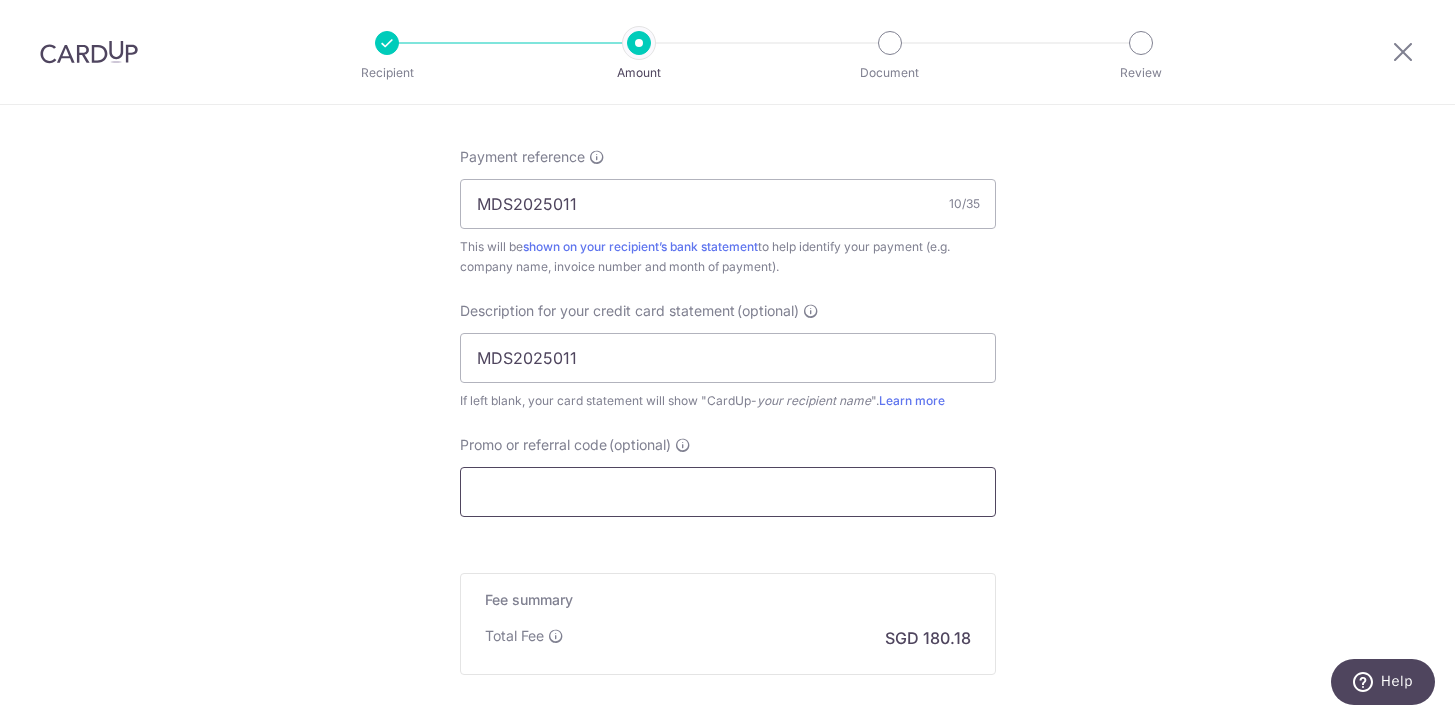 click on "Promo or referral code
(optional)" at bounding box center [728, 492] 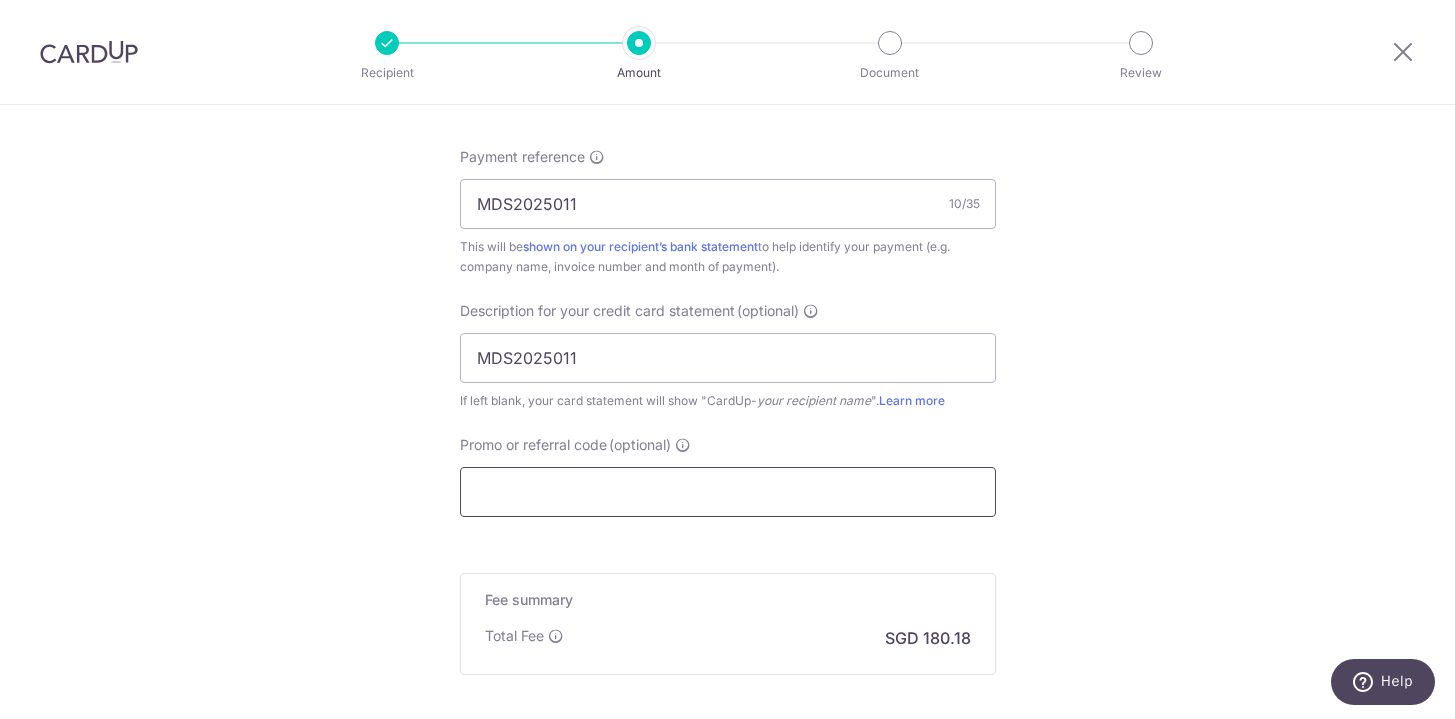 paste on "25AW170" 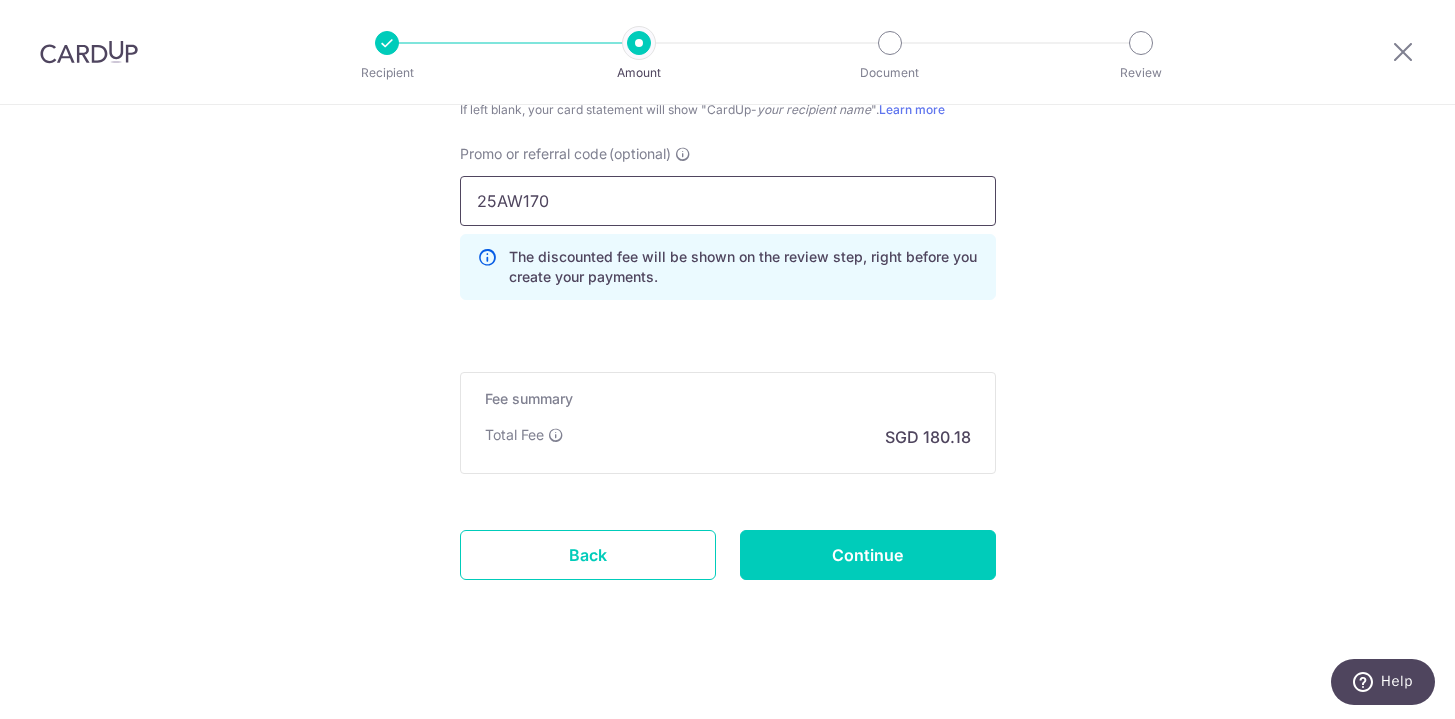 scroll, scrollTop: 1493, scrollLeft: 0, axis: vertical 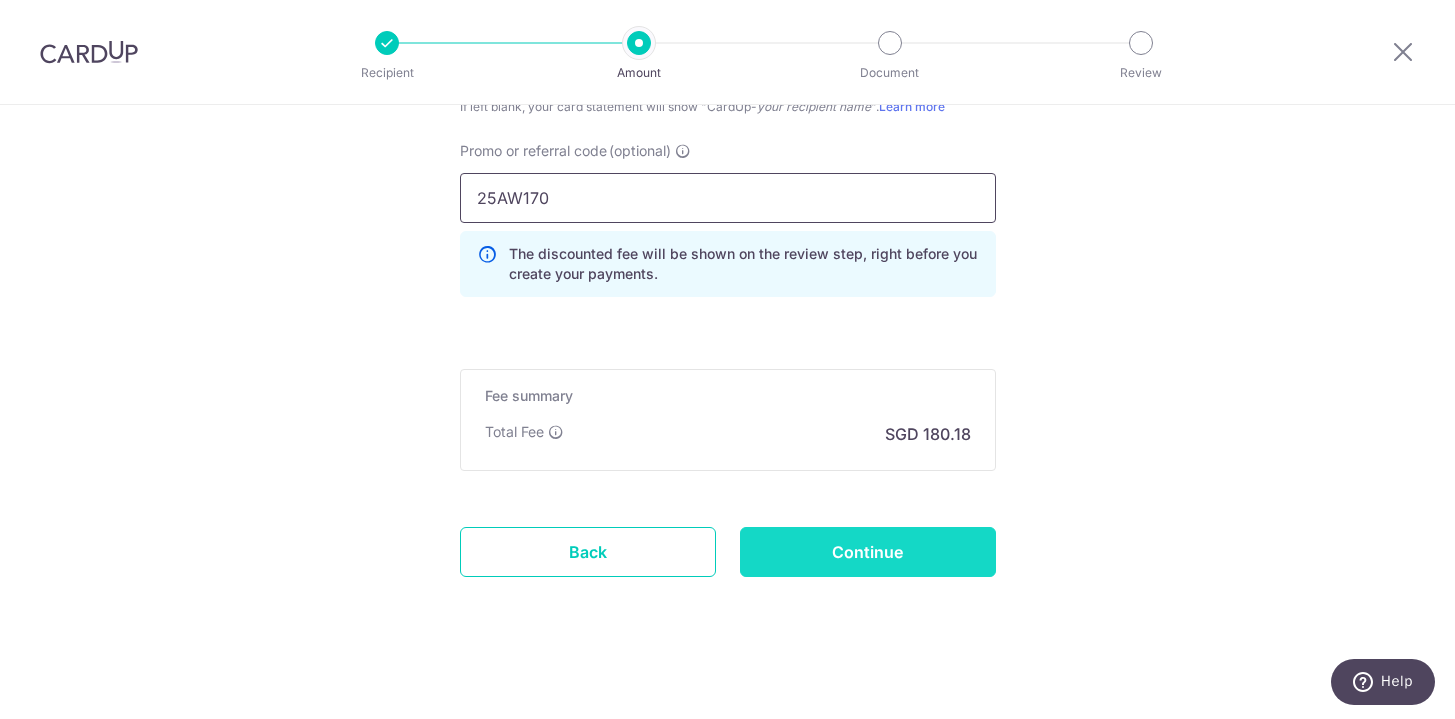 type on "25AW170" 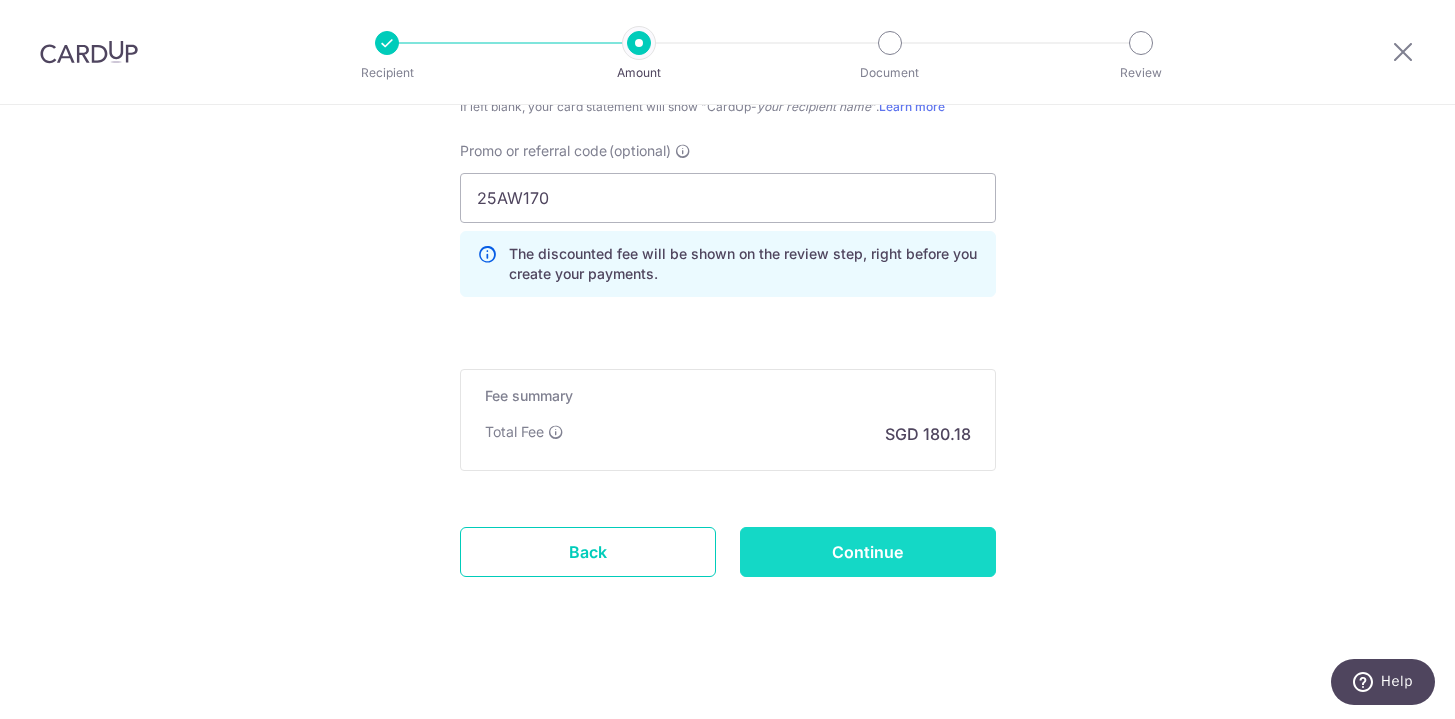 click on "Continue" at bounding box center (868, 552) 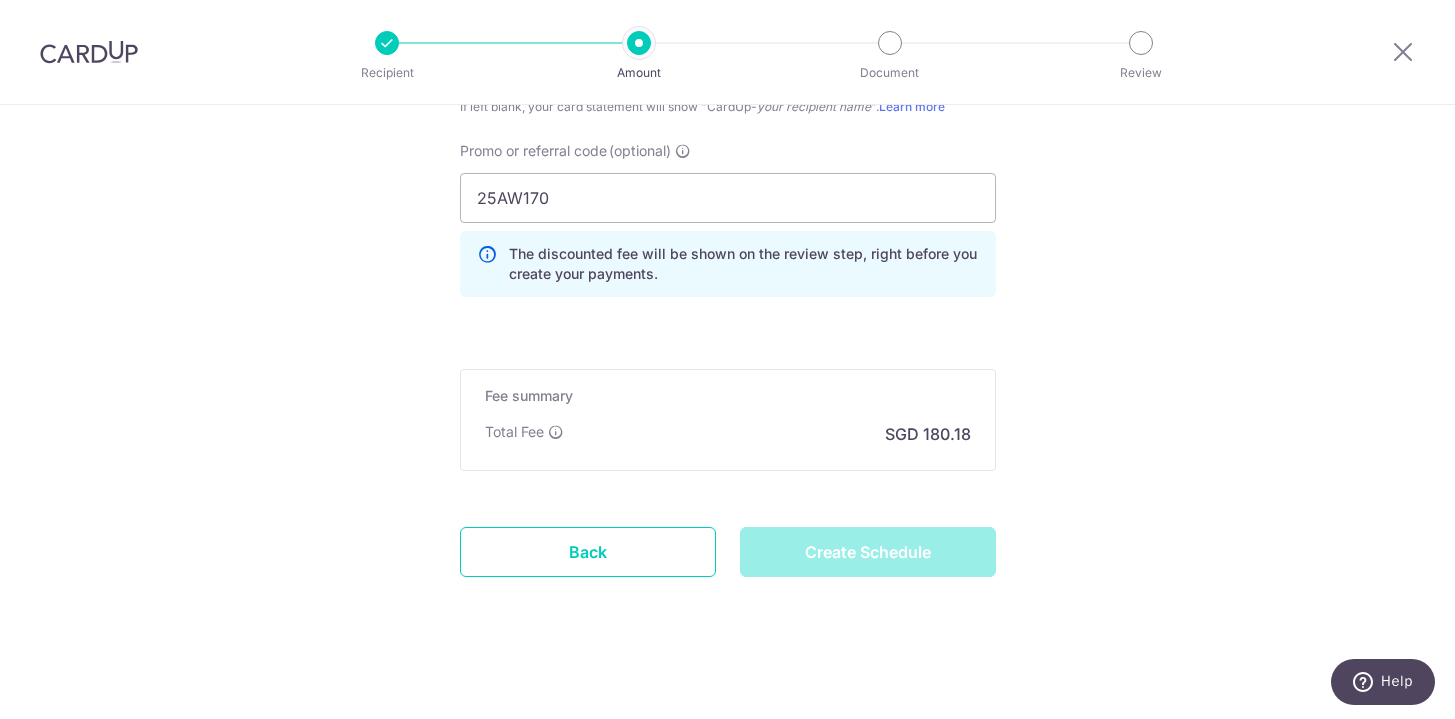 type on "Create Schedule" 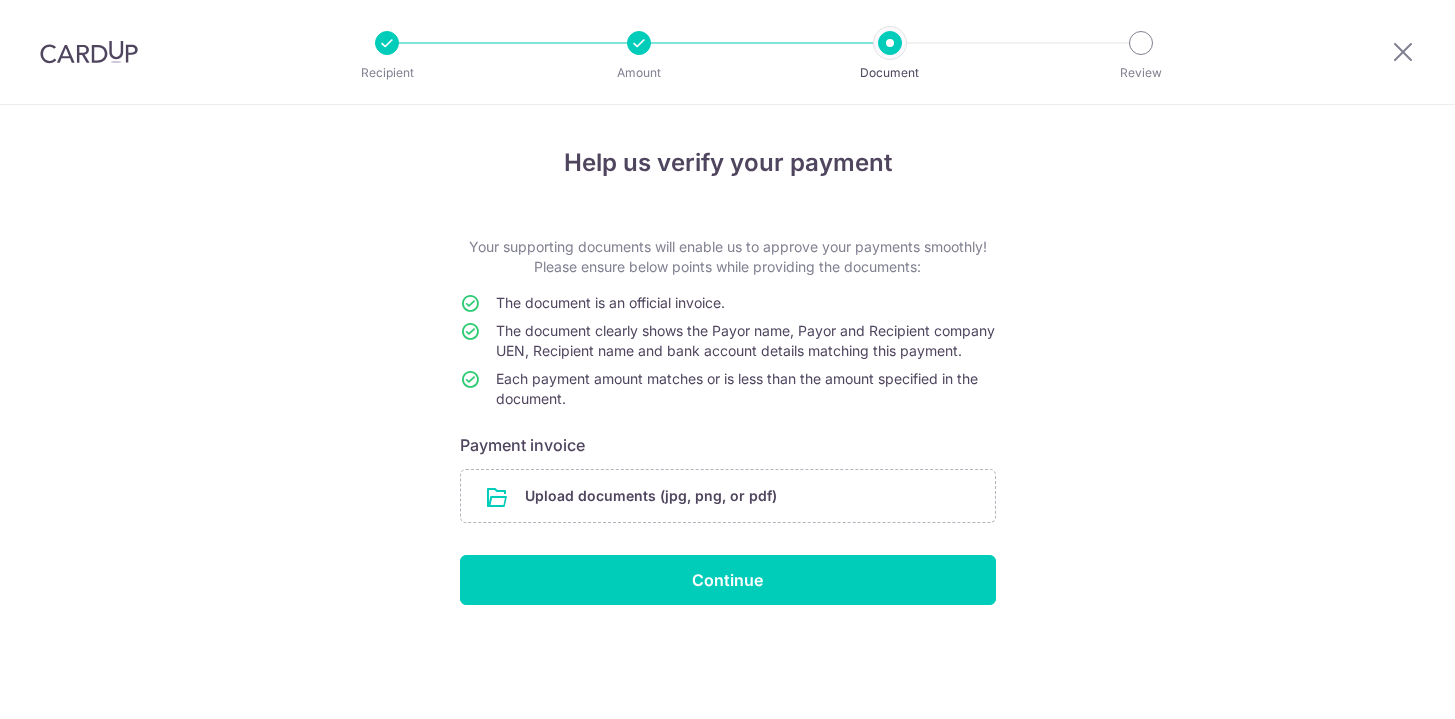 scroll, scrollTop: 0, scrollLeft: 0, axis: both 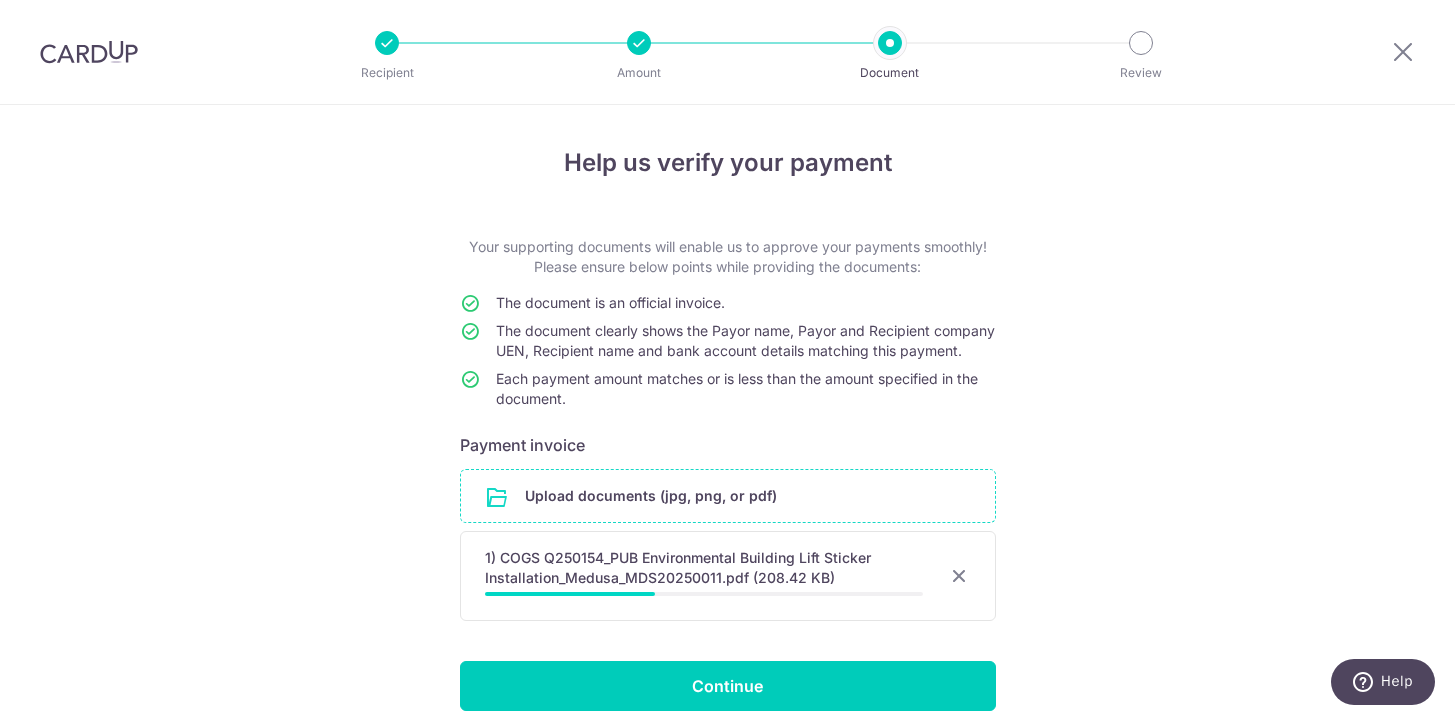 click at bounding box center (728, 496) 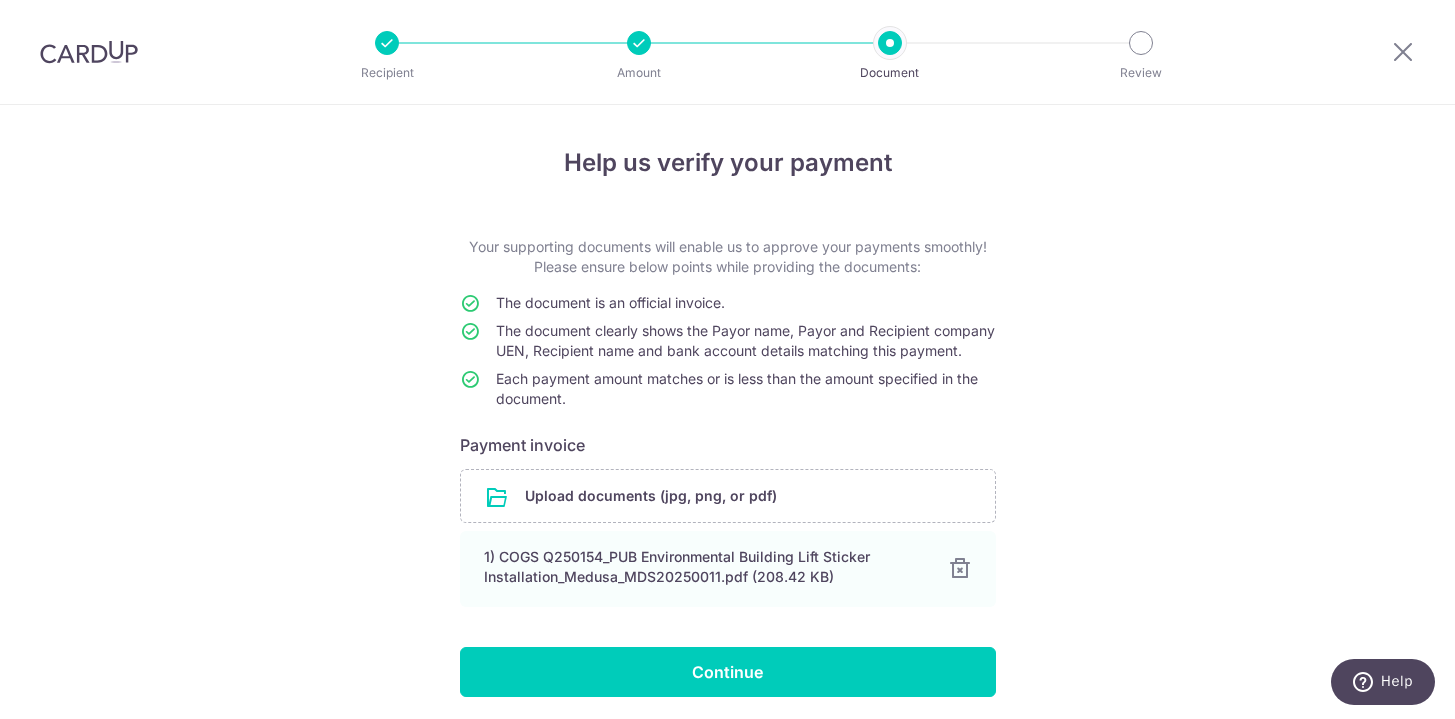 scroll, scrollTop: 92, scrollLeft: 0, axis: vertical 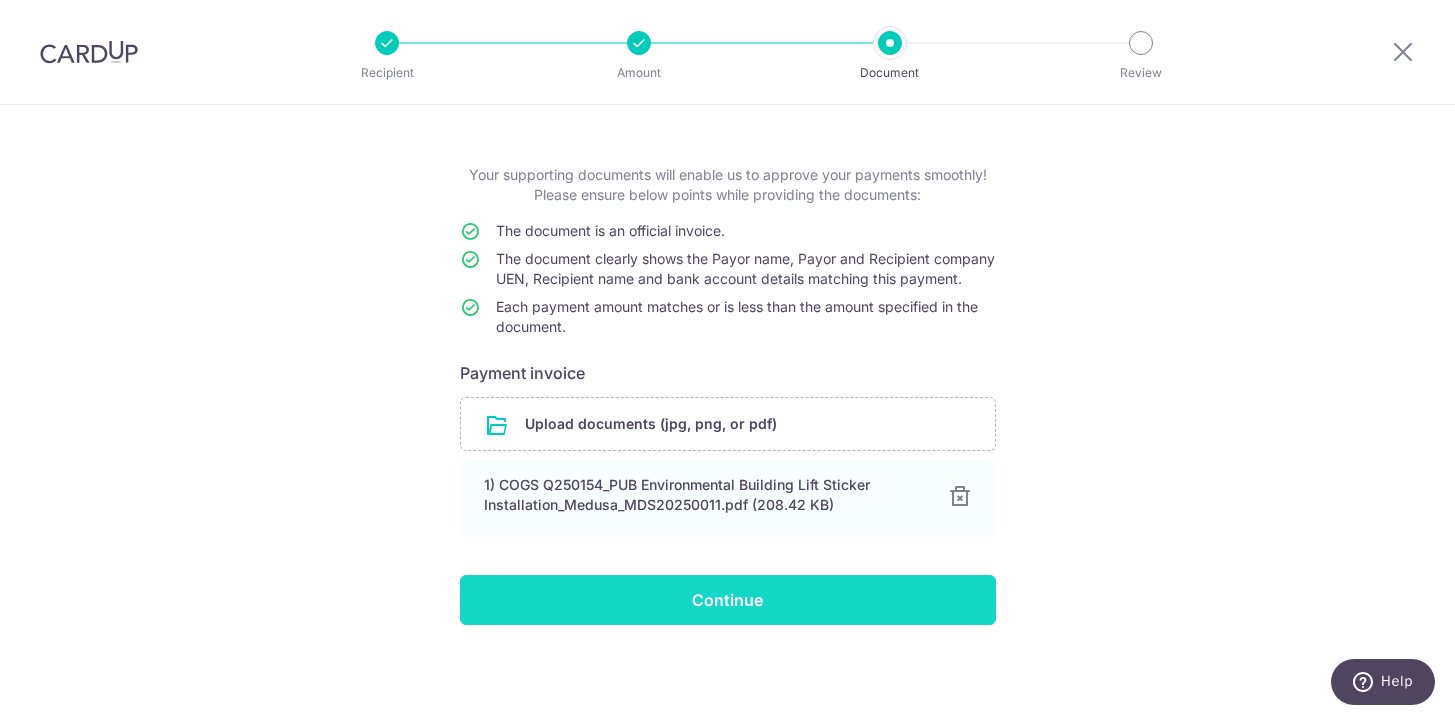 click on "Continue" at bounding box center (728, 600) 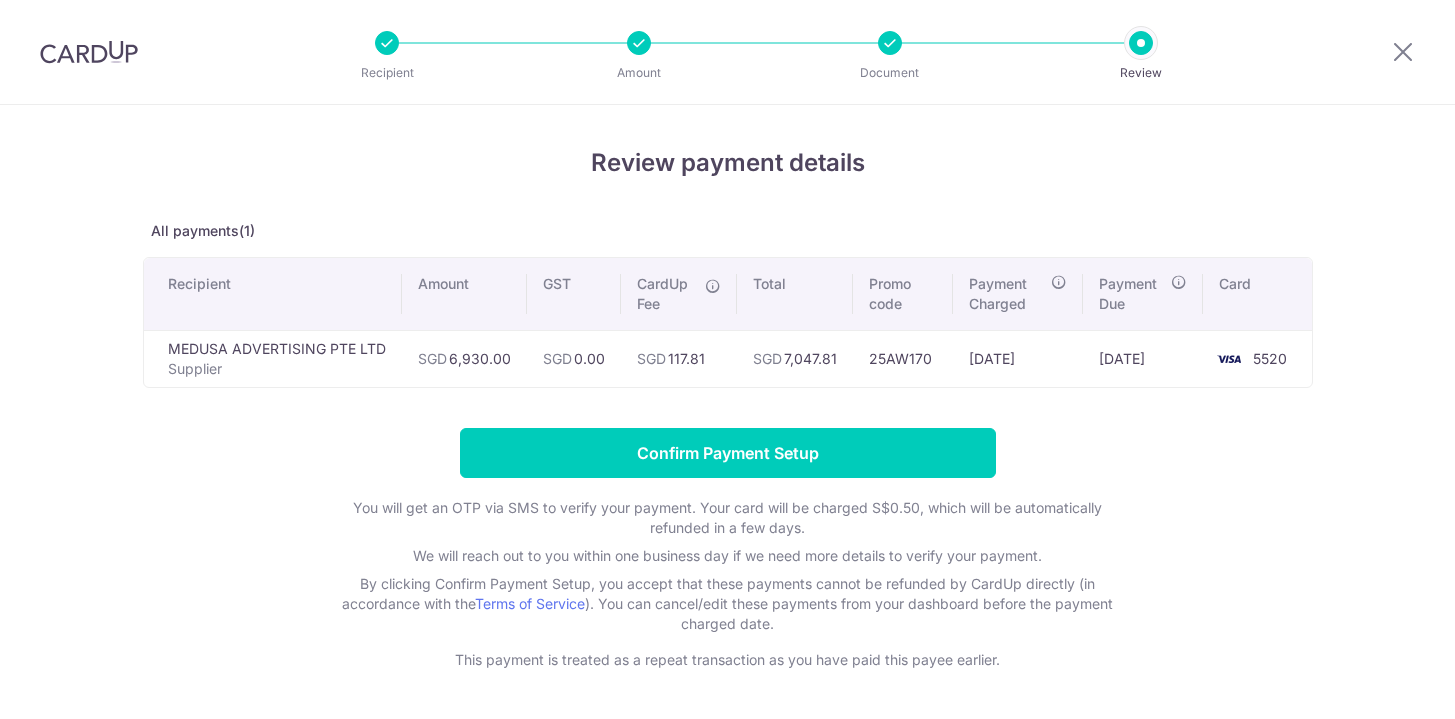 scroll, scrollTop: 0, scrollLeft: 0, axis: both 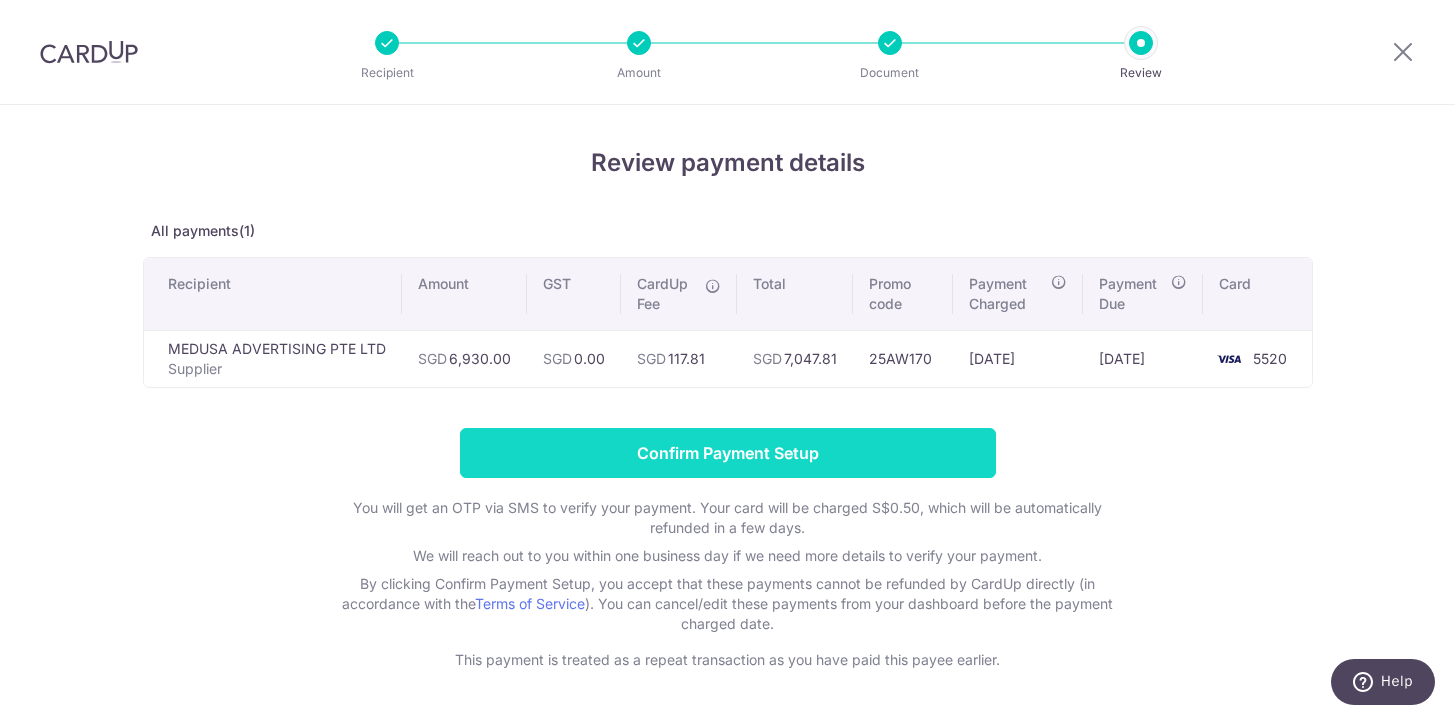 click on "Confirm Payment Setup" at bounding box center [728, 453] 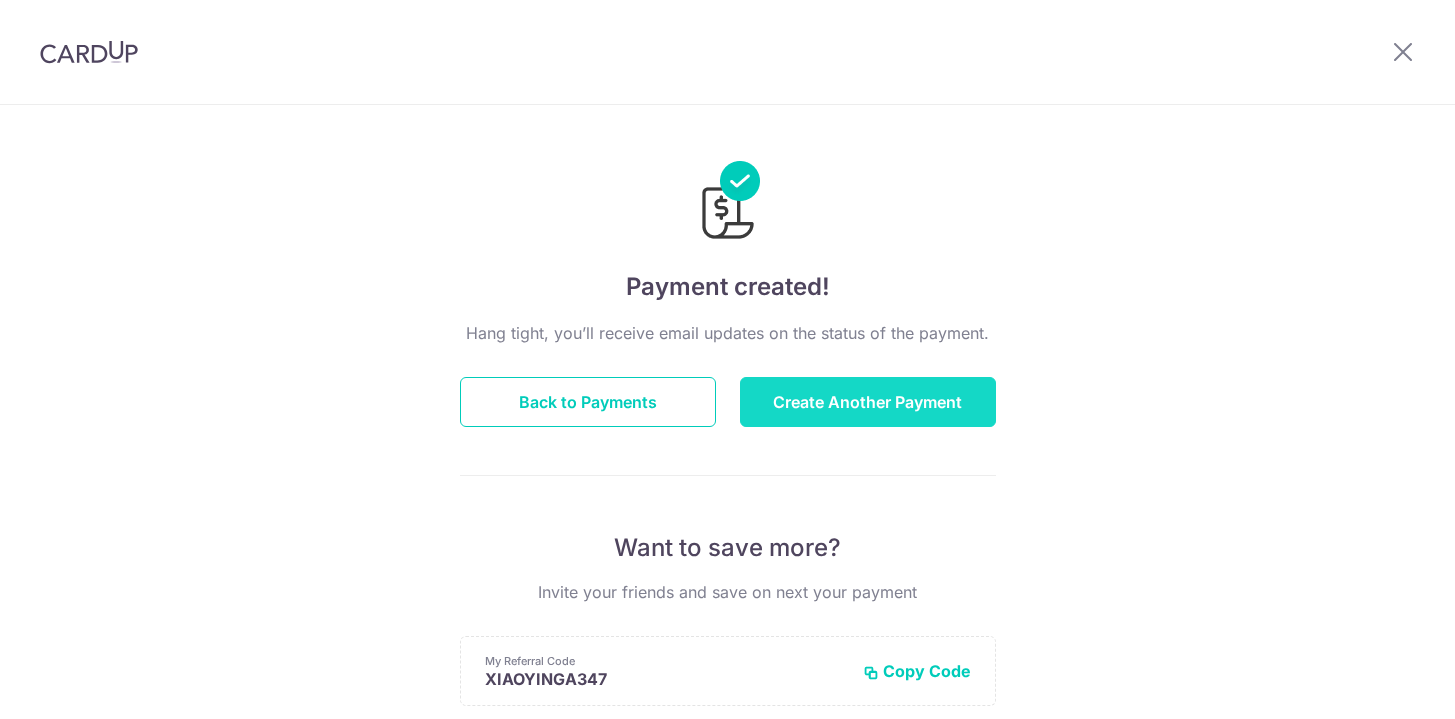 scroll, scrollTop: 0, scrollLeft: 0, axis: both 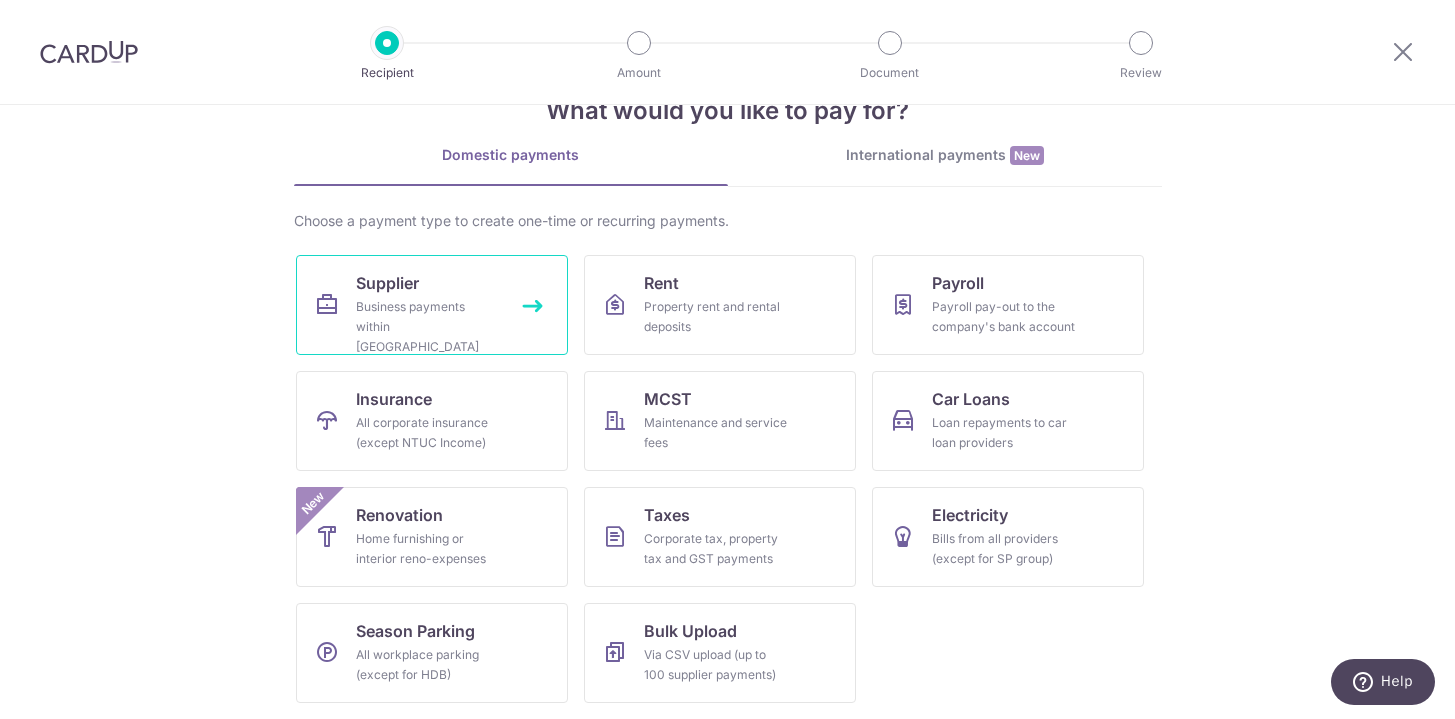 click on "Business payments within Singapore" at bounding box center (428, 327) 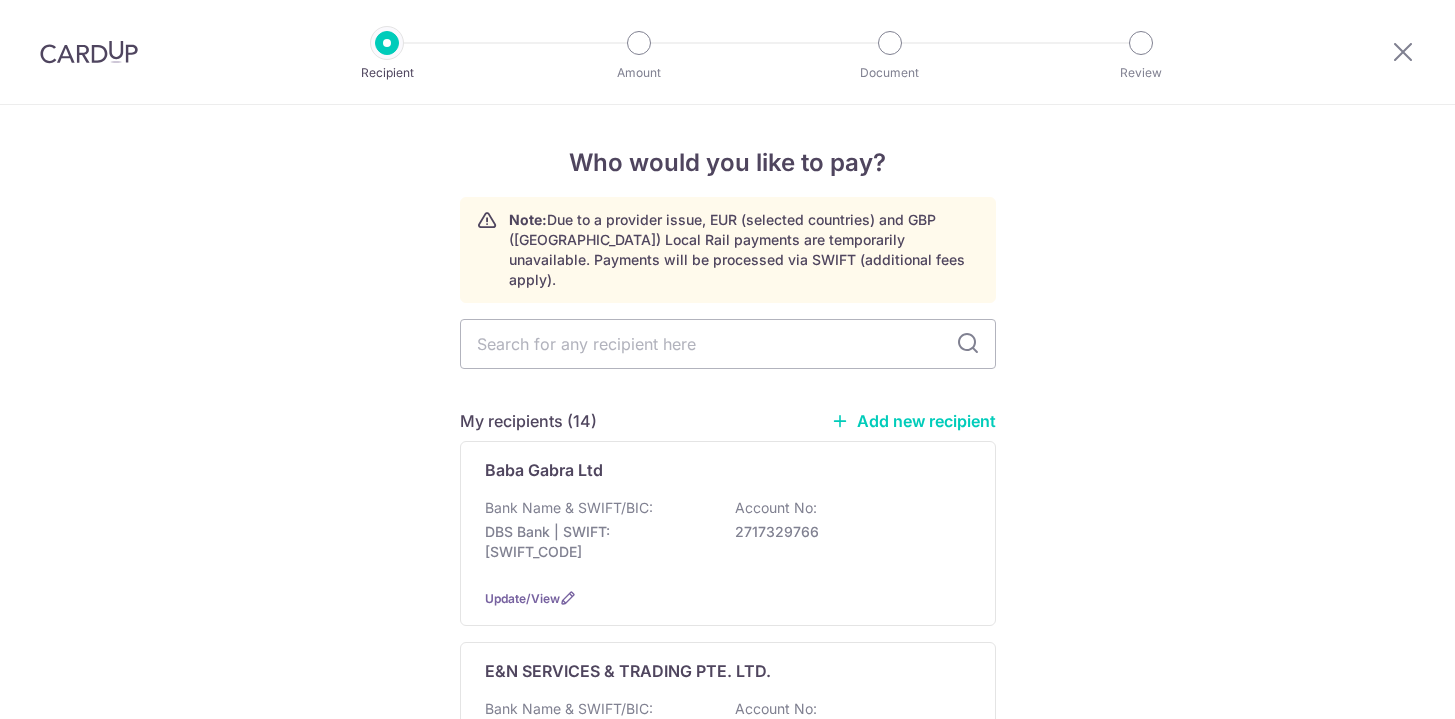 scroll, scrollTop: 0, scrollLeft: 0, axis: both 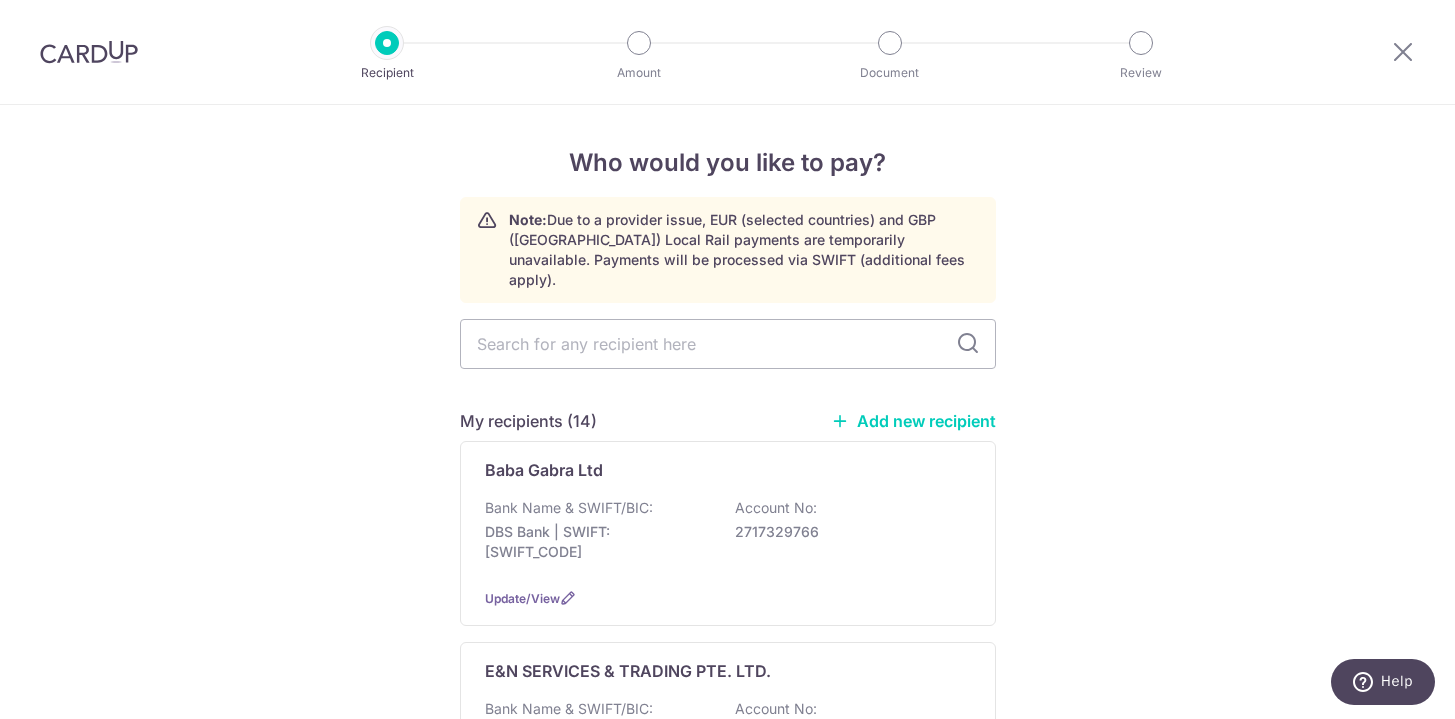 click on "My recipients (14)
Add new recipient" at bounding box center [728, 421] 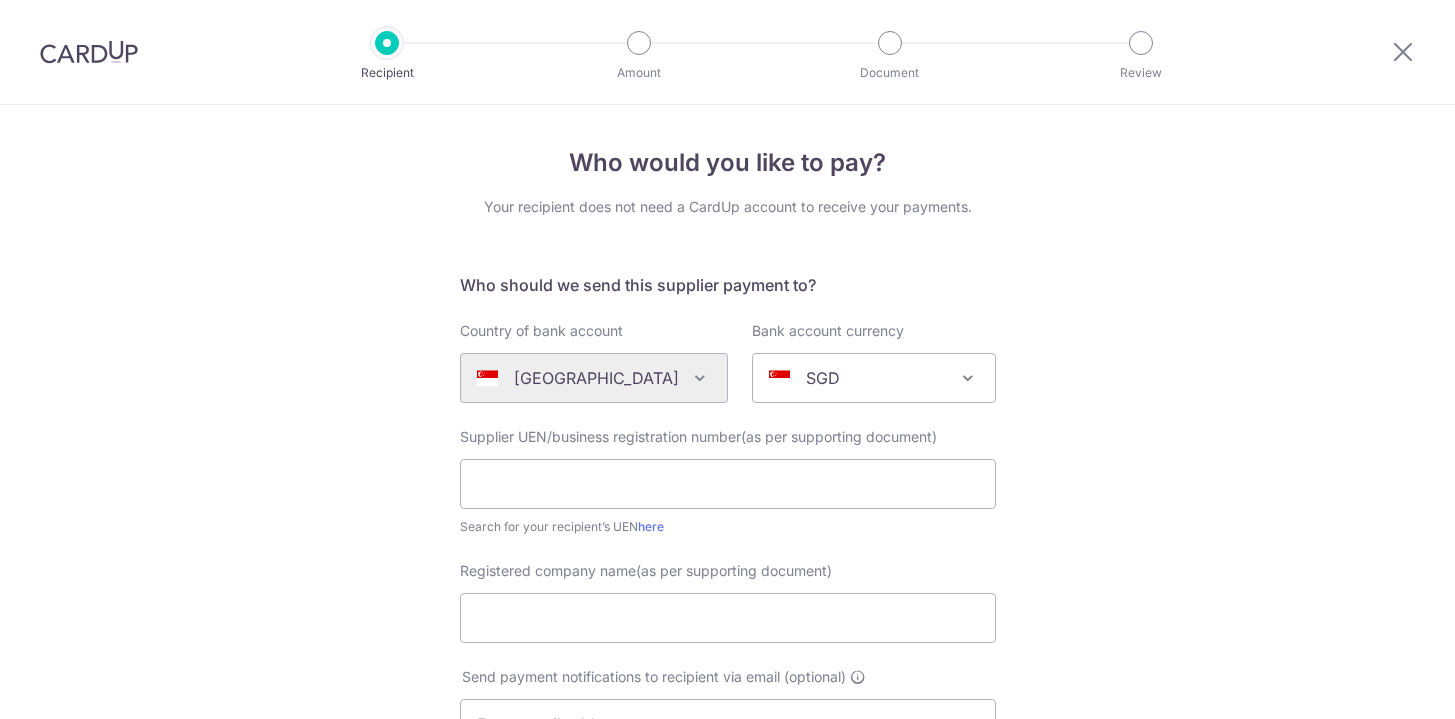scroll, scrollTop: 0, scrollLeft: 0, axis: both 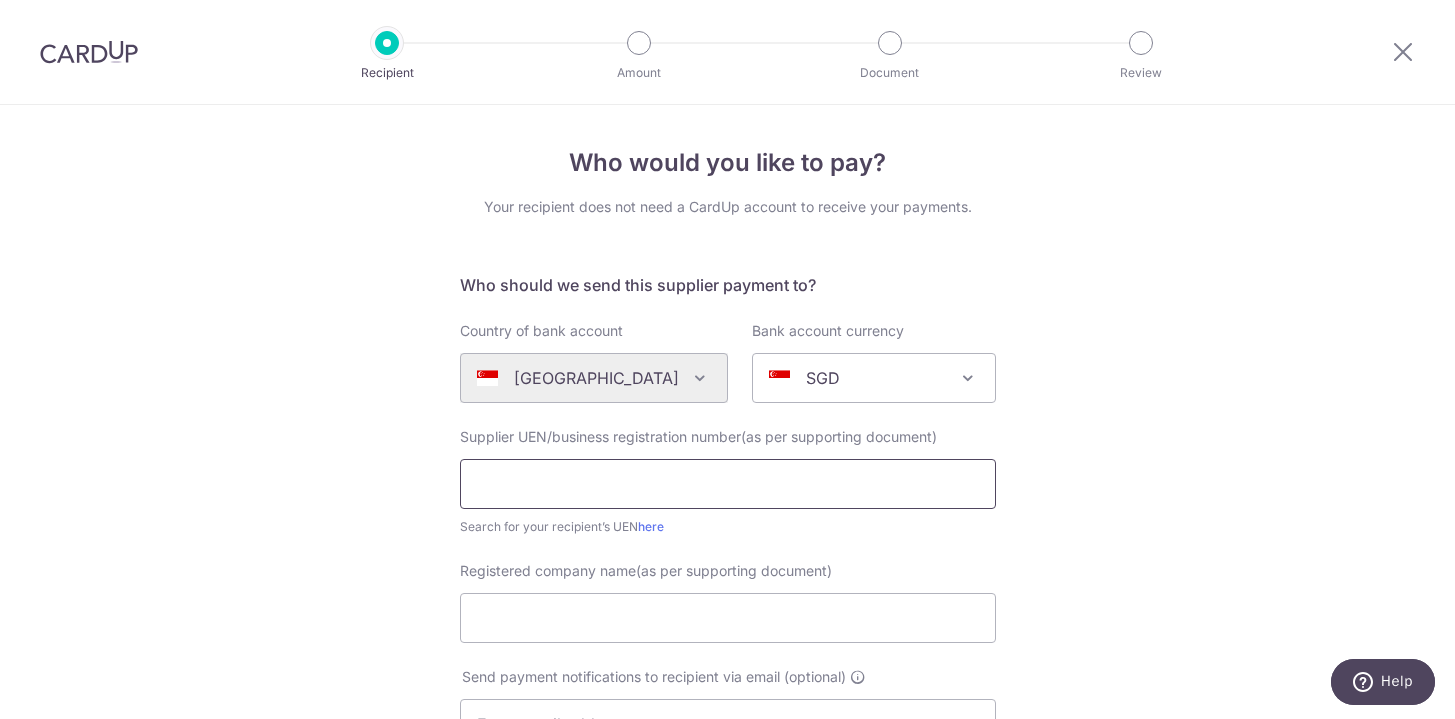 click at bounding box center (728, 484) 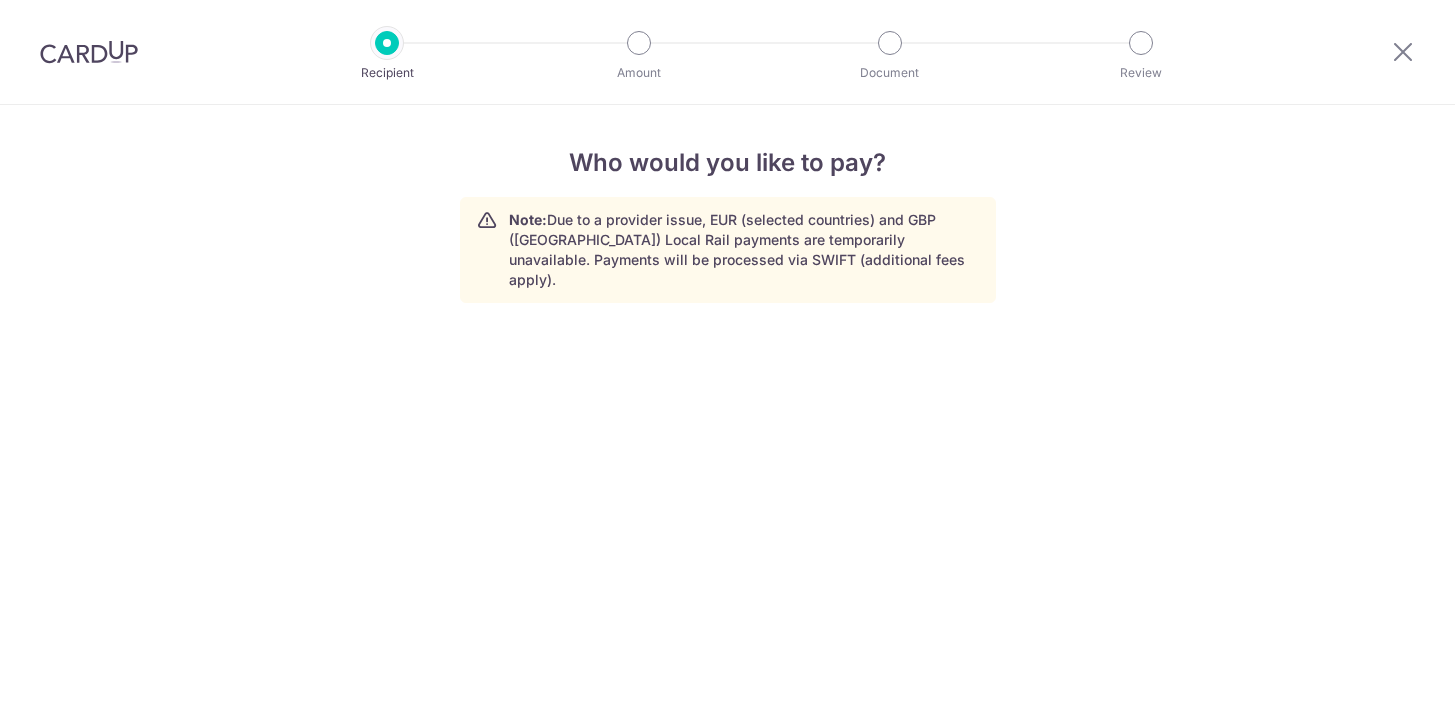 scroll, scrollTop: 0, scrollLeft: 0, axis: both 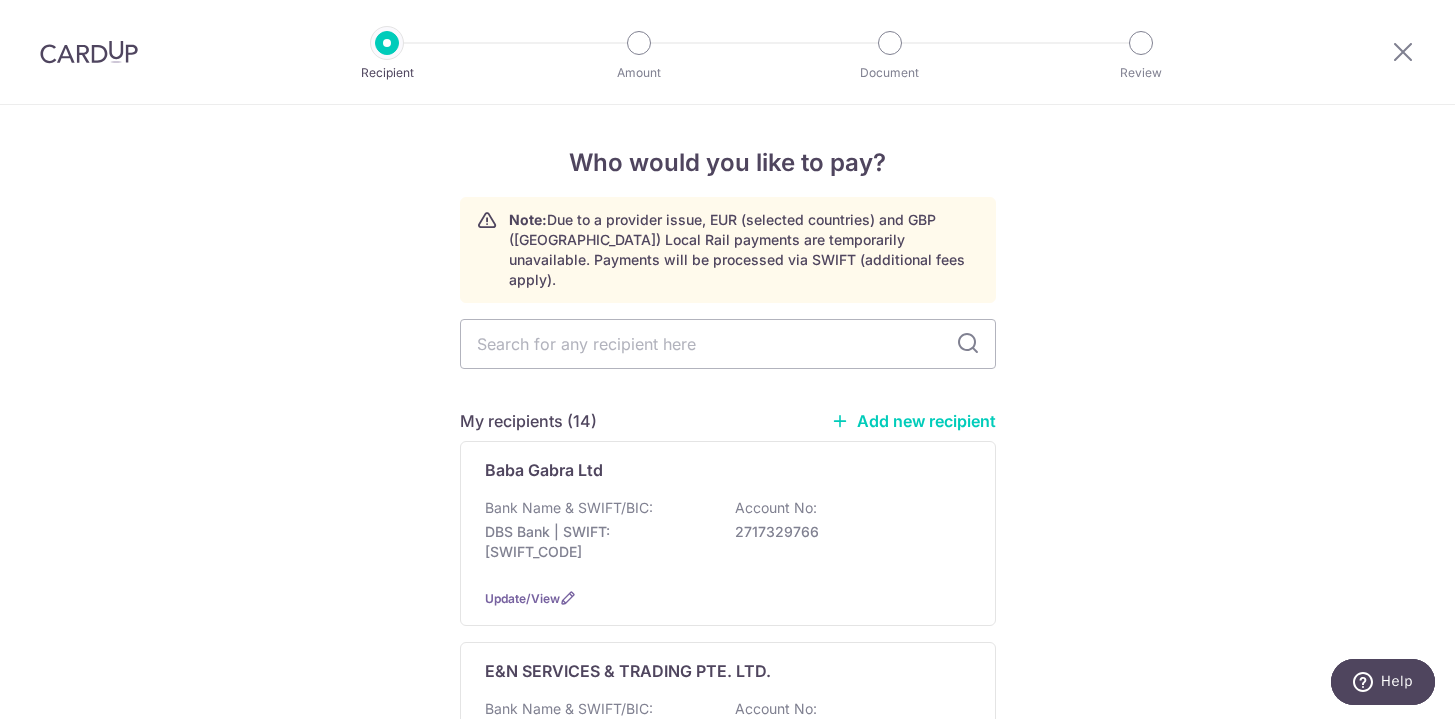 click on "Add new recipient" at bounding box center (913, 421) 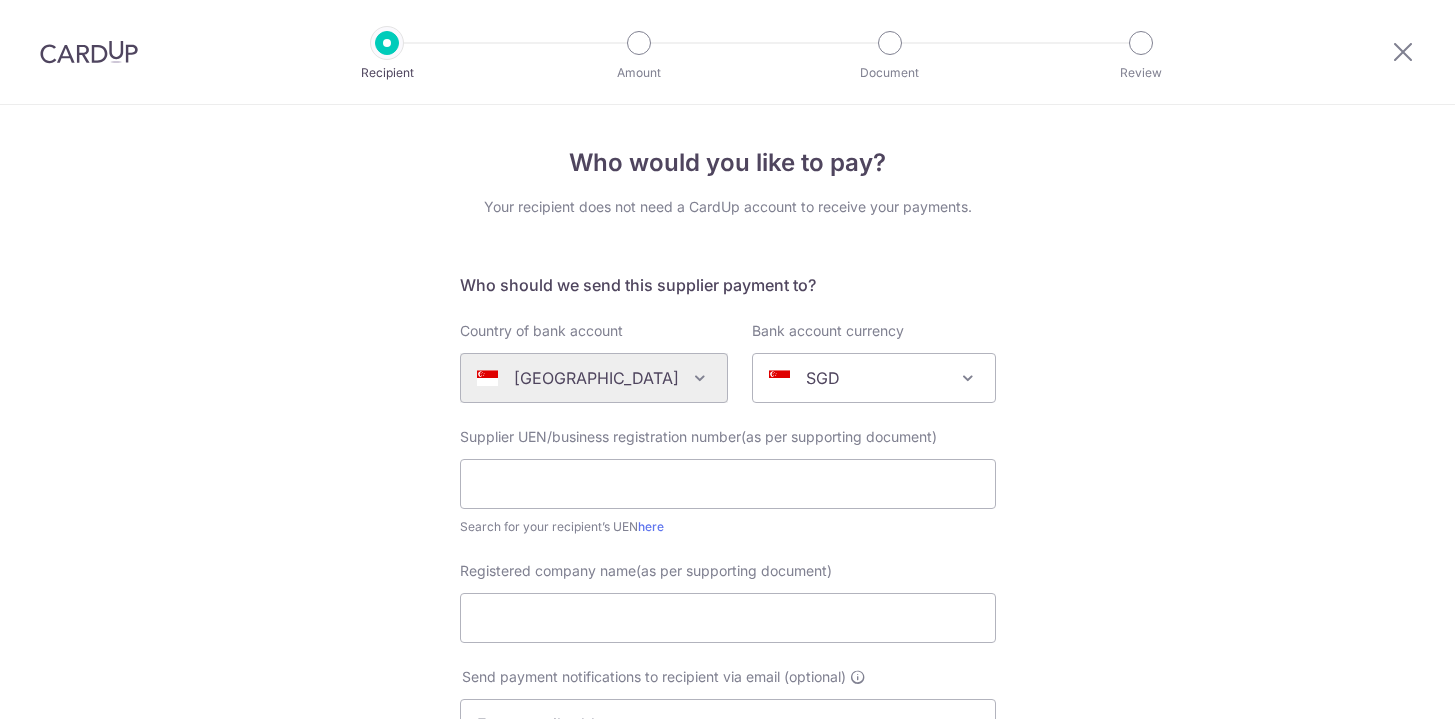 scroll, scrollTop: 0, scrollLeft: 0, axis: both 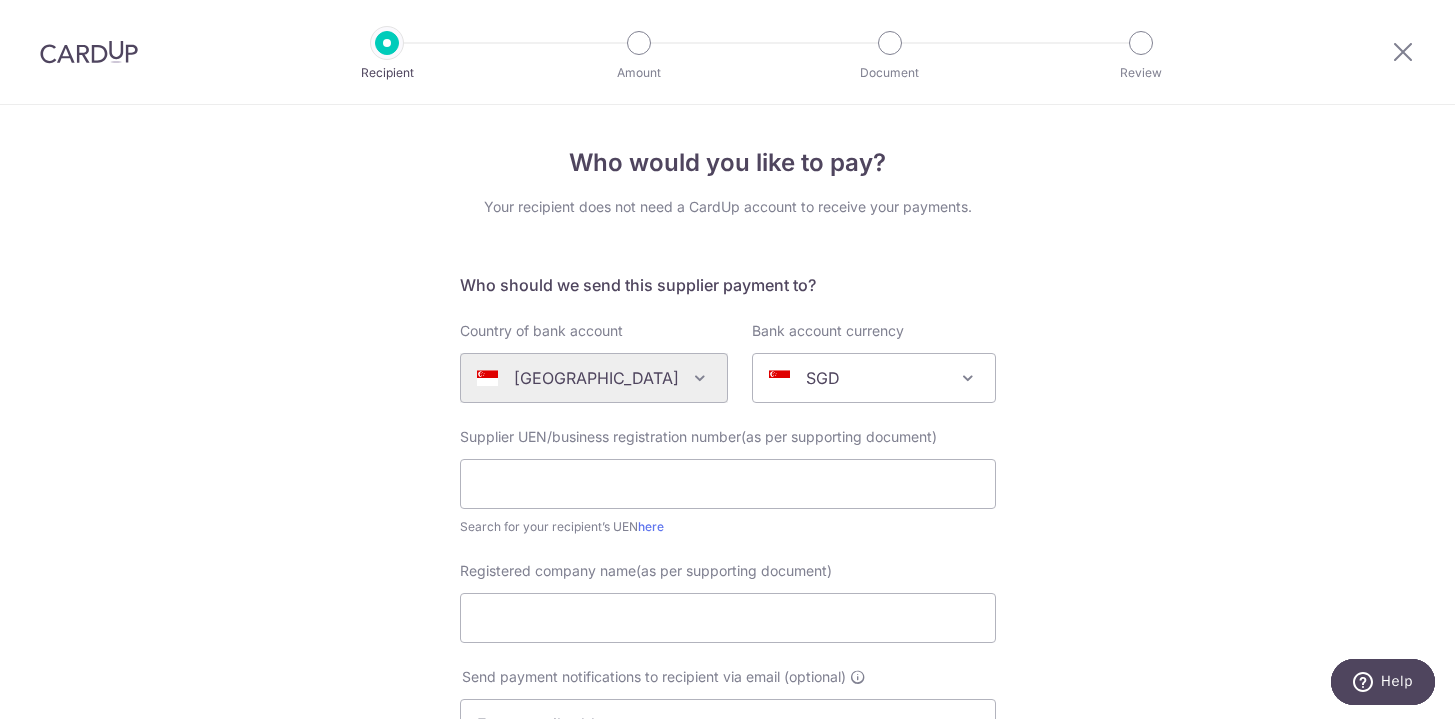 click at bounding box center (89, 52) 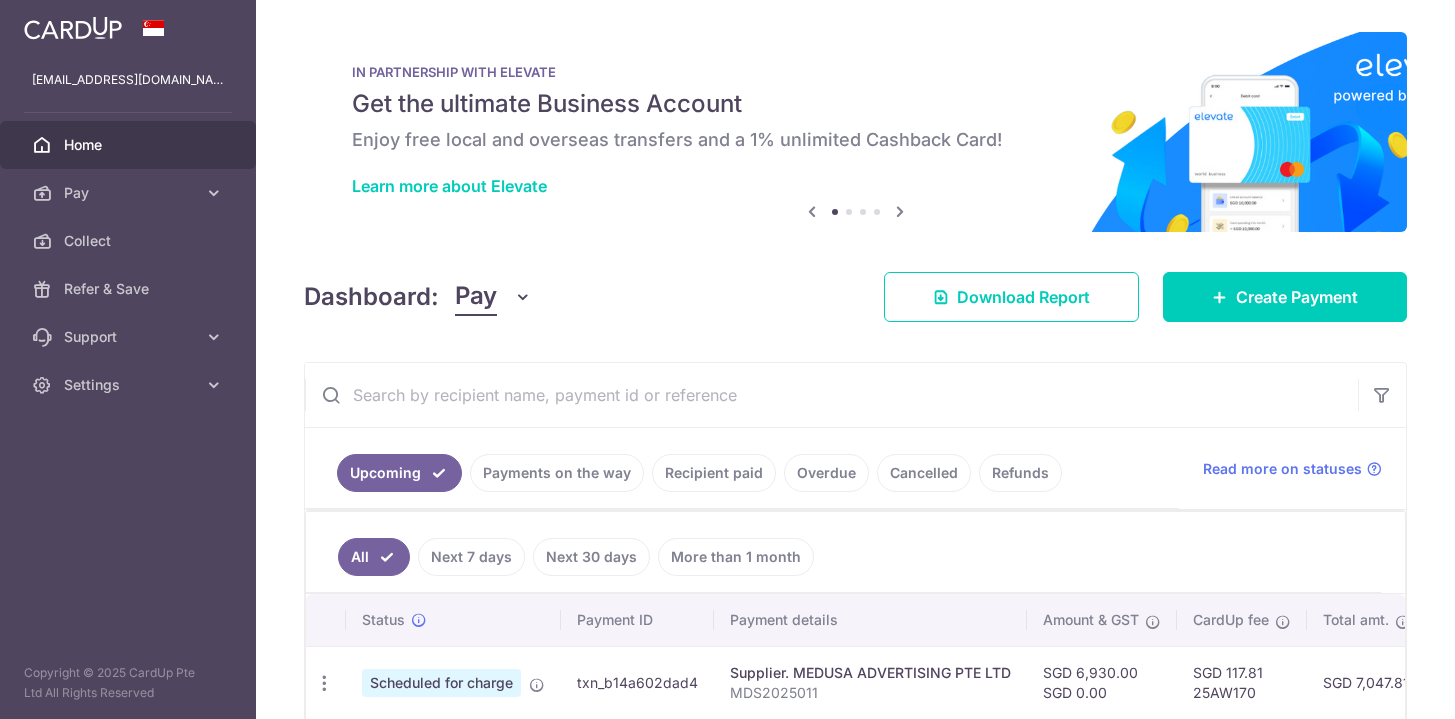 scroll, scrollTop: 0, scrollLeft: 0, axis: both 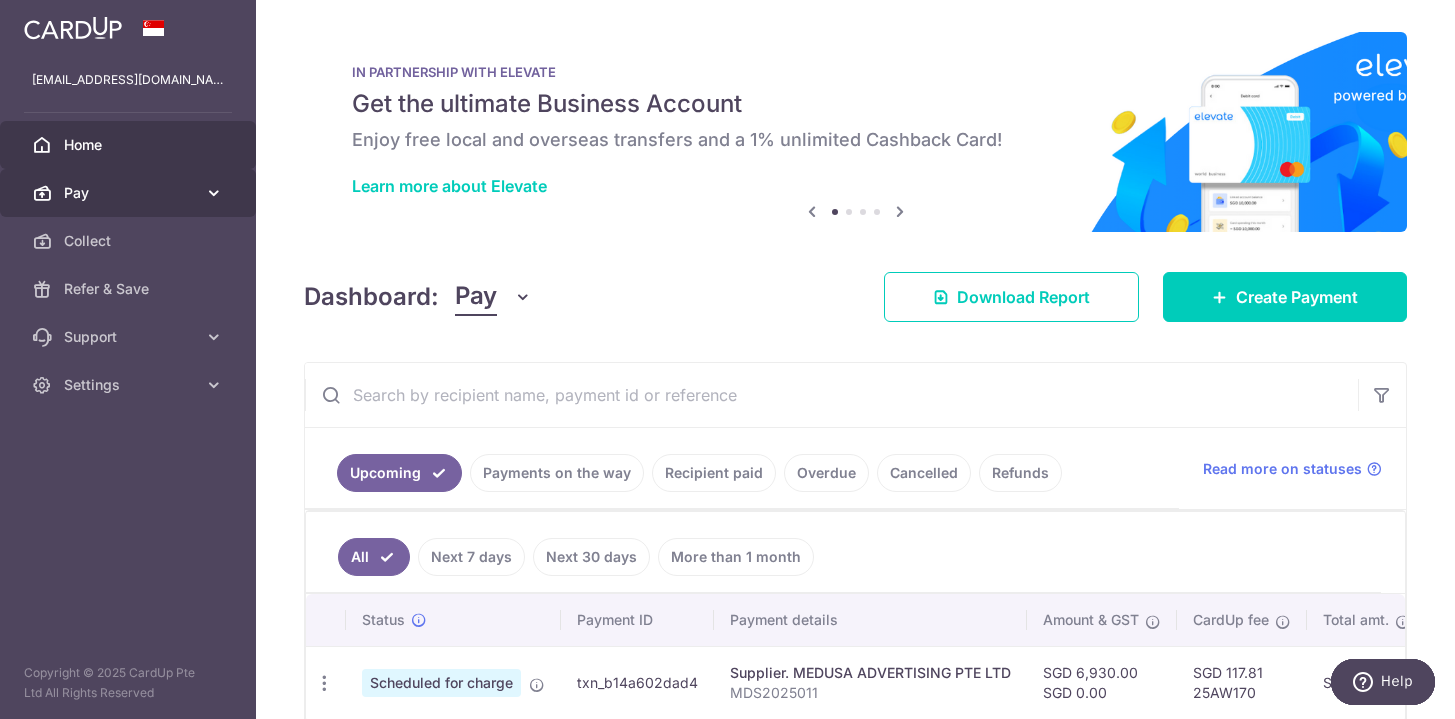 click on "Pay" at bounding box center [130, 193] 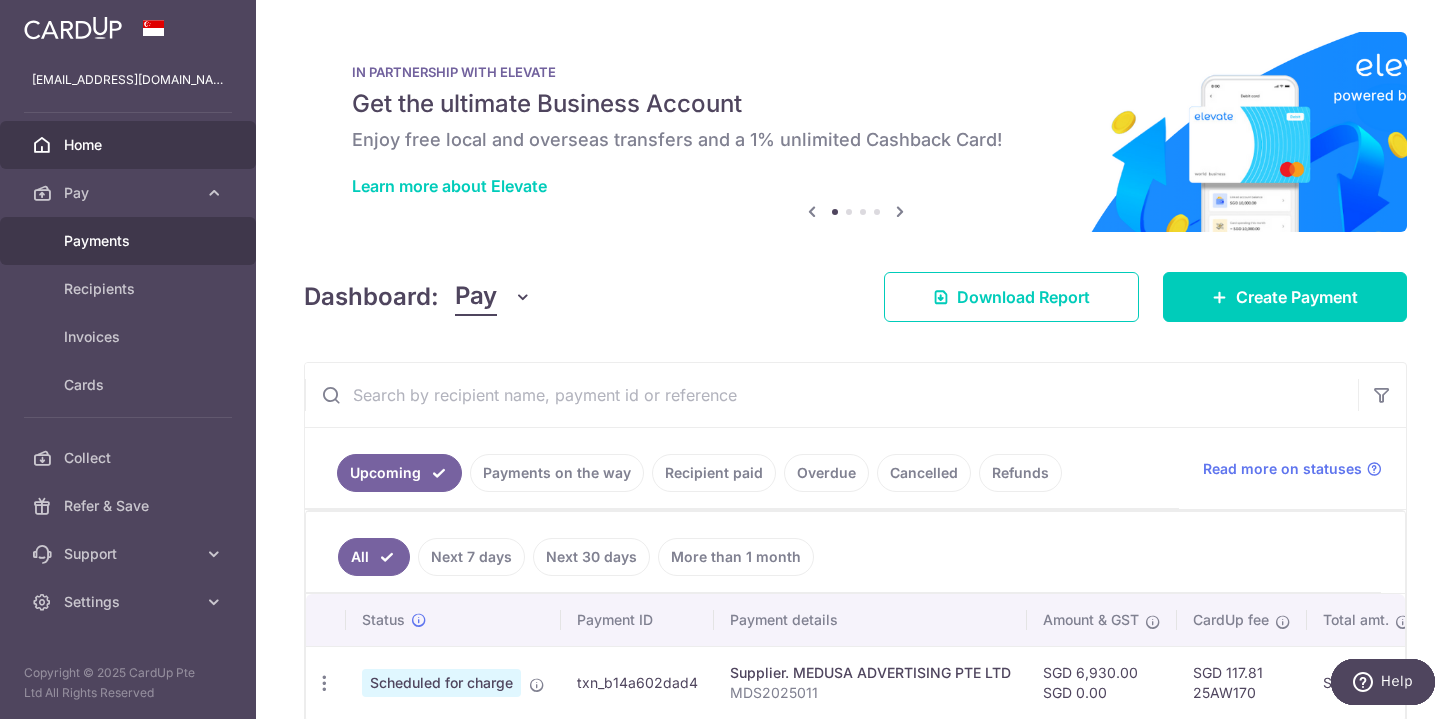 click on "Payments" at bounding box center [130, 241] 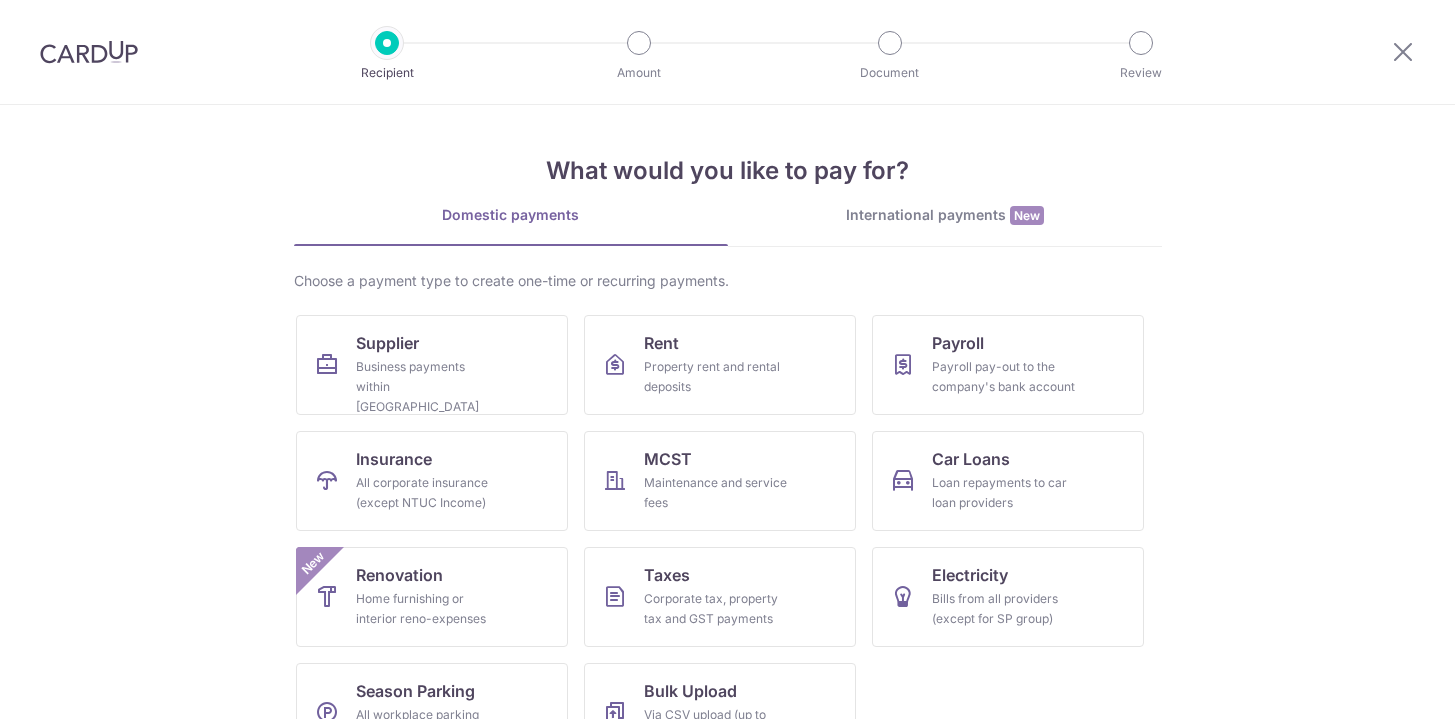 scroll, scrollTop: 0, scrollLeft: 0, axis: both 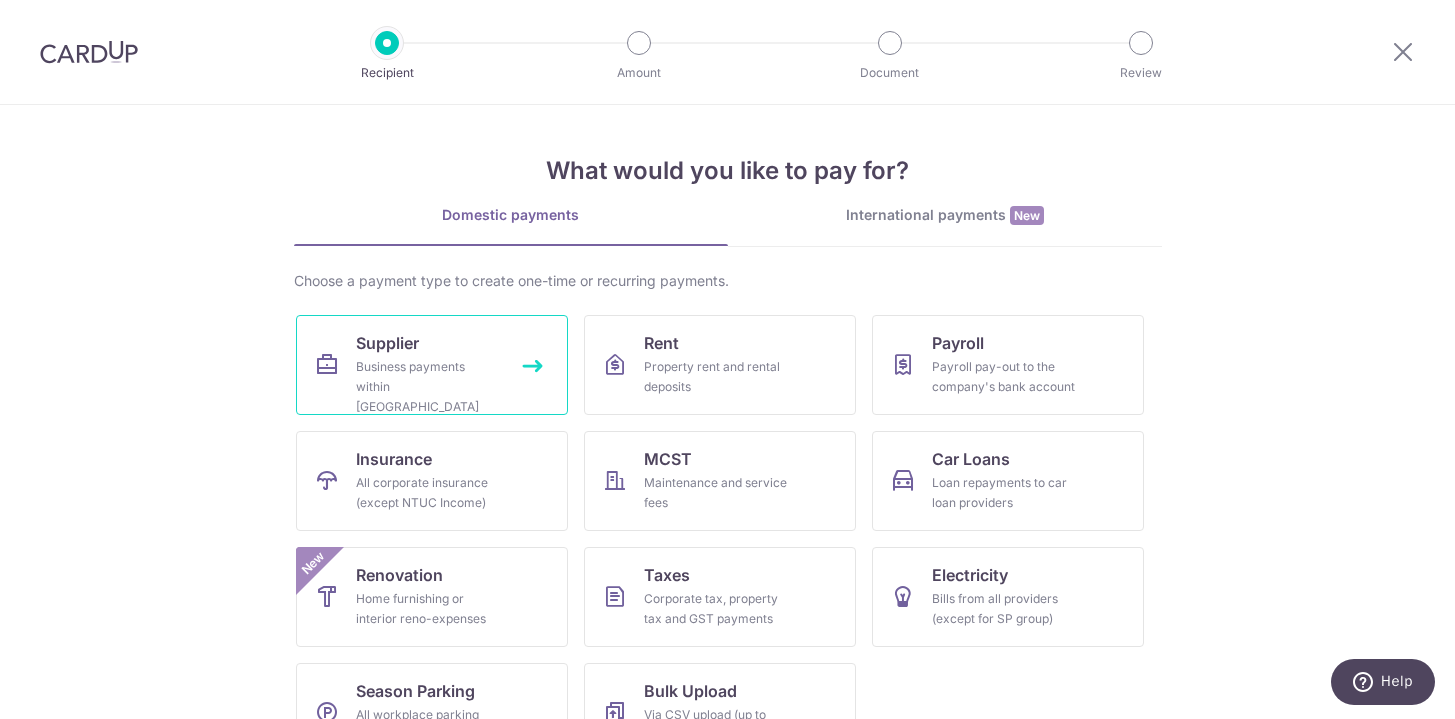 click on "Business payments within Singapore" at bounding box center [428, 387] 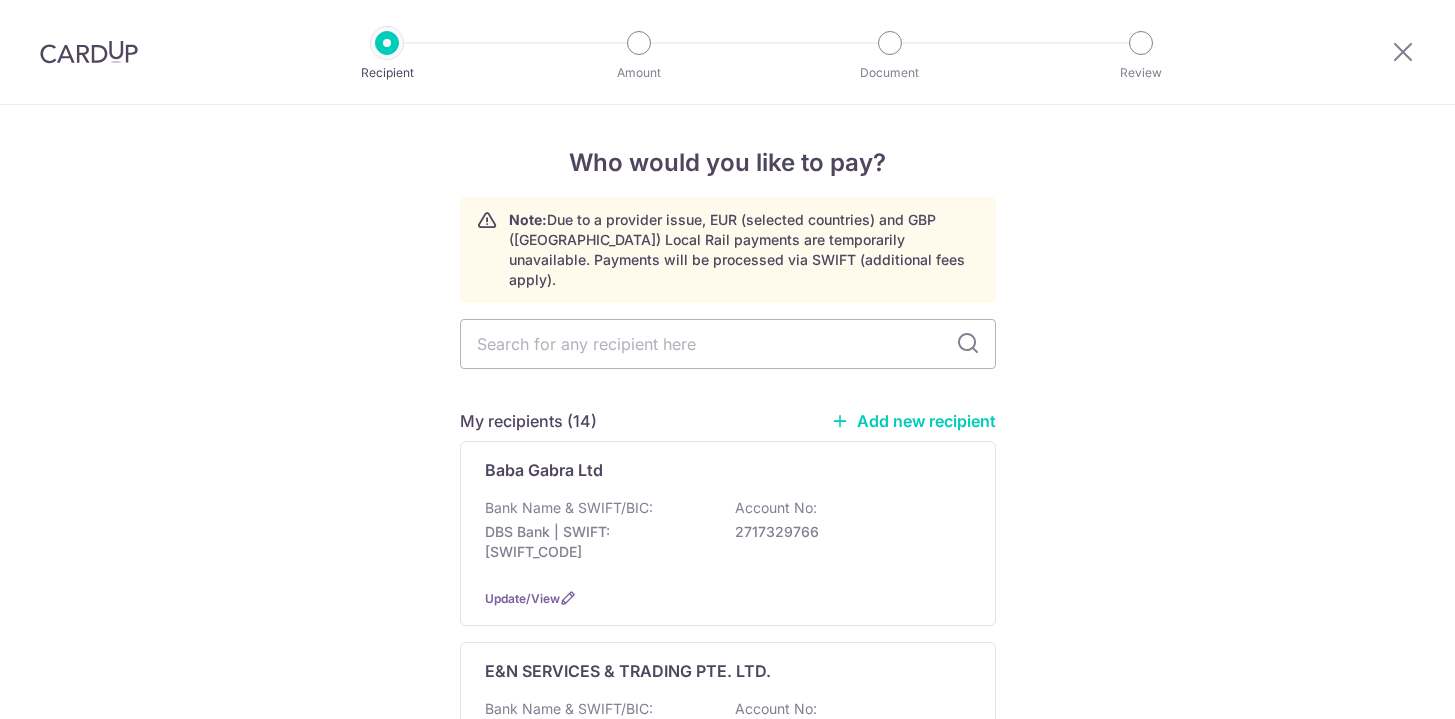 scroll, scrollTop: 0, scrollLeft: 0, axis: both 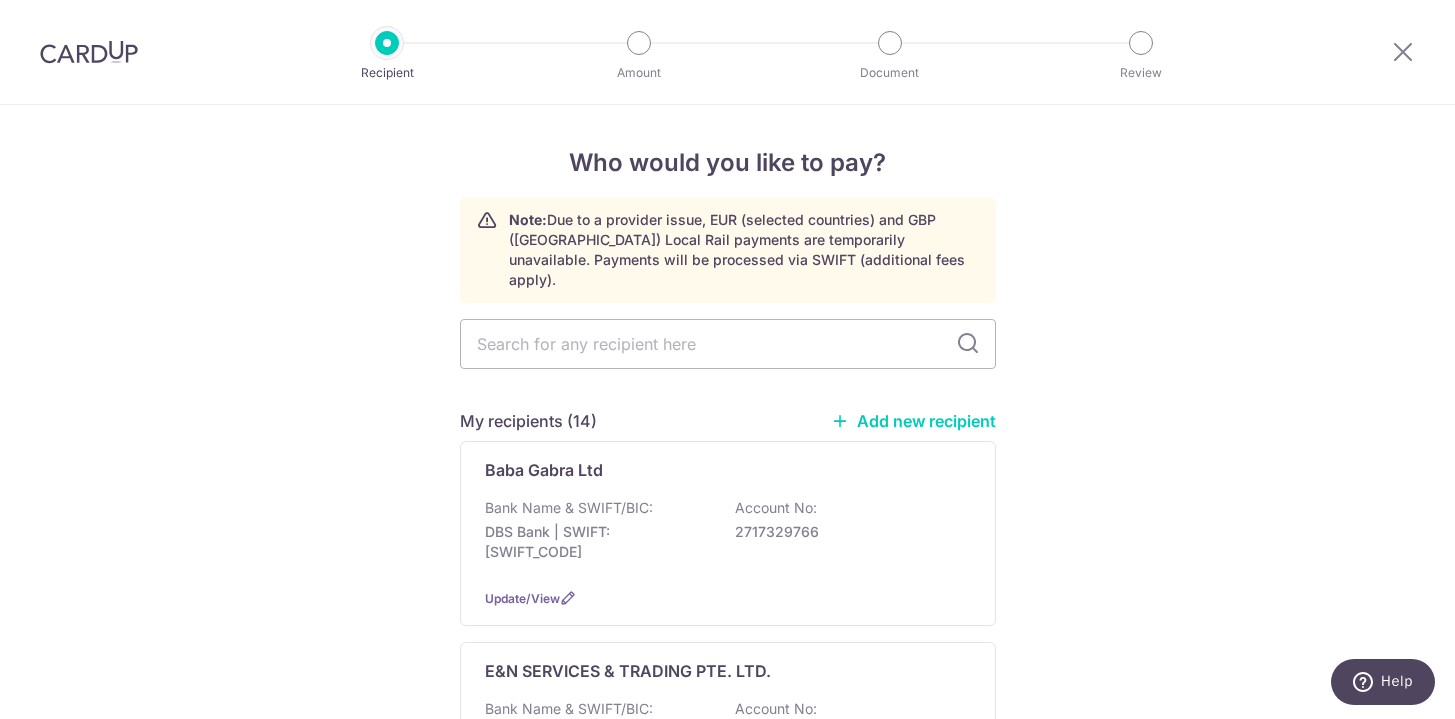 click on "Add new recipient" at bounding box center [913, 421] 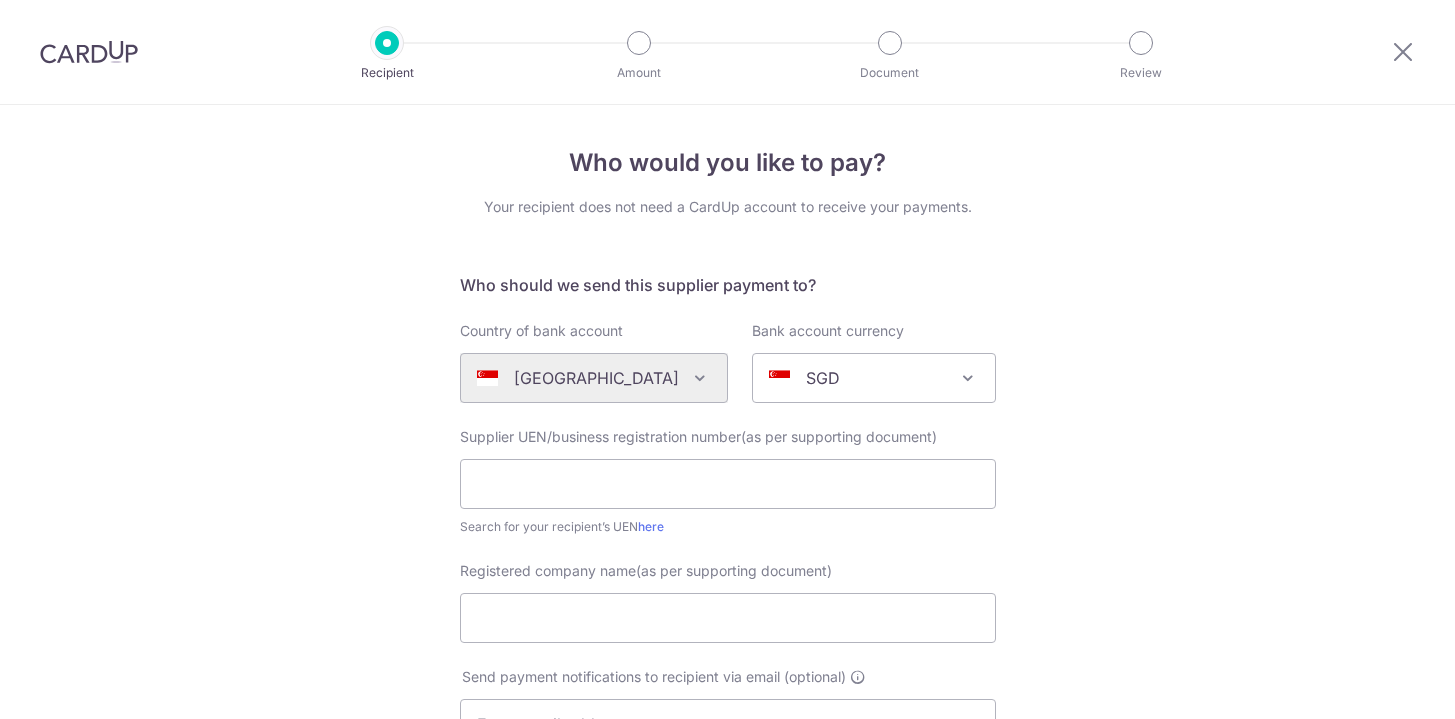 scroll, scrollTop: 0, scrollLeft: 0, axis: both 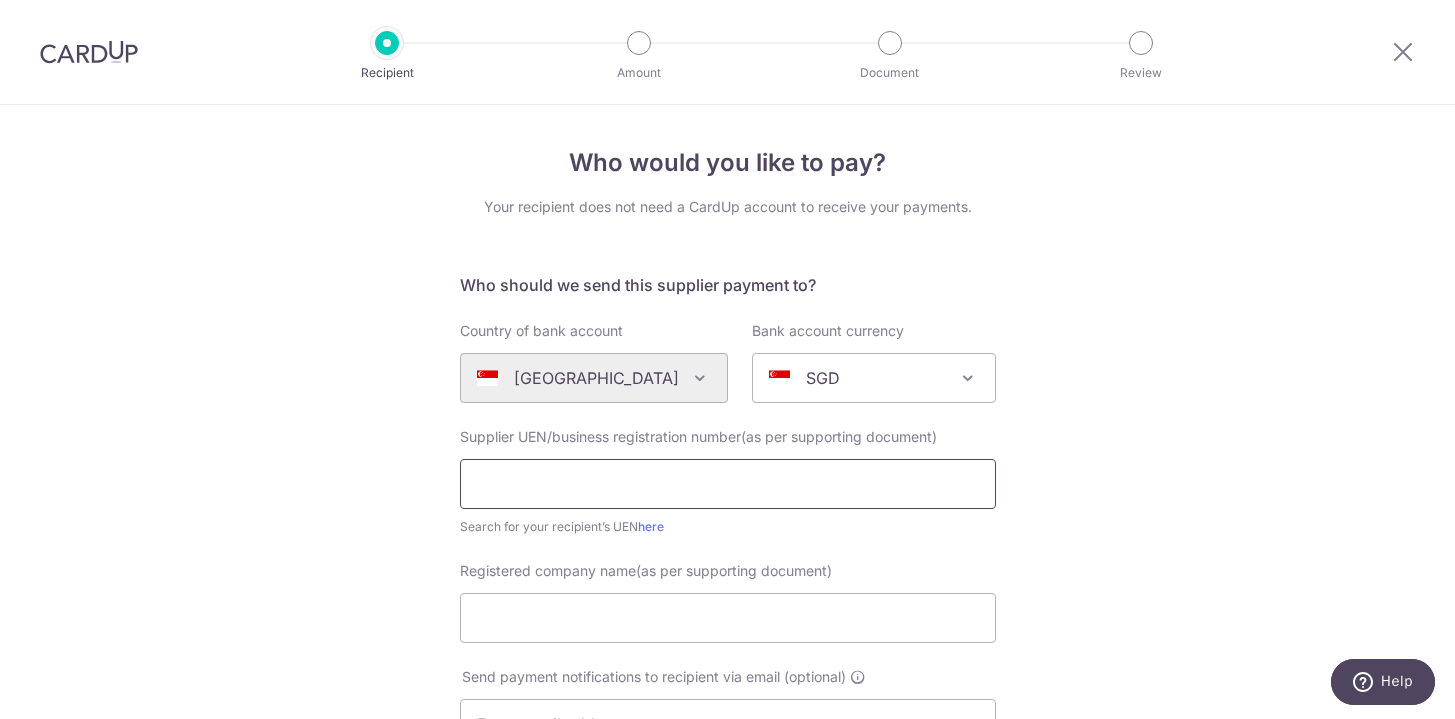 click at bounding box center [728, 484] 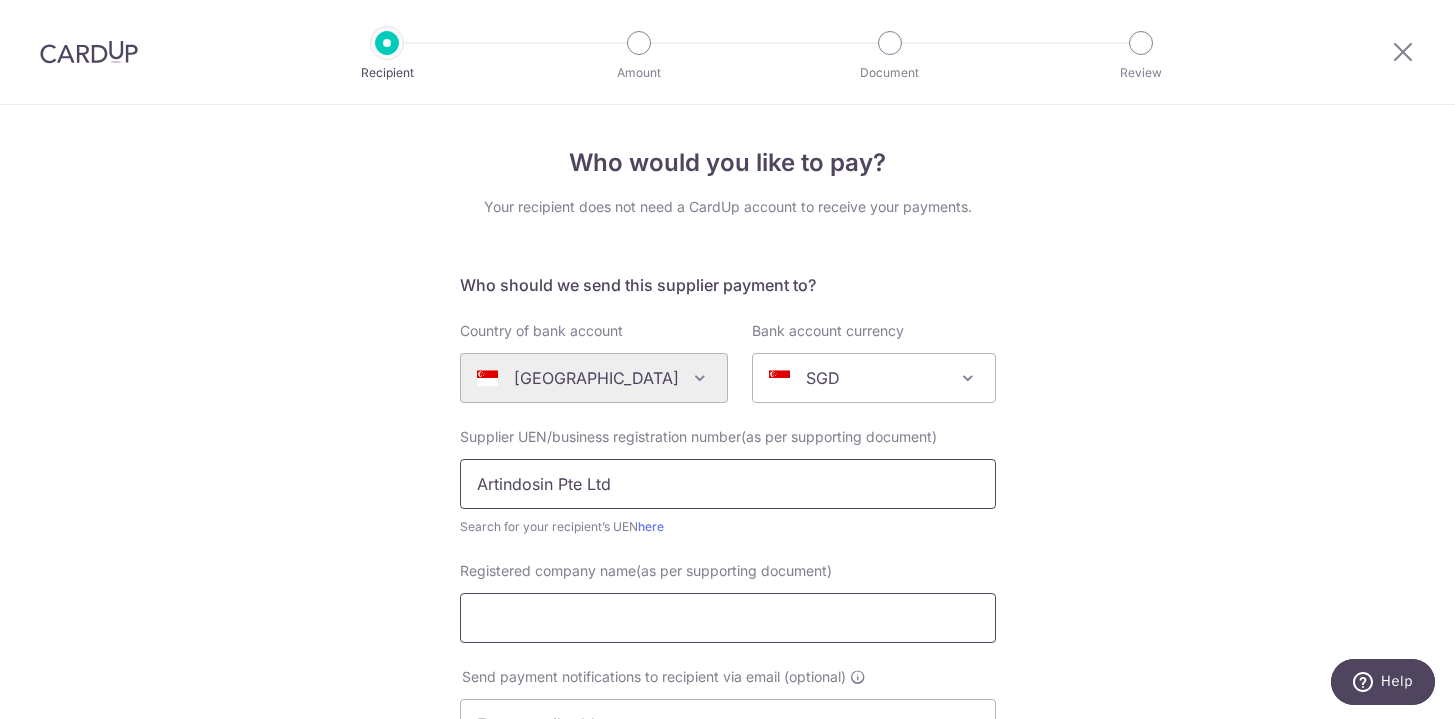 type on "Artindosin Pte Ltd" 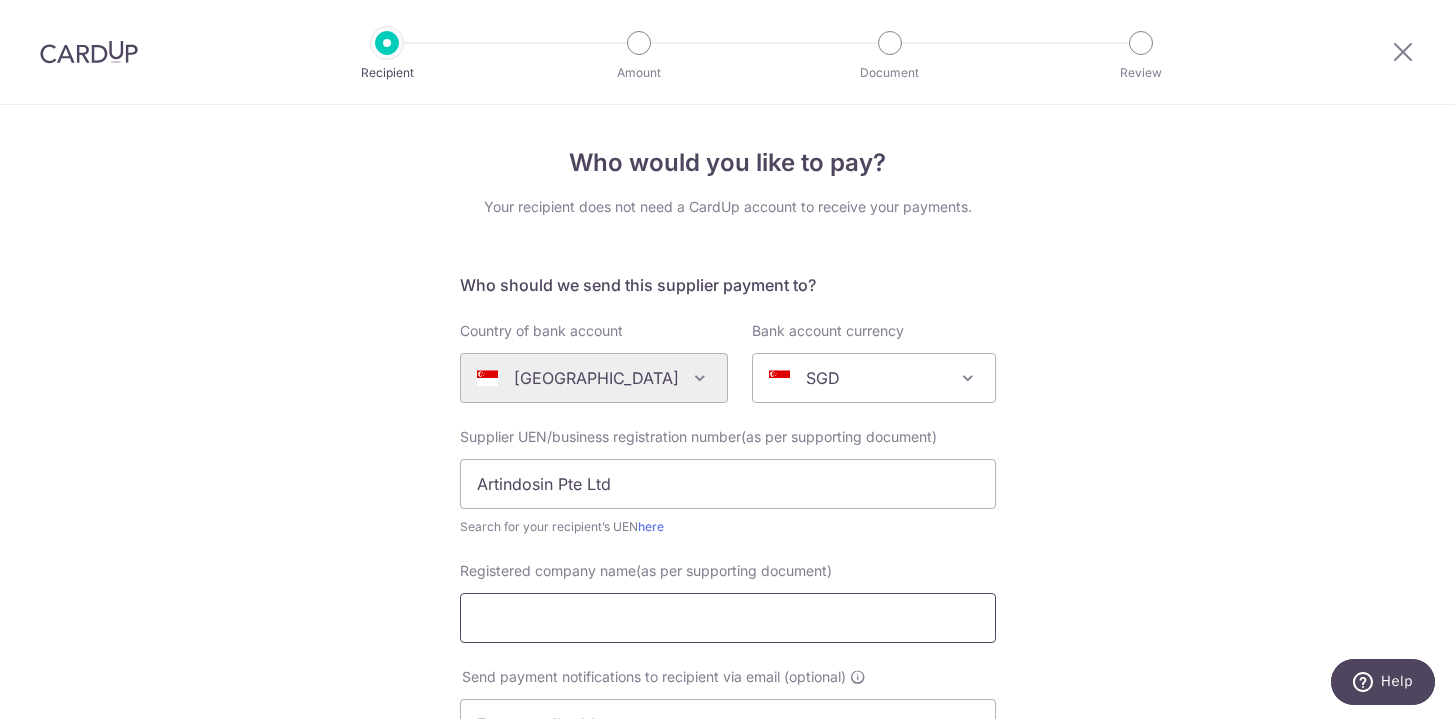 click on "Registered company name(as per supporting document)" at bounding box center (728, 618) 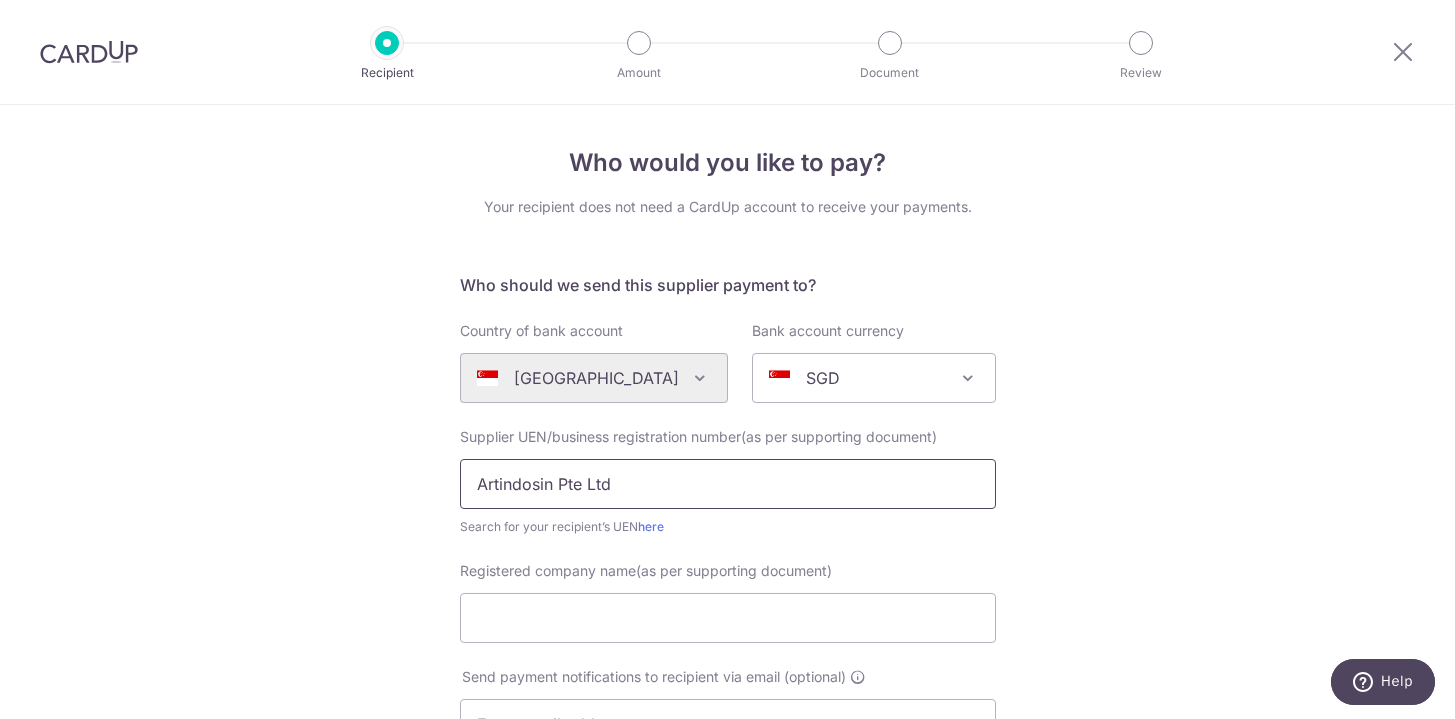 click on "Artindosin Pte Ltd" at bounding box center (728, 484) 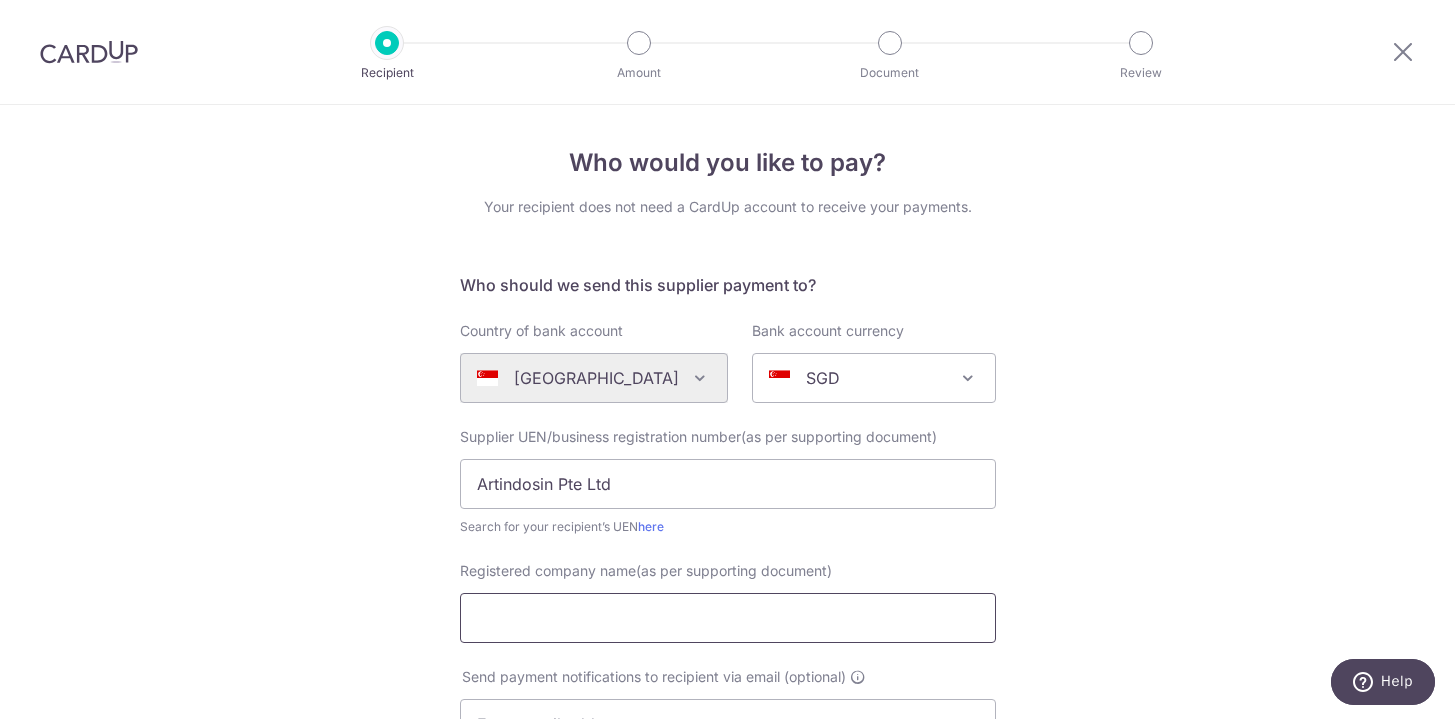 click on "Registered company name(as per supporting document)" at bounding box center [728, 618] 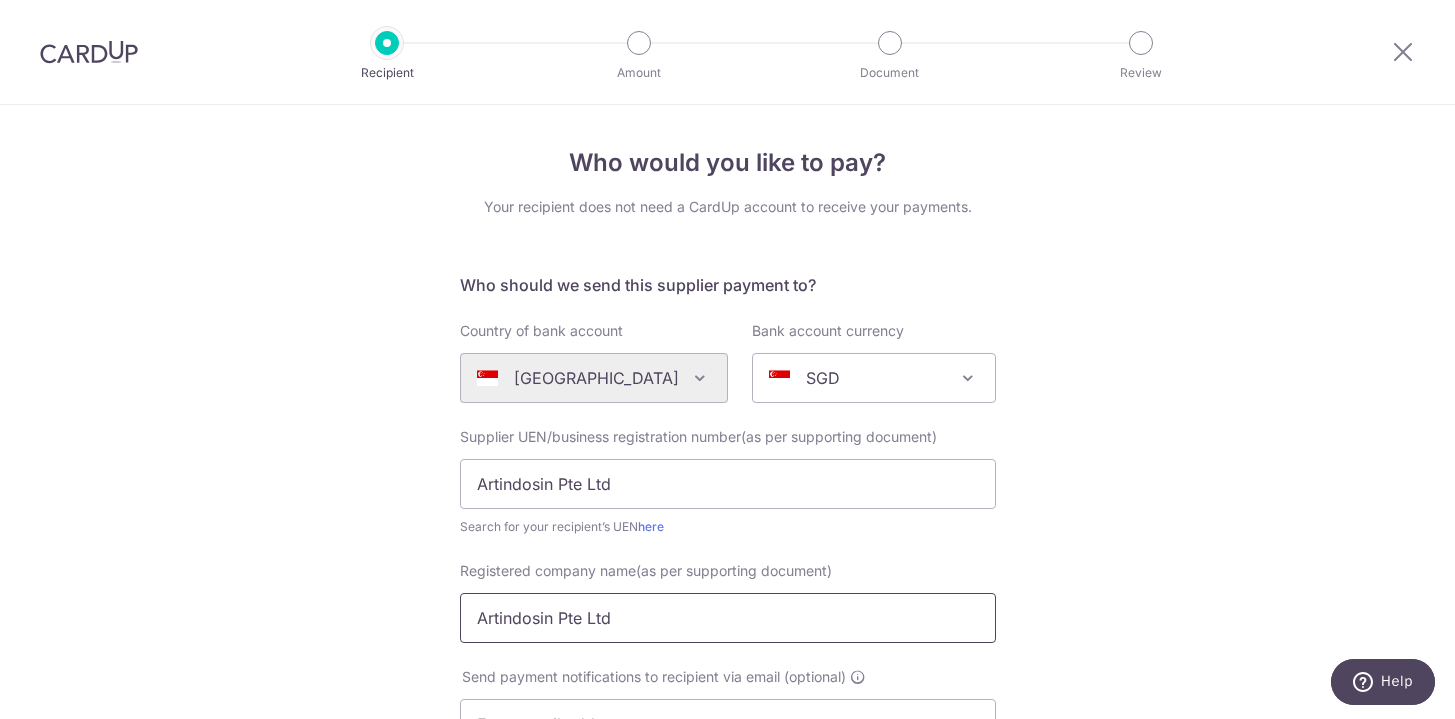 type on "Artindosin Pte Ltd" 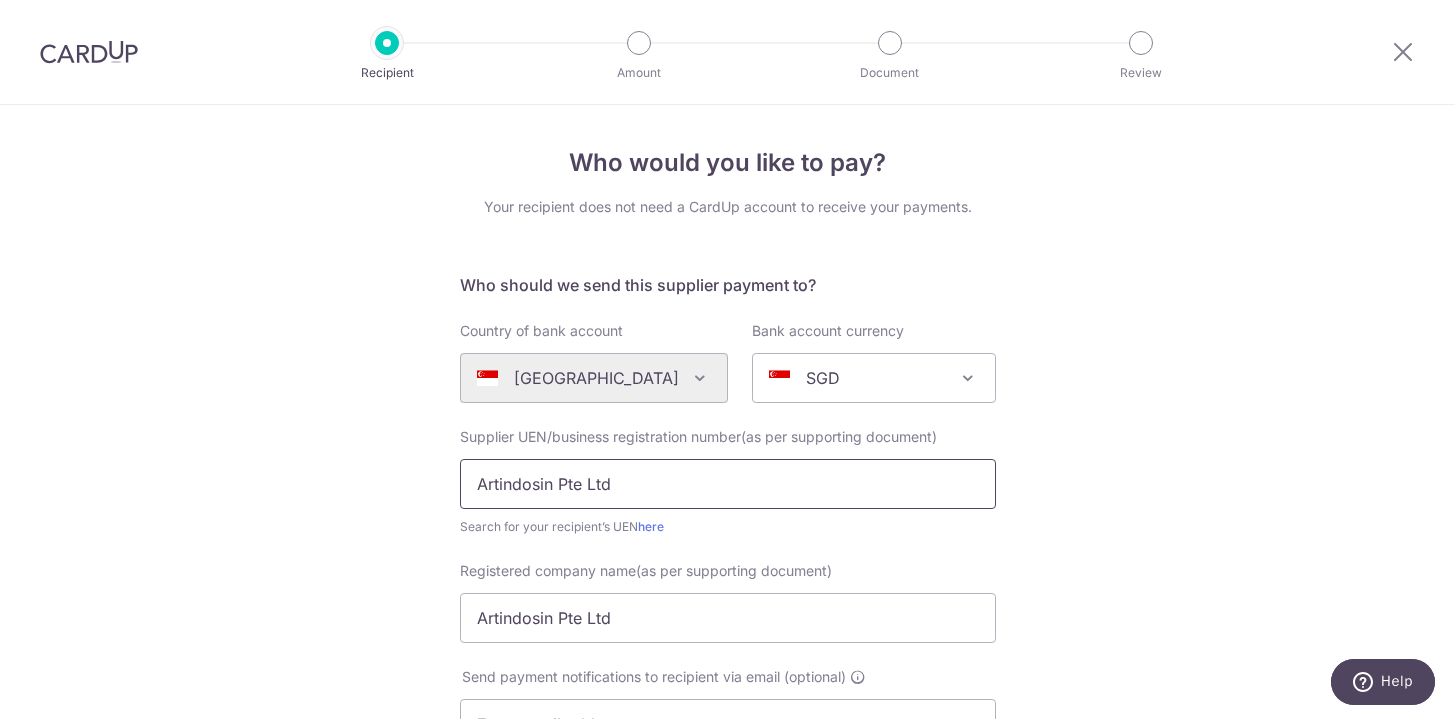 click on "Artindosin Pte Ltd" at bounding box center (728, 484) 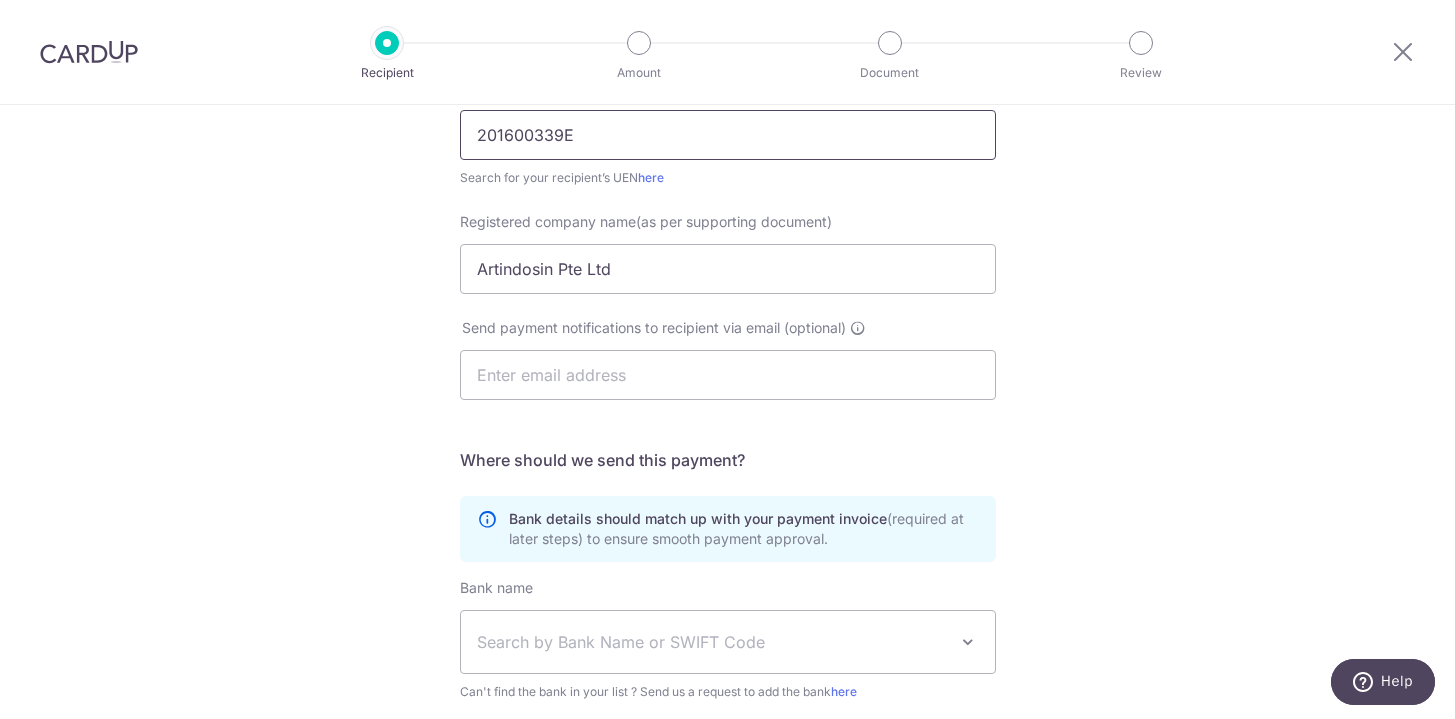 scroll, scrollTop: 350, scrollLeft: 0, axis: vertical 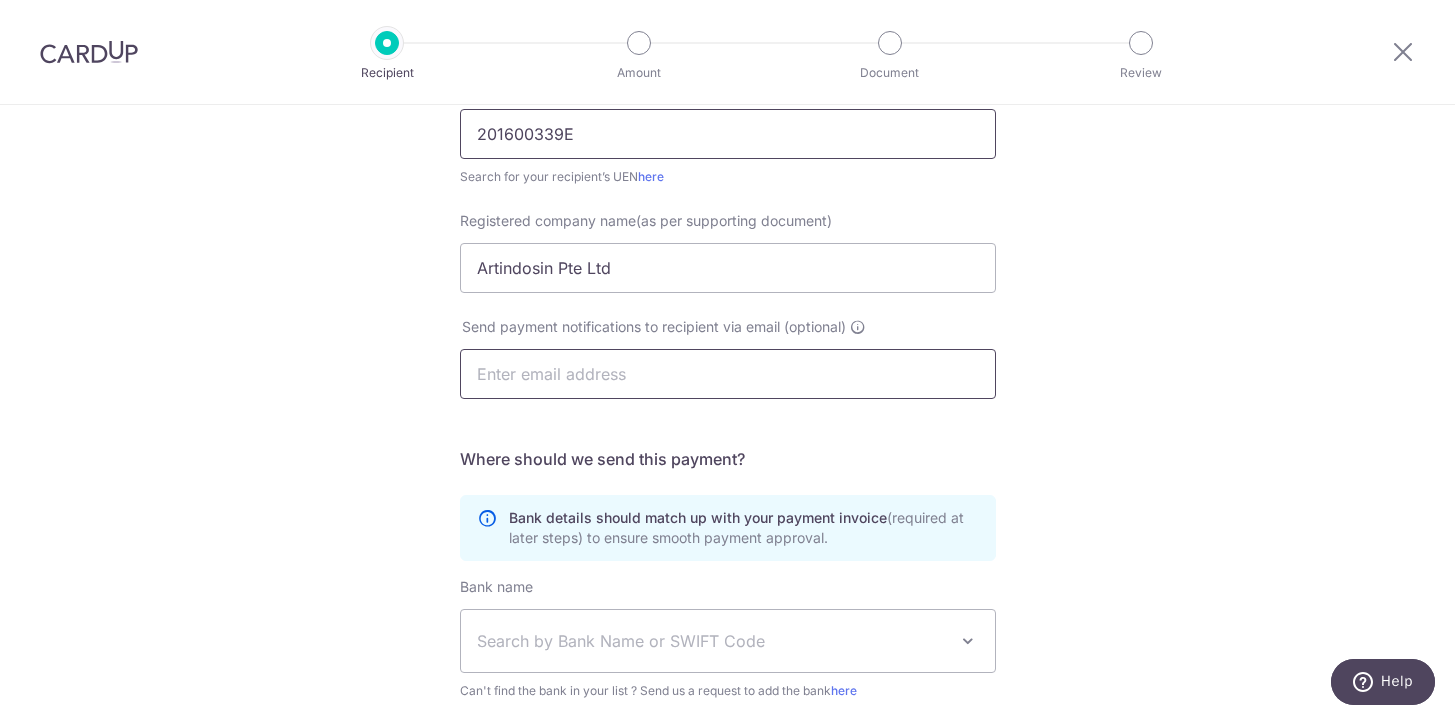 type on "201600339E" 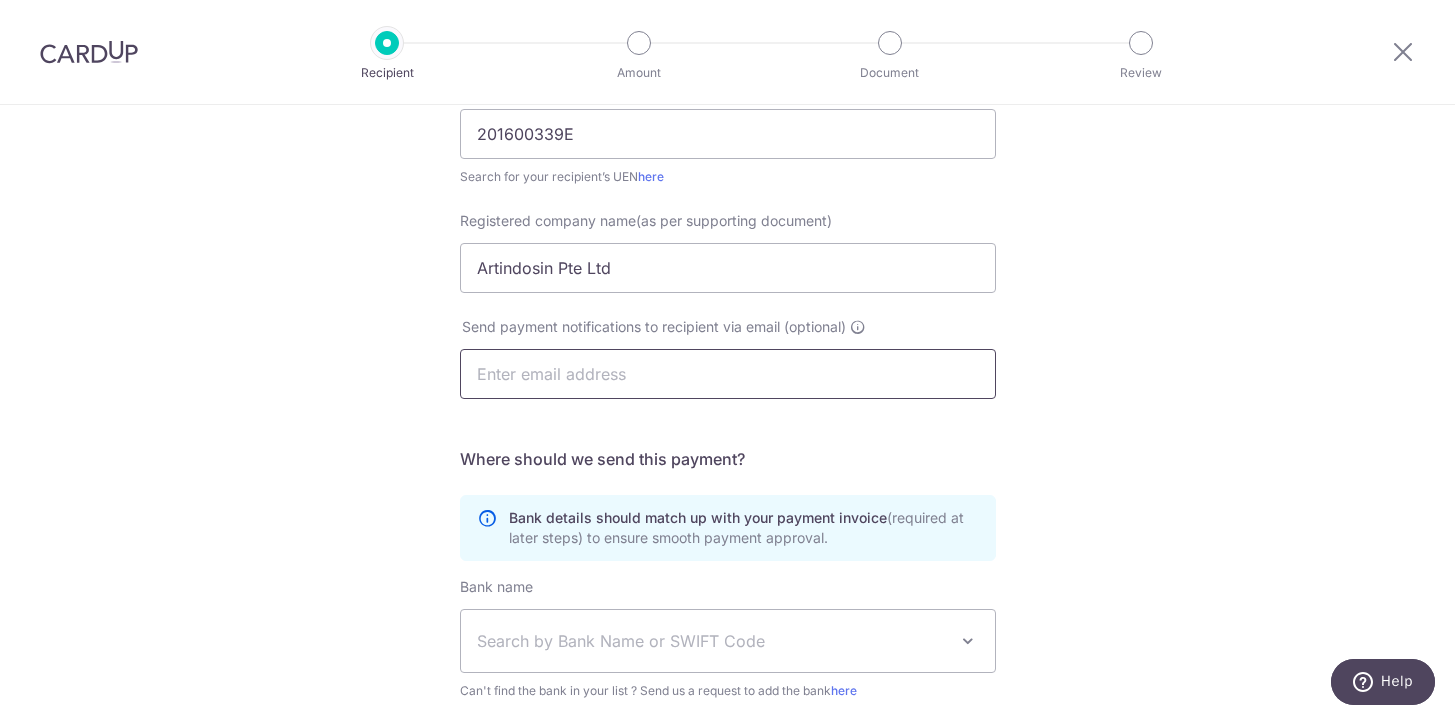 click at bounding box center (728, 374) 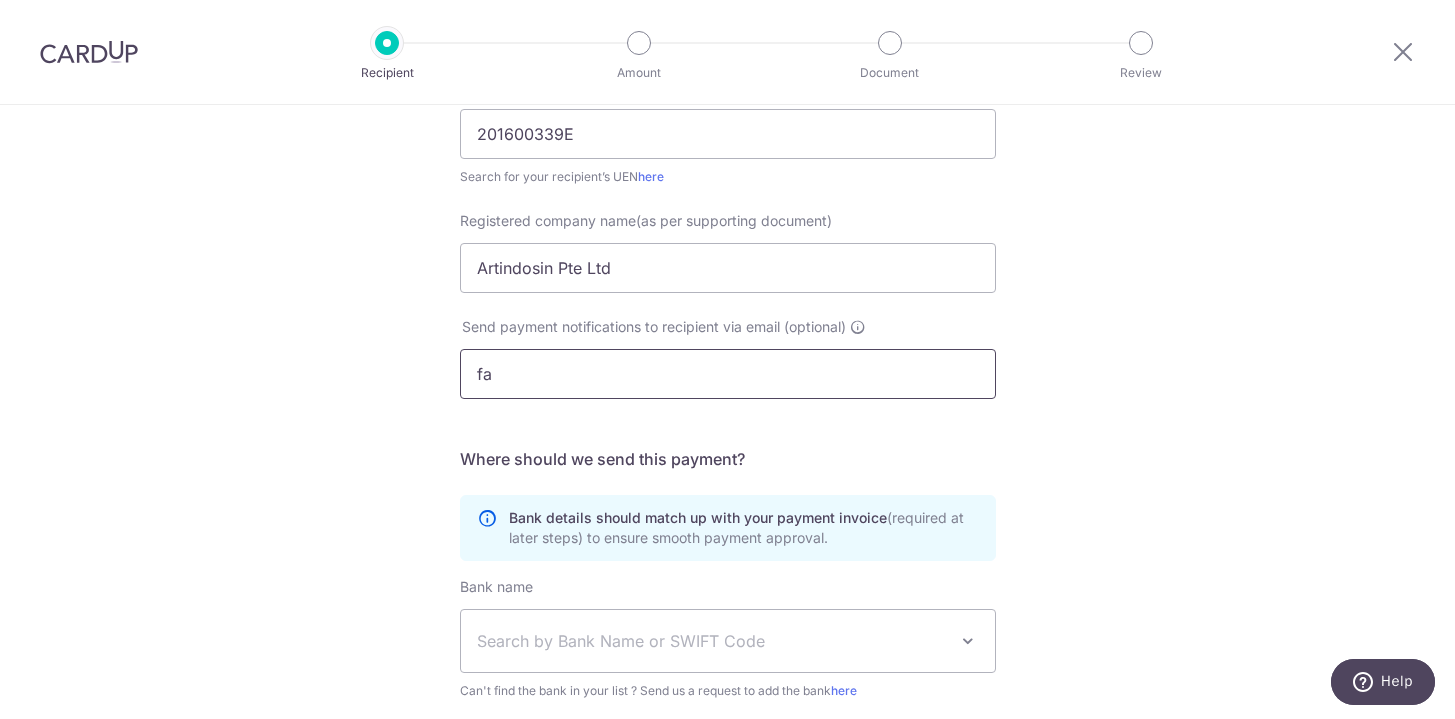 type on "fanny@ape.sg" 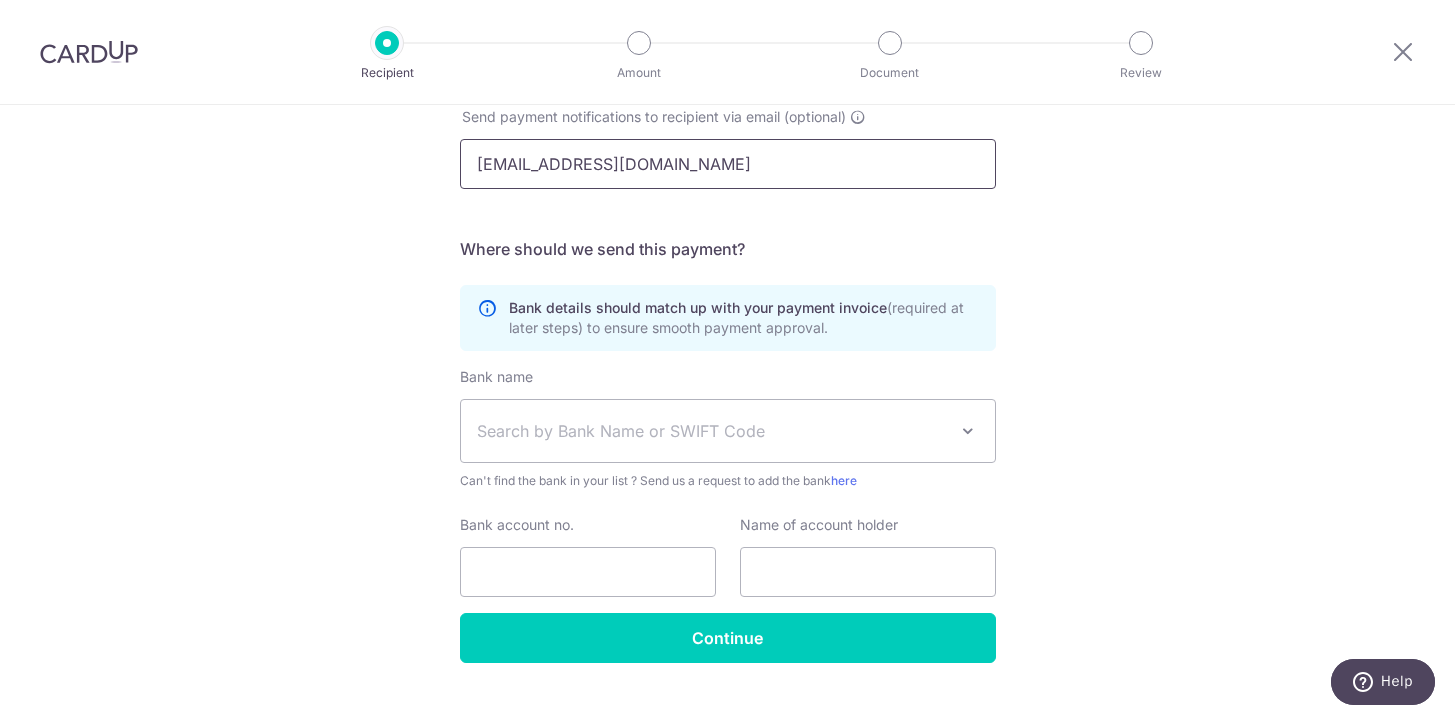 scroll, scrollTop: 598, scrollLeft: 0, axis: vertical 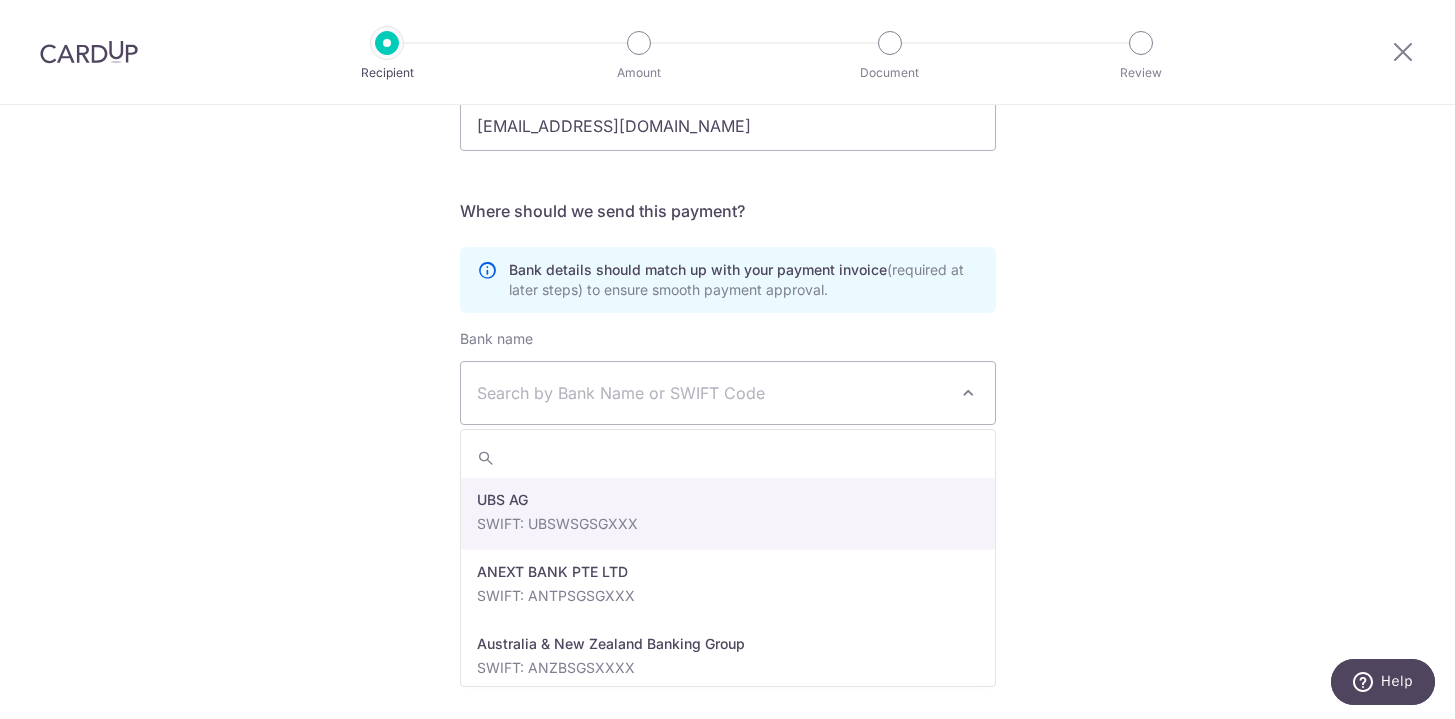 click on "Search by Bank Name or SWIFT Code" at bounding box center (712, 393) 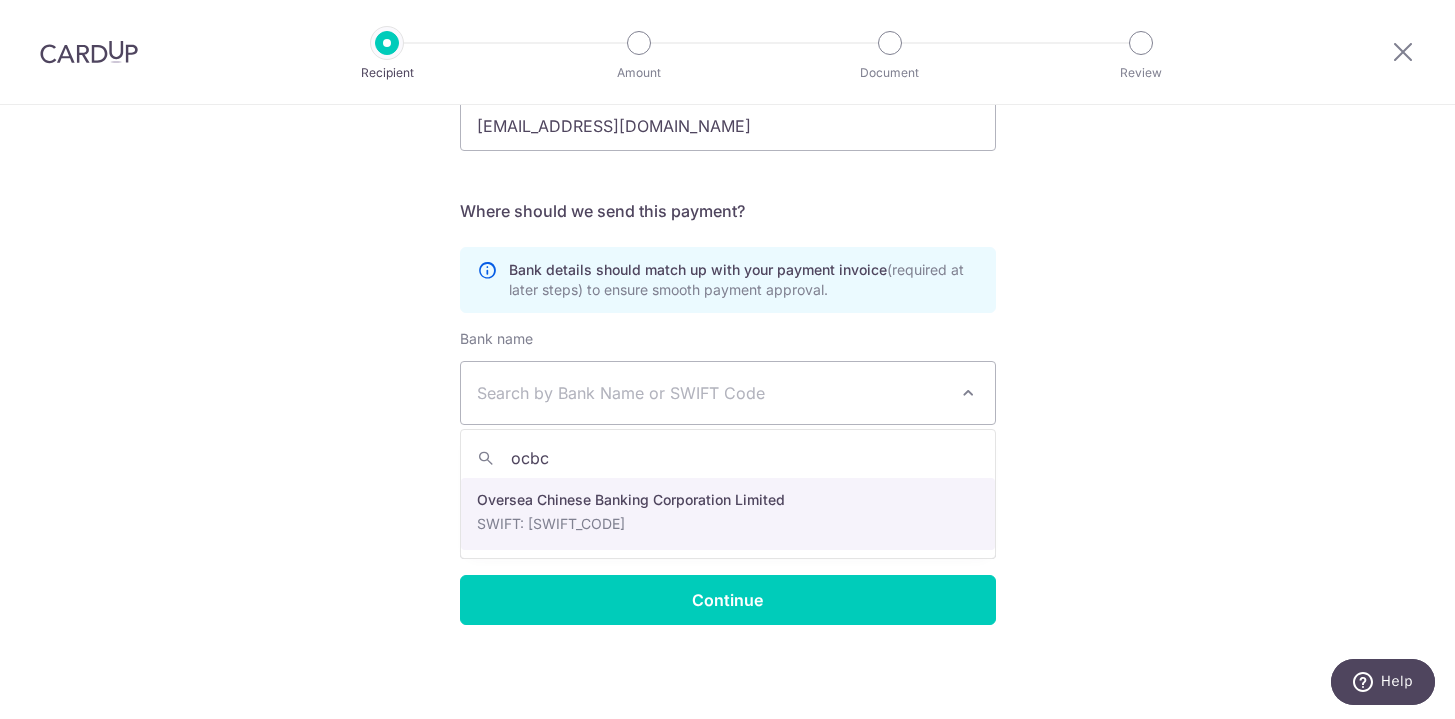 type on "ocbc" 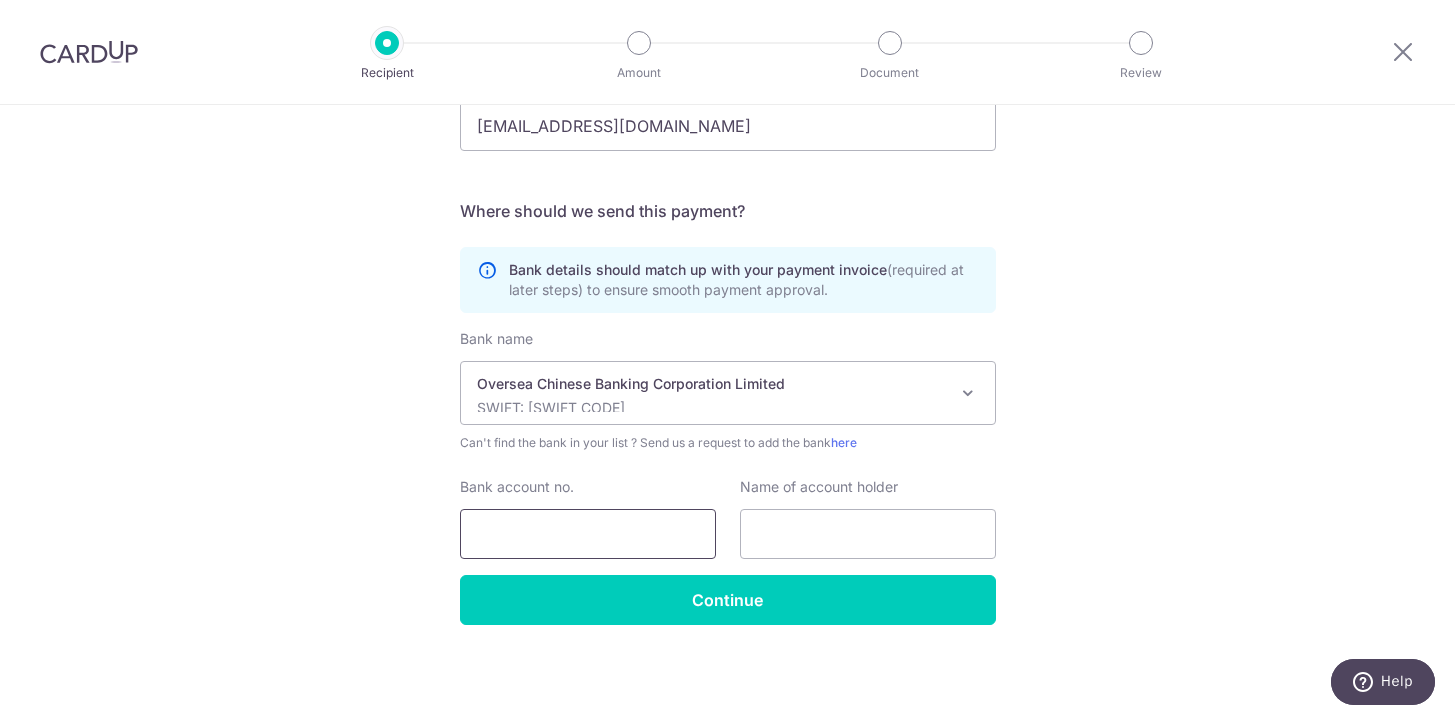 click on "Bank account no." at bounding box center [588, 534] 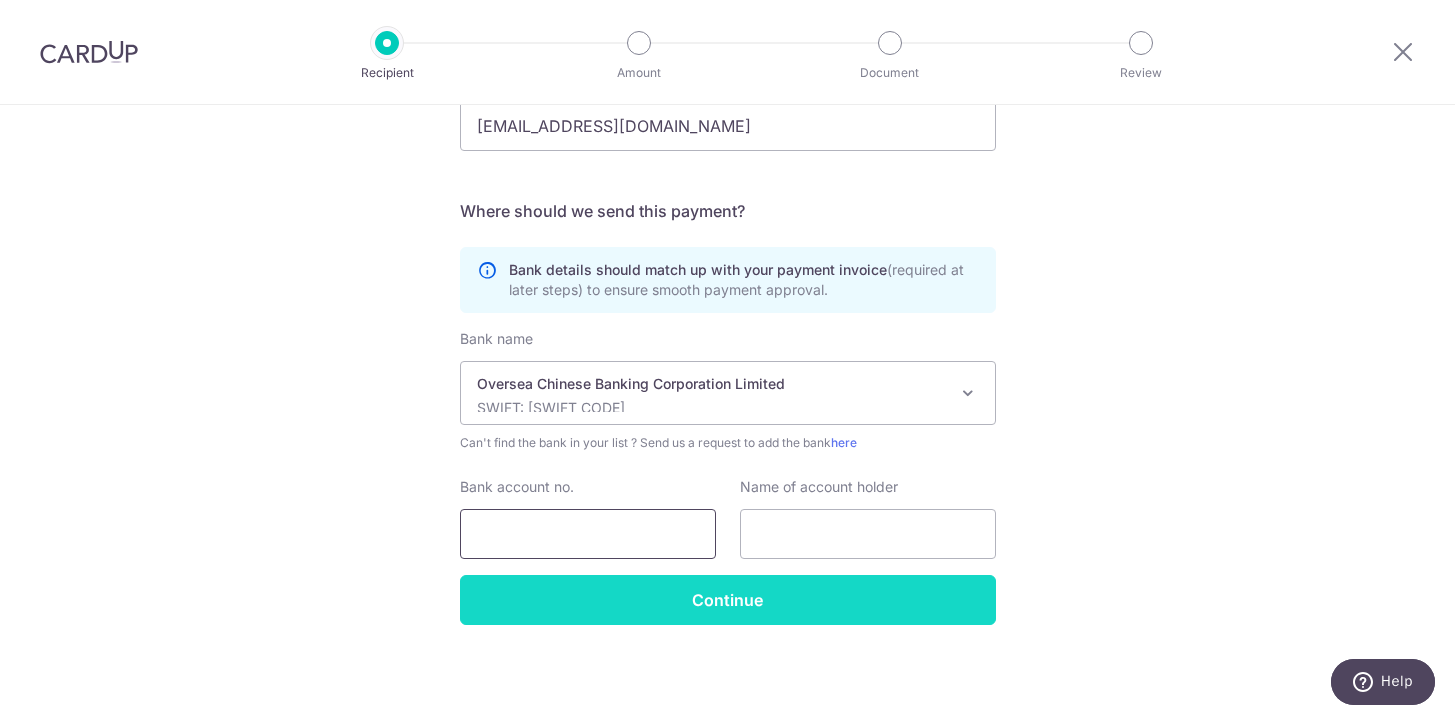 paste on "623253093001" 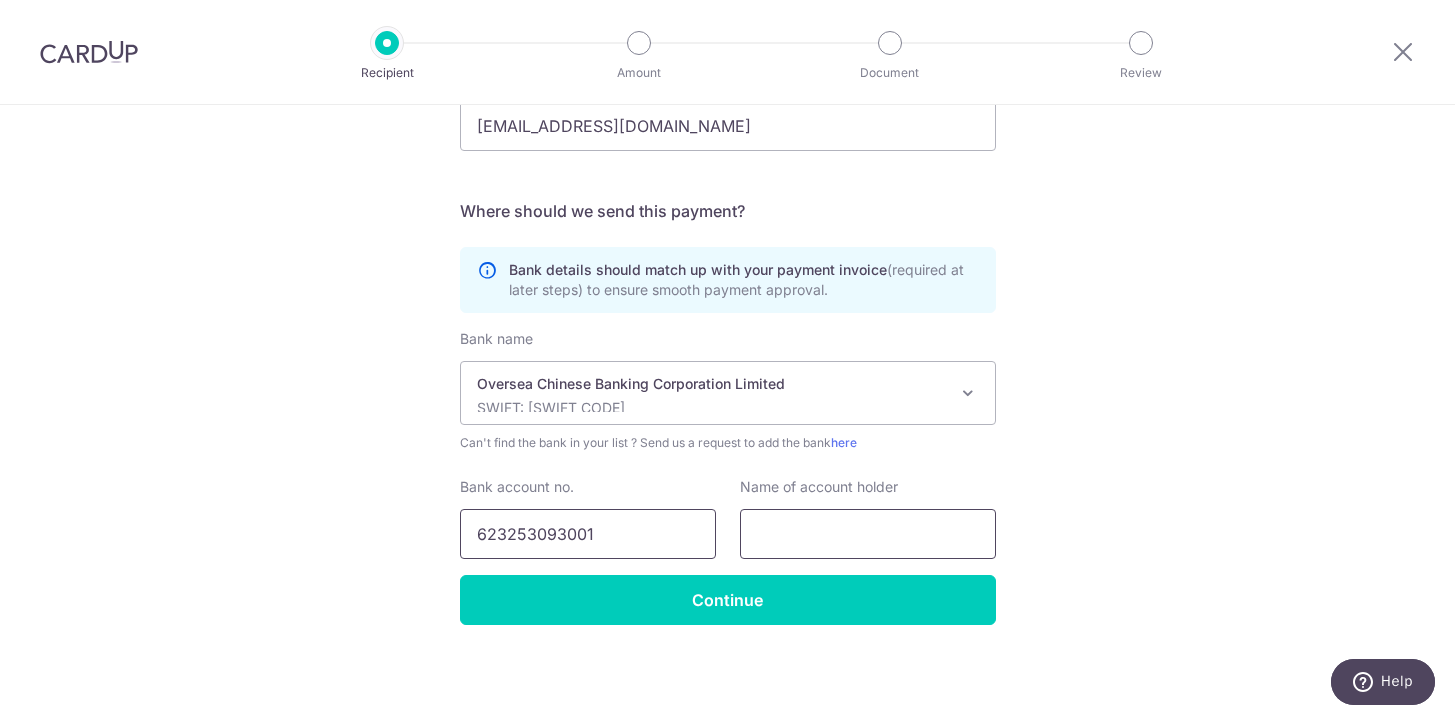type on "623253093001" 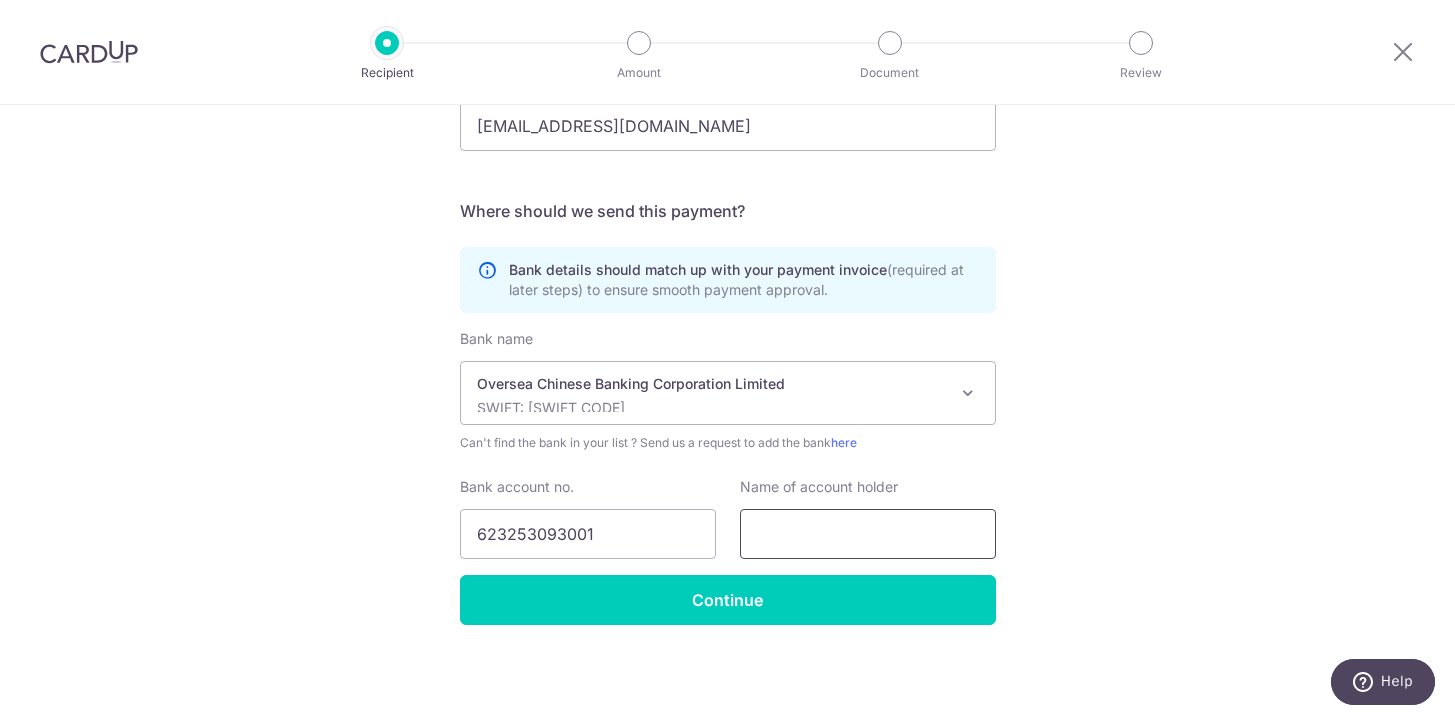 click at bounding box center [868, 534] 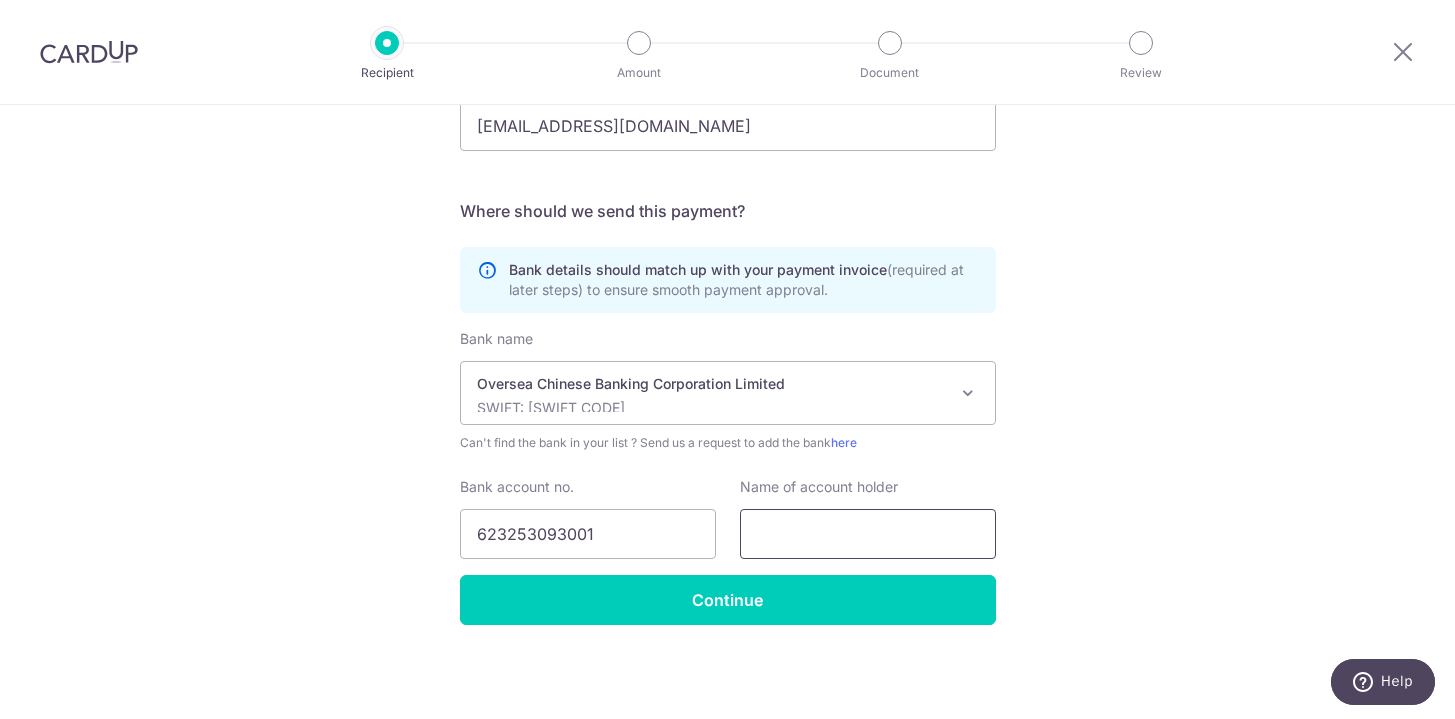 paste on "Artindosin Pte Ltd:" 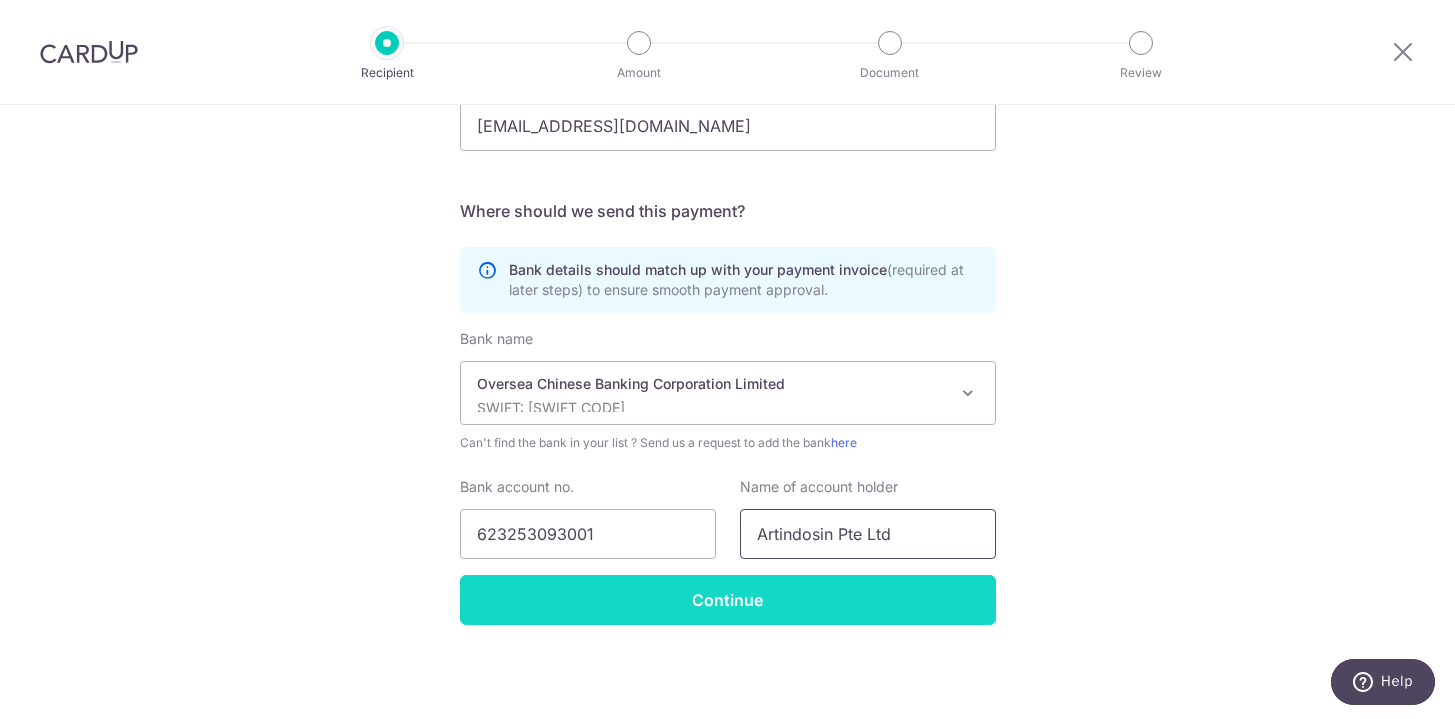 type on "Artindosin Pte Ltd" 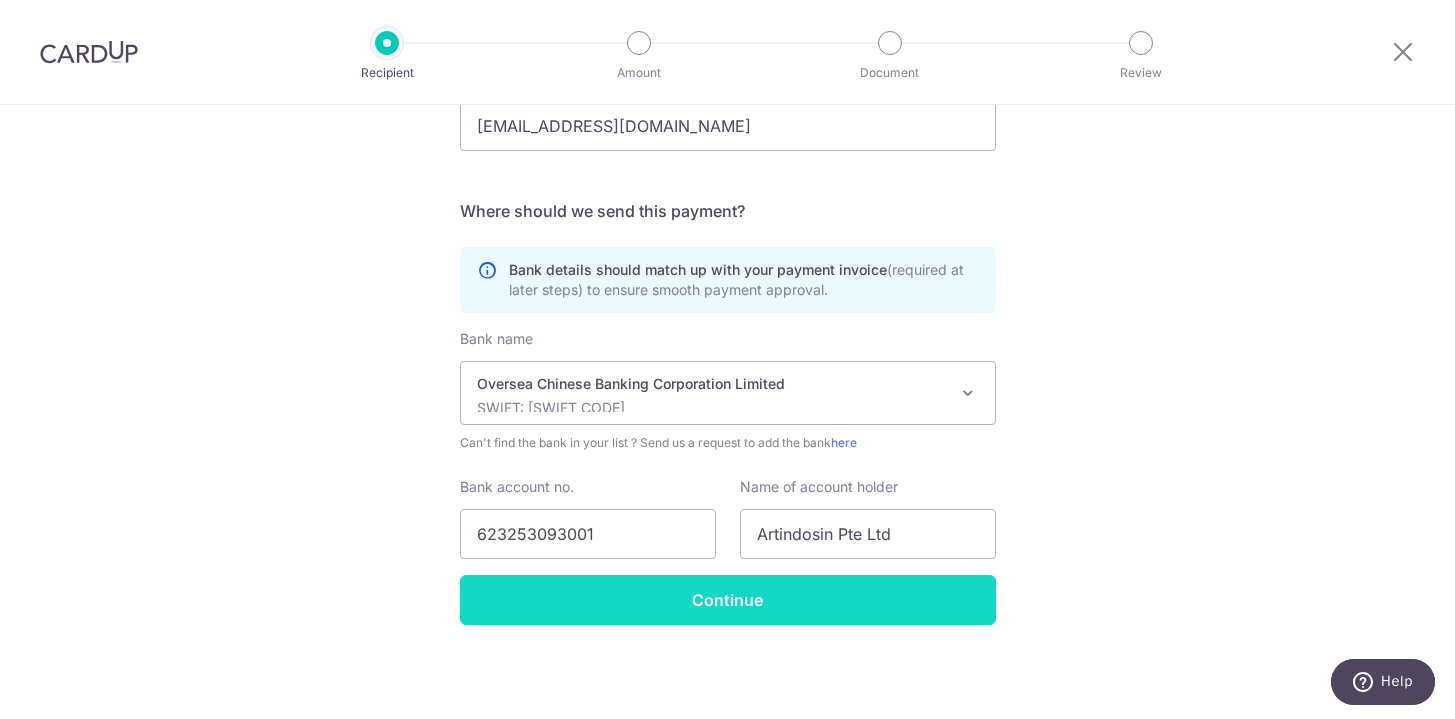 click on "Continue" at bounding box center (728, 600) 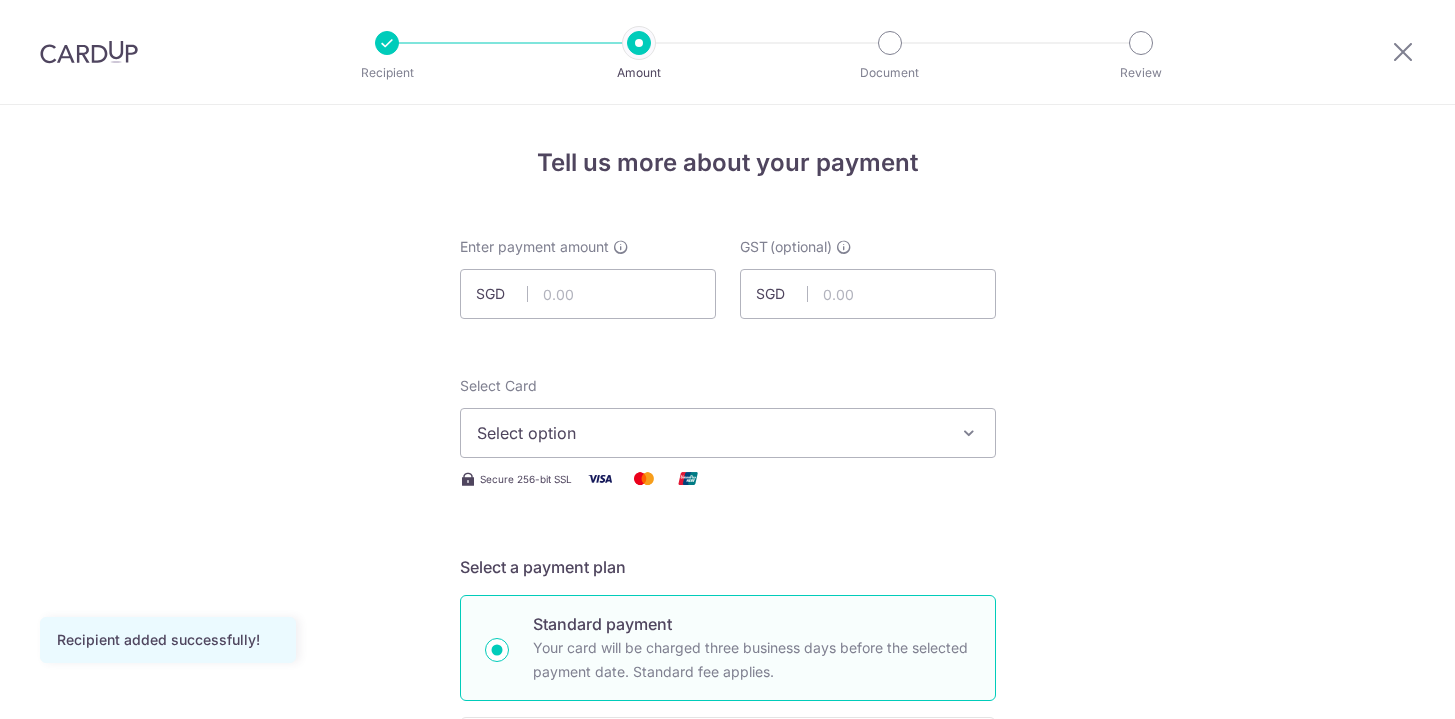 scroll, scrollTop: 0, scrollLeft: 0, axis: both 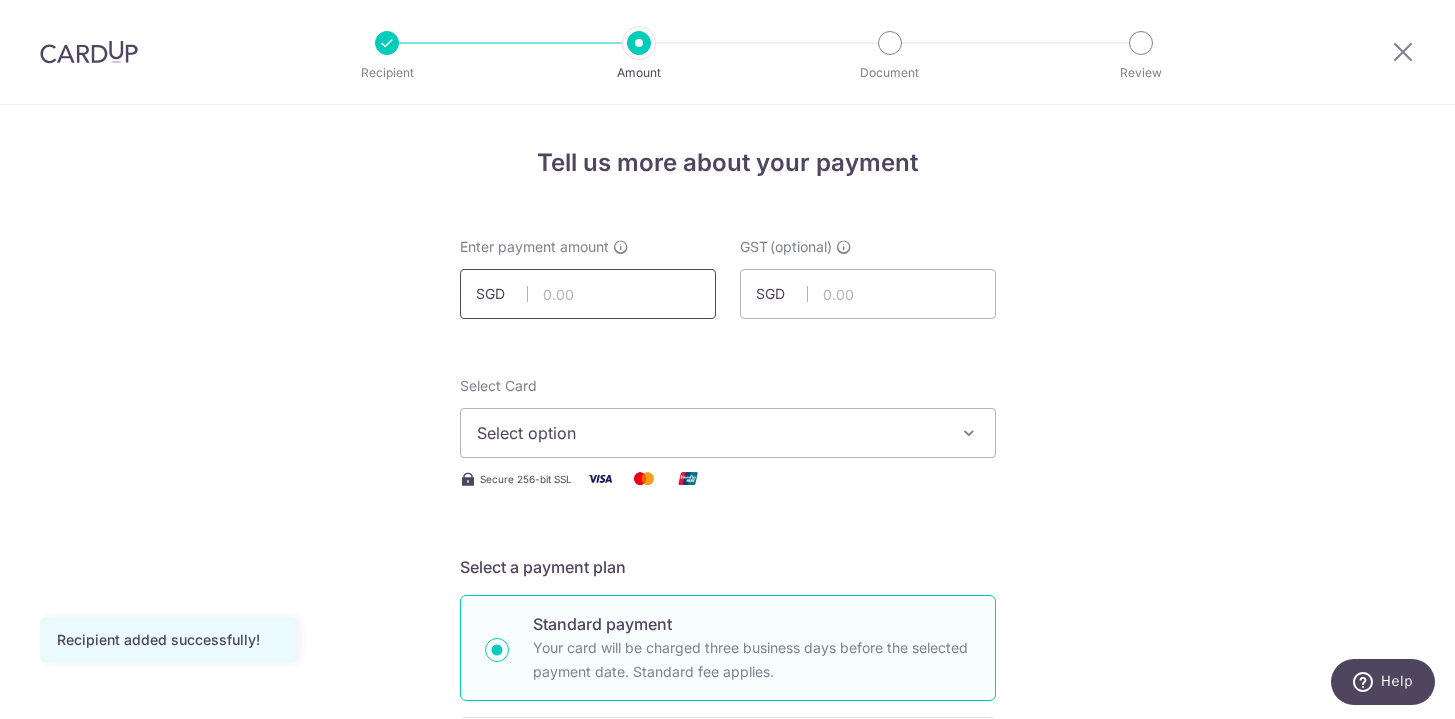 click at bounding box center [588, 294] 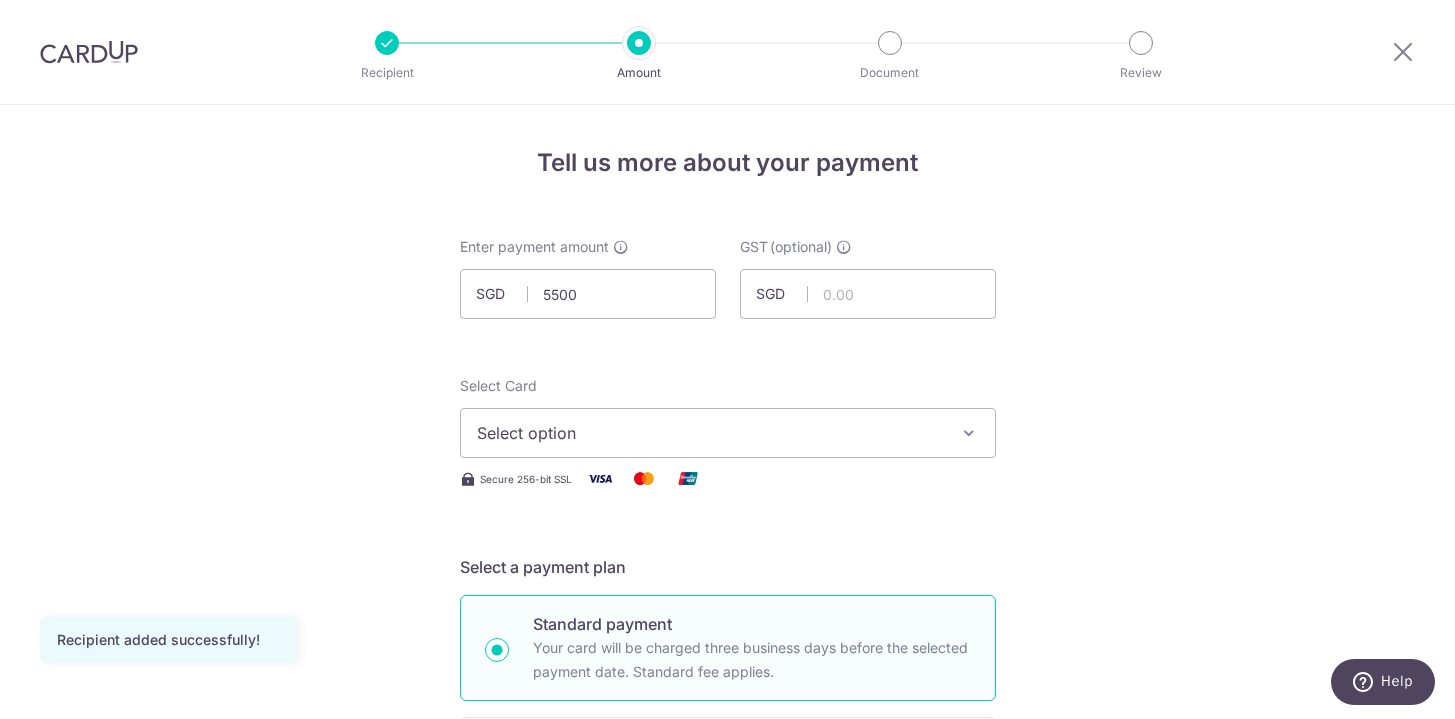 type on "5,500.00" 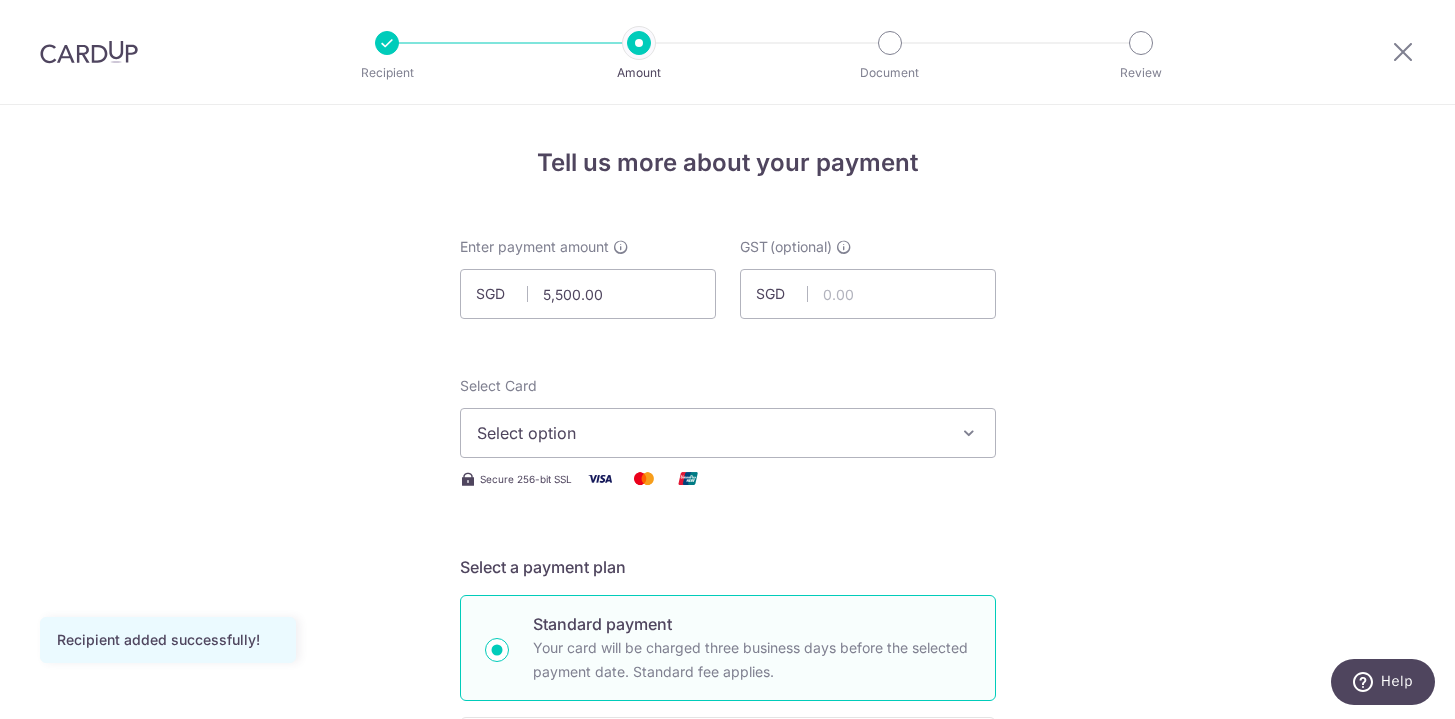 click on "Select option" at bounding box center [710, 433] 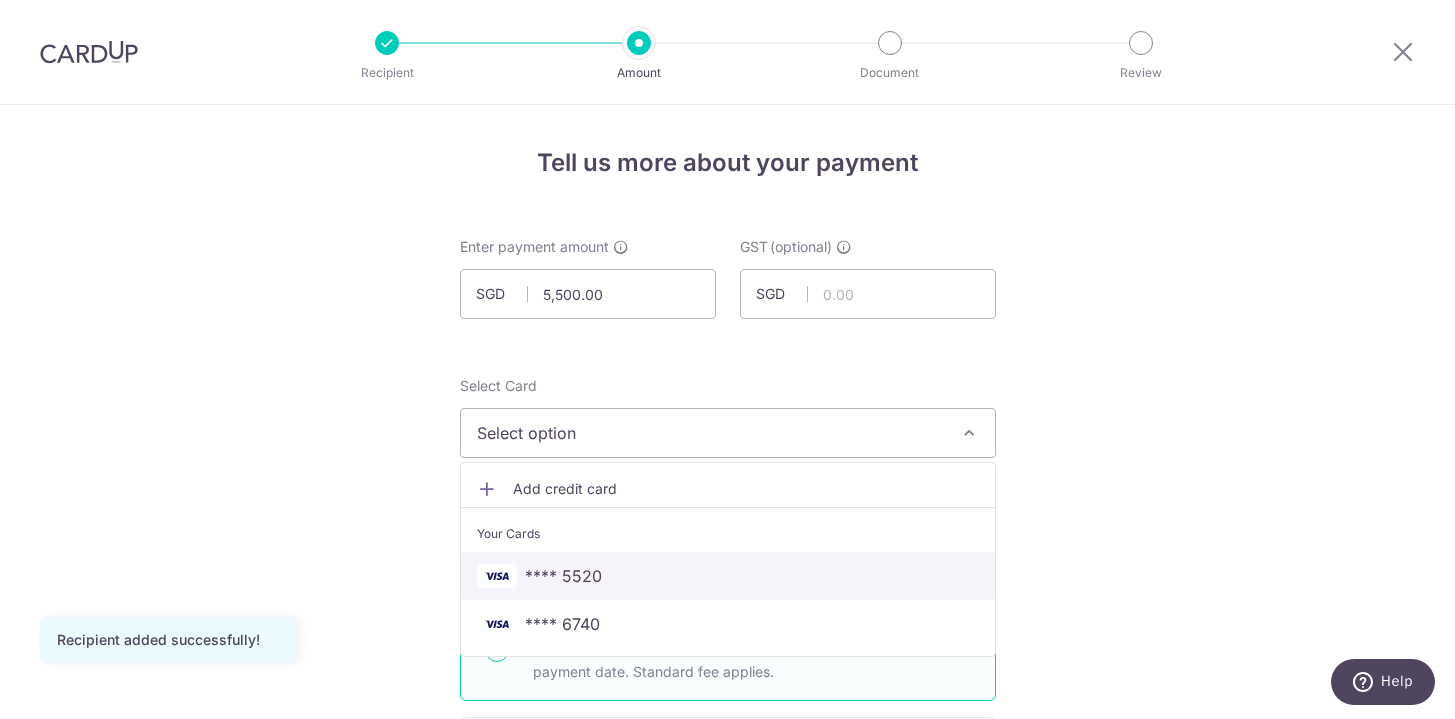 click on "**** 5520" at bounding box center [728, 576] 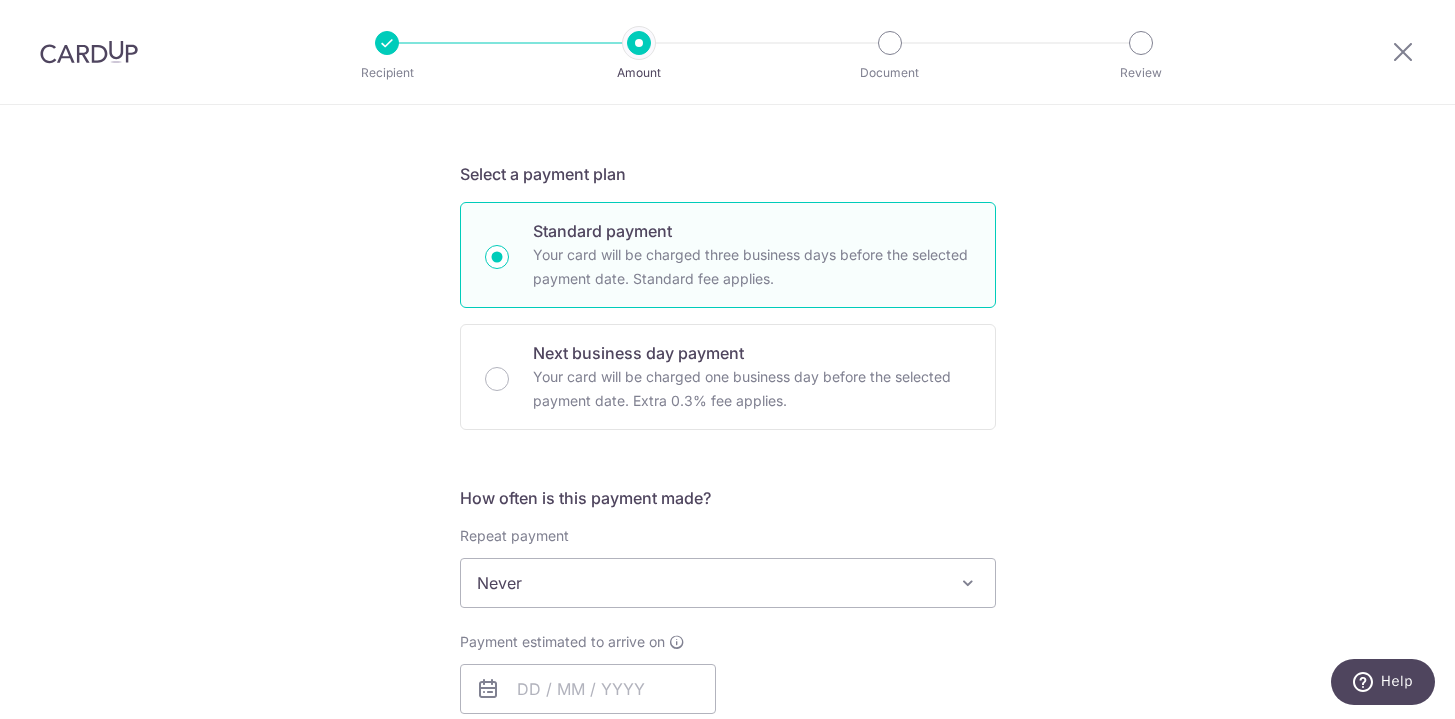 scroll, scrollTop: 465, scrollLeft: 0, axis: vertical 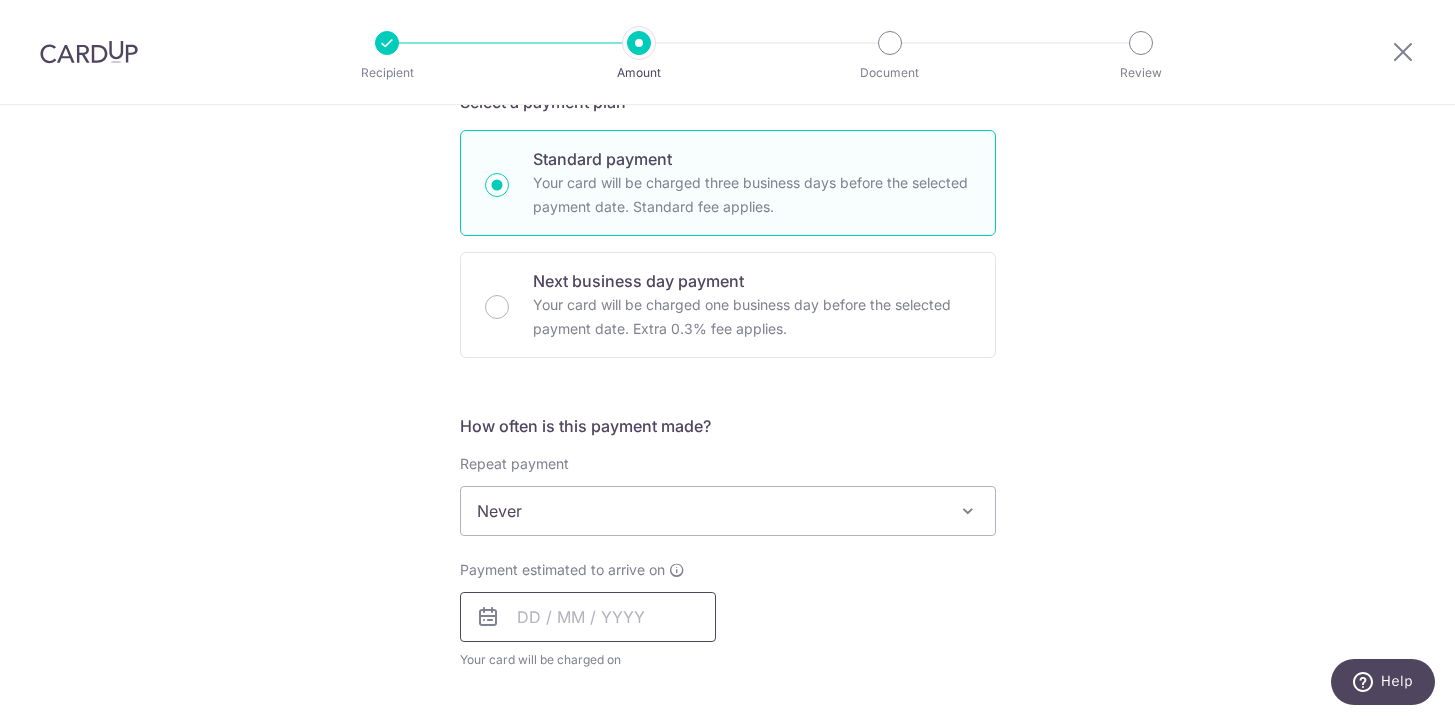 click at bounding box center [588, 617] 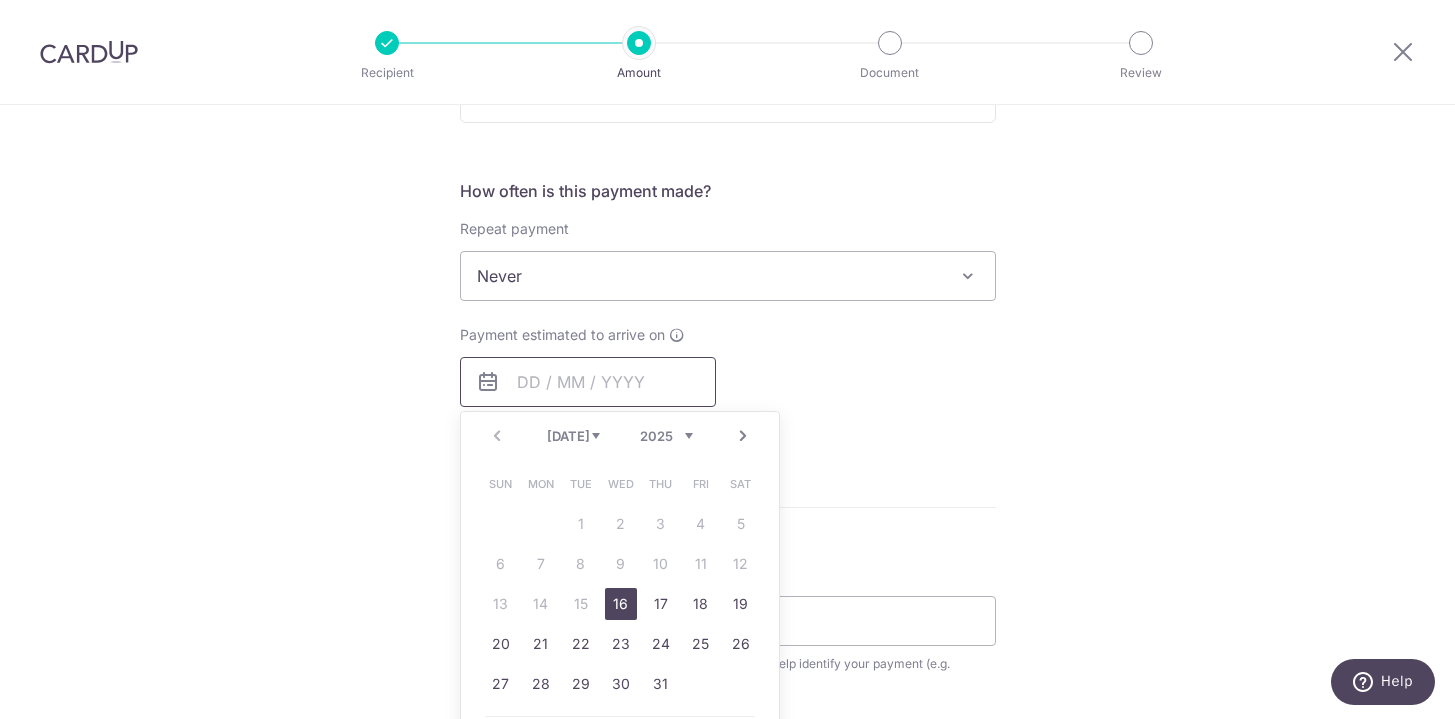 scroll, scrollTop: 699, scrollLeft: 0, axis: vertical 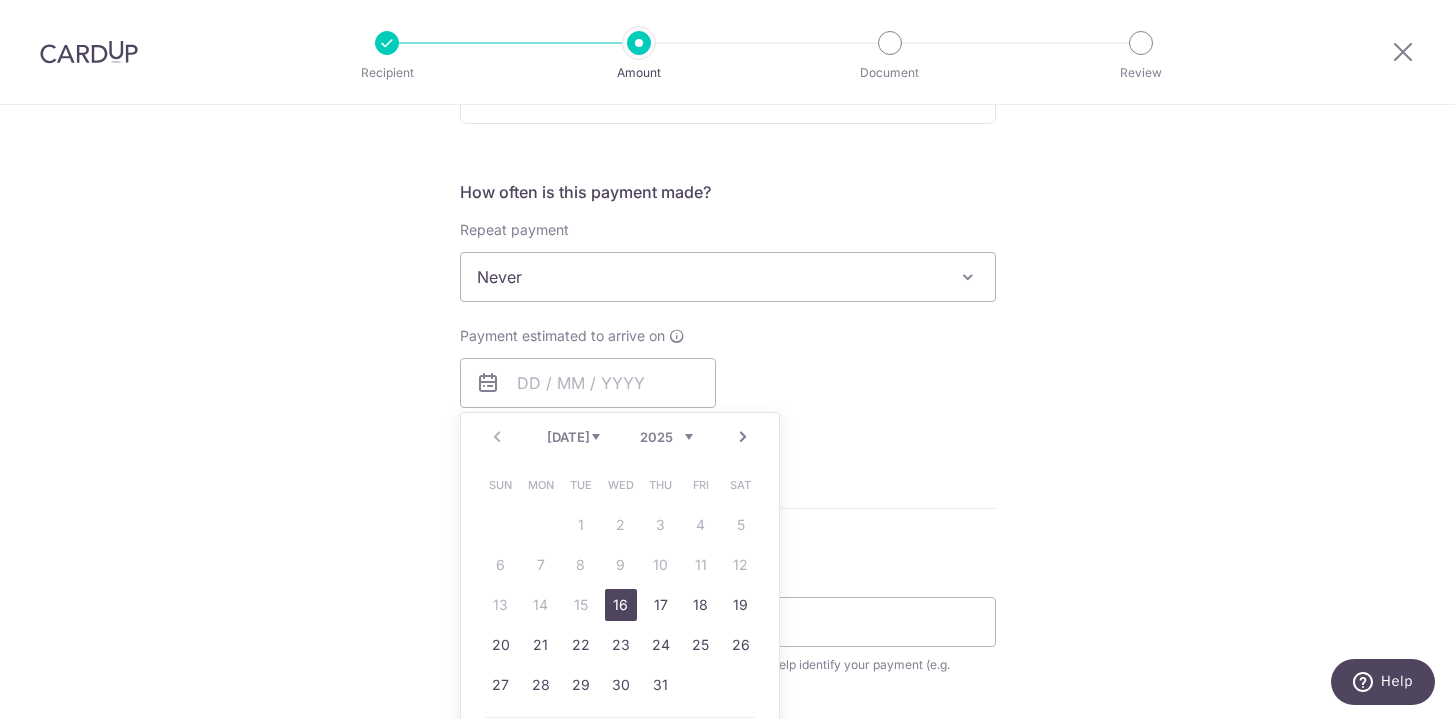 click on "16" at bounding box center (621, 605) 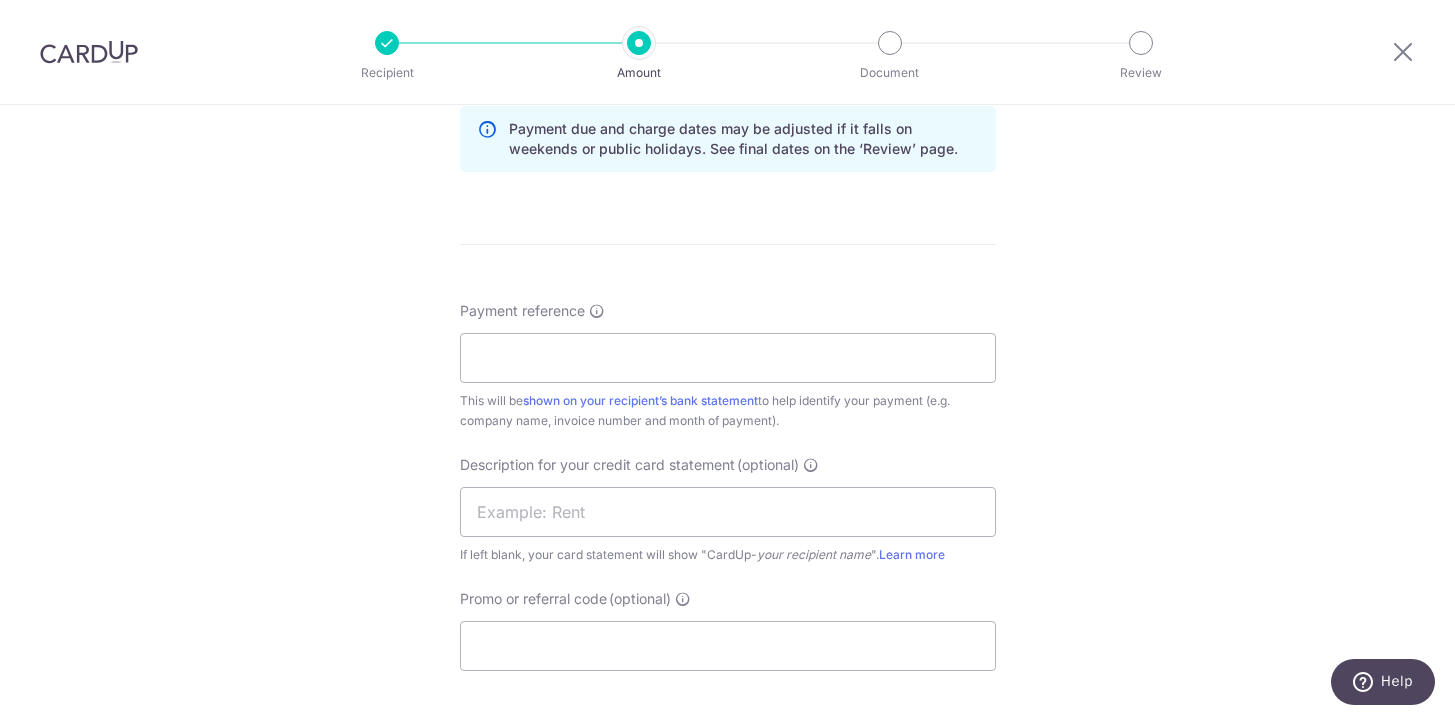 scroll, scrollTop: 1048, scrollLeft: 0, axis: vertical 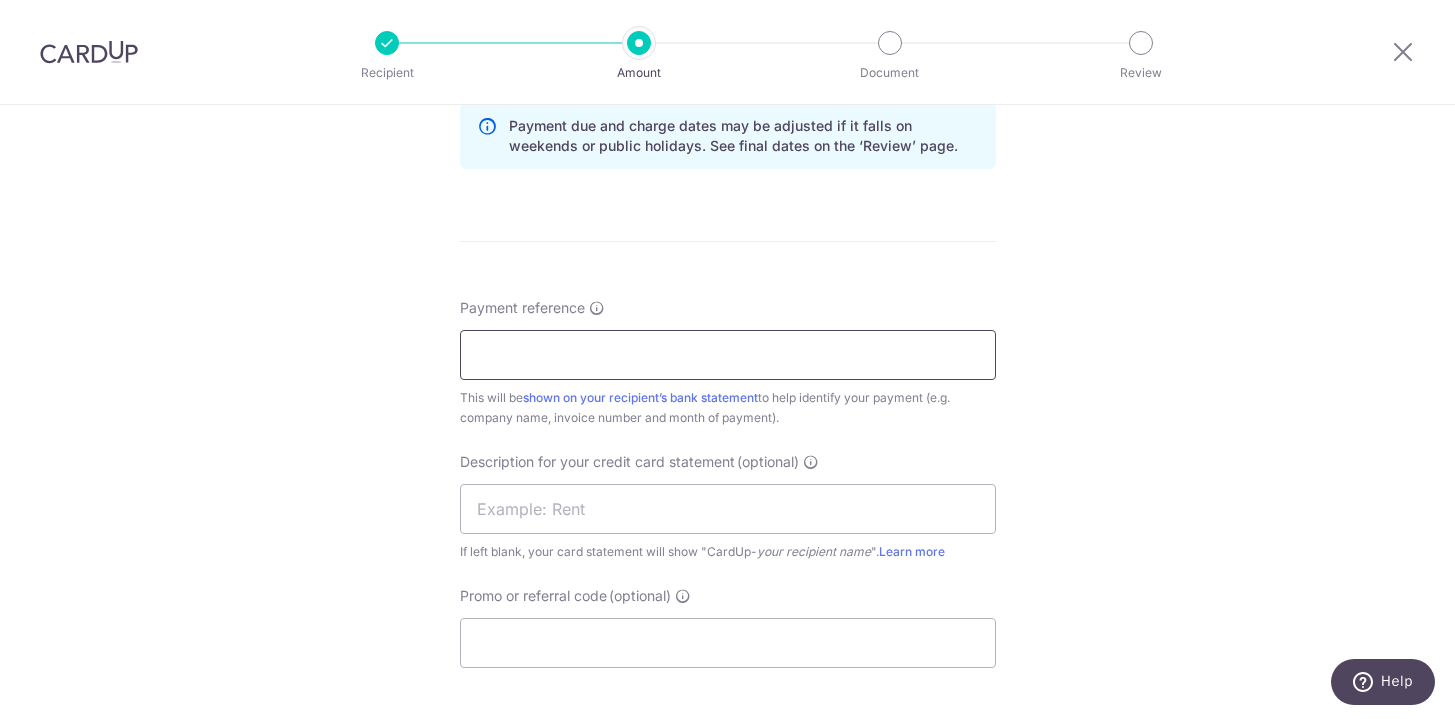 click on "Payment reference" at bounding box center [728, 355] 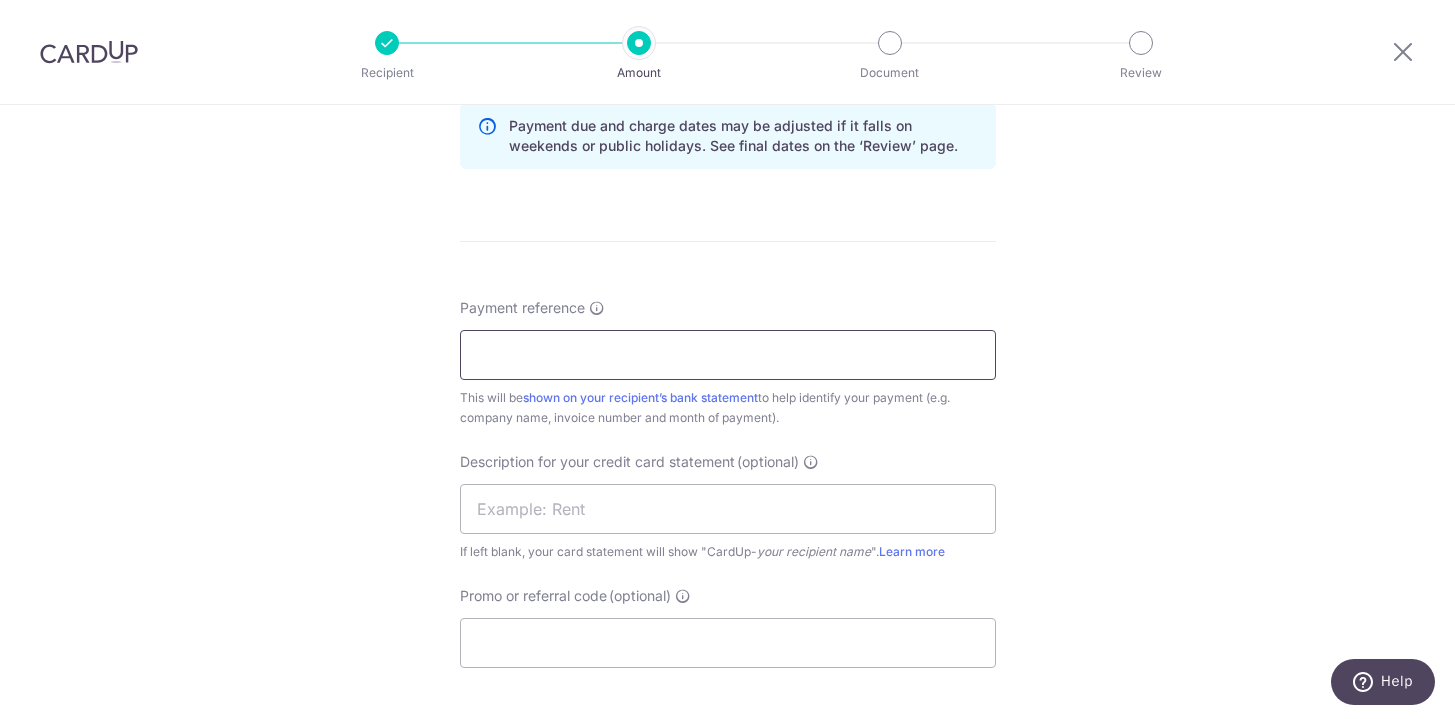 paste on "25020" 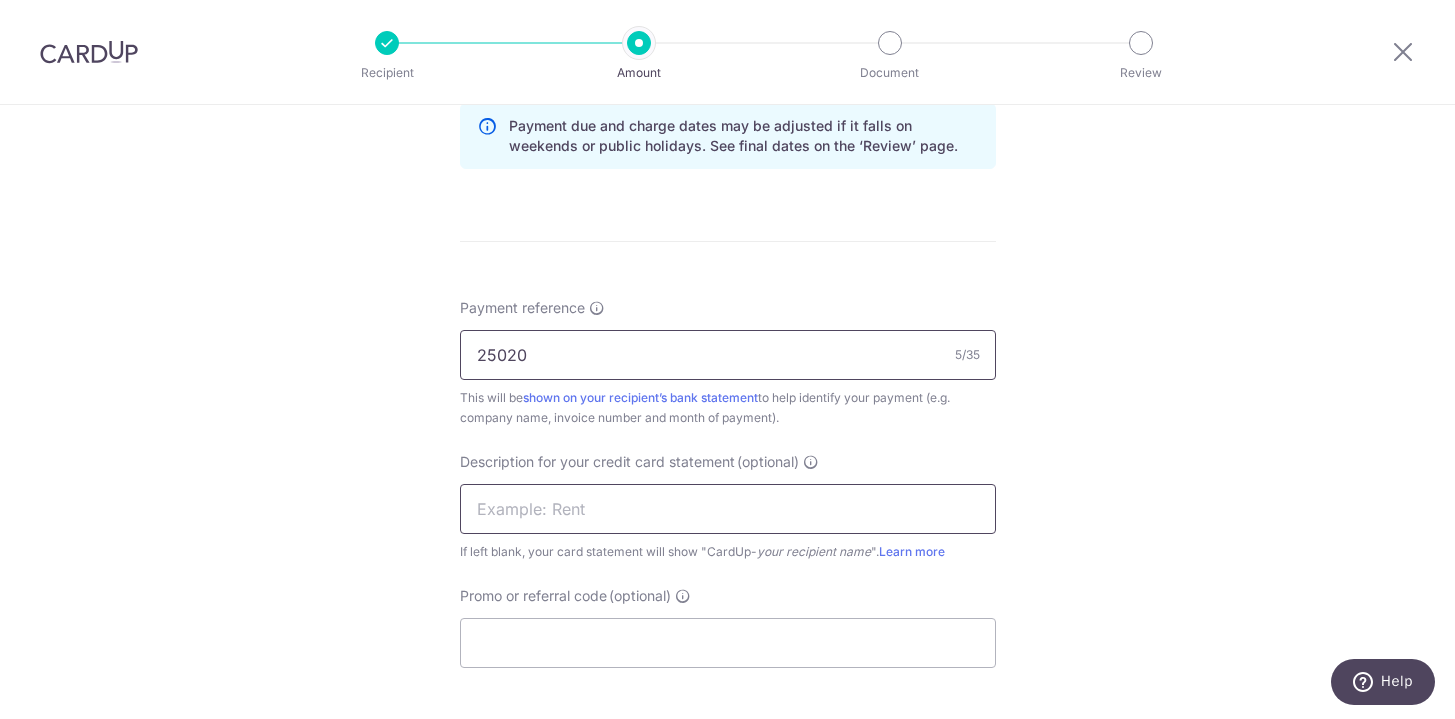 type on "25020" 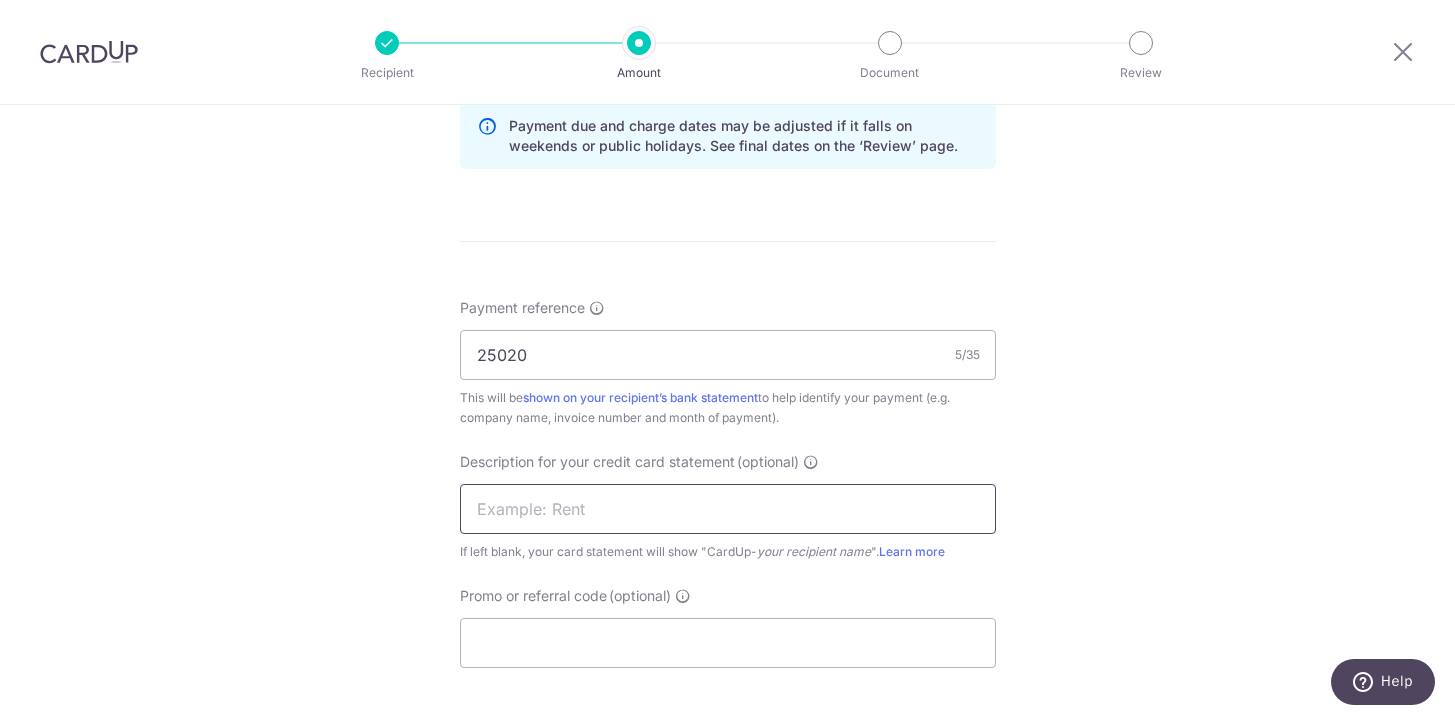 click at bounding box center (728, 509) 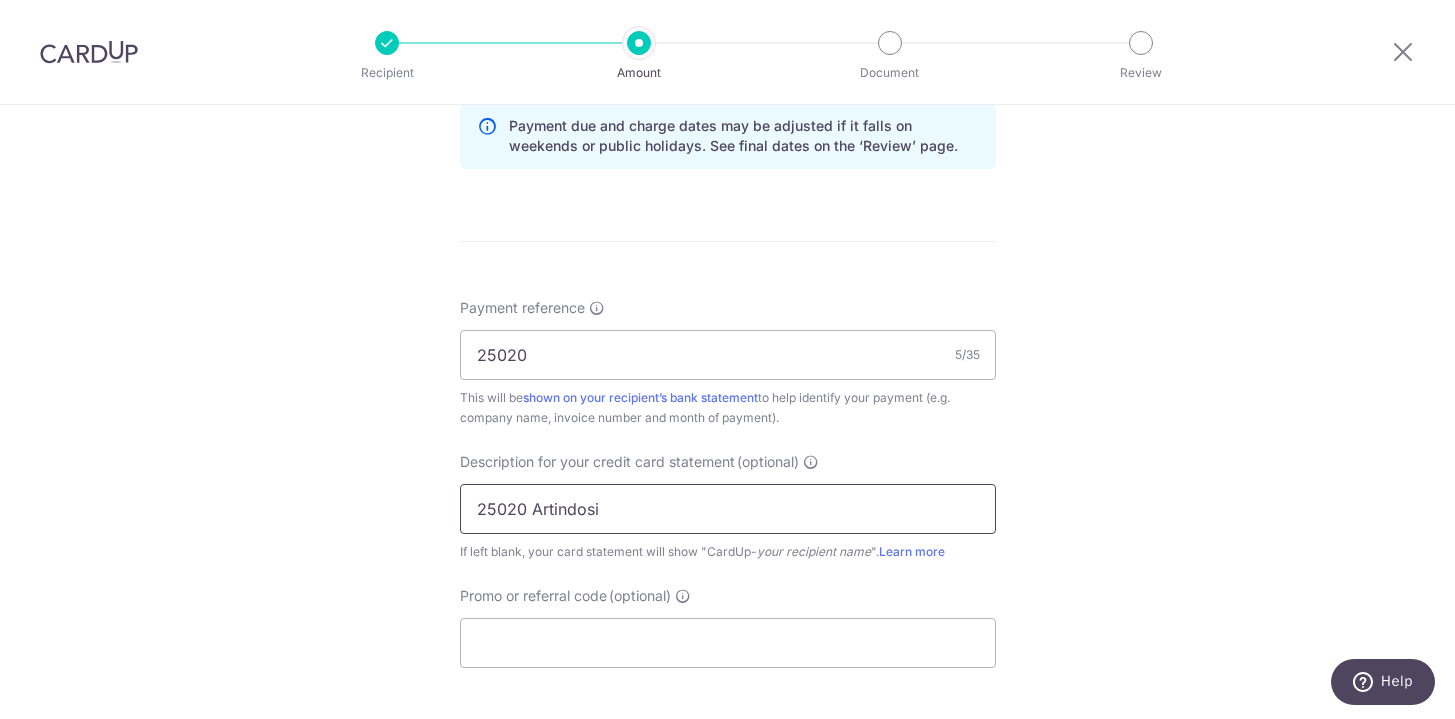scroll, scrollTop: 1264, scrollLeft: 0, axis: vertical 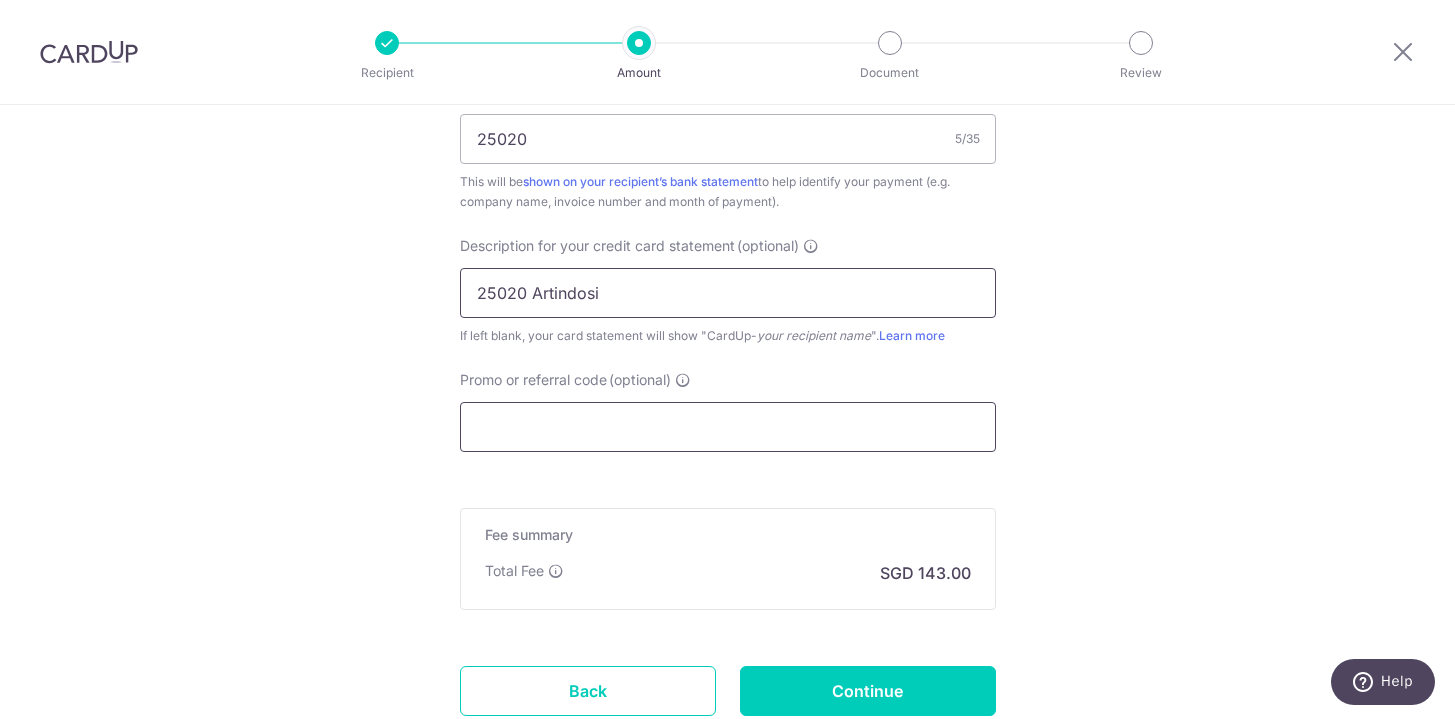 type on "25020 Artindosi" 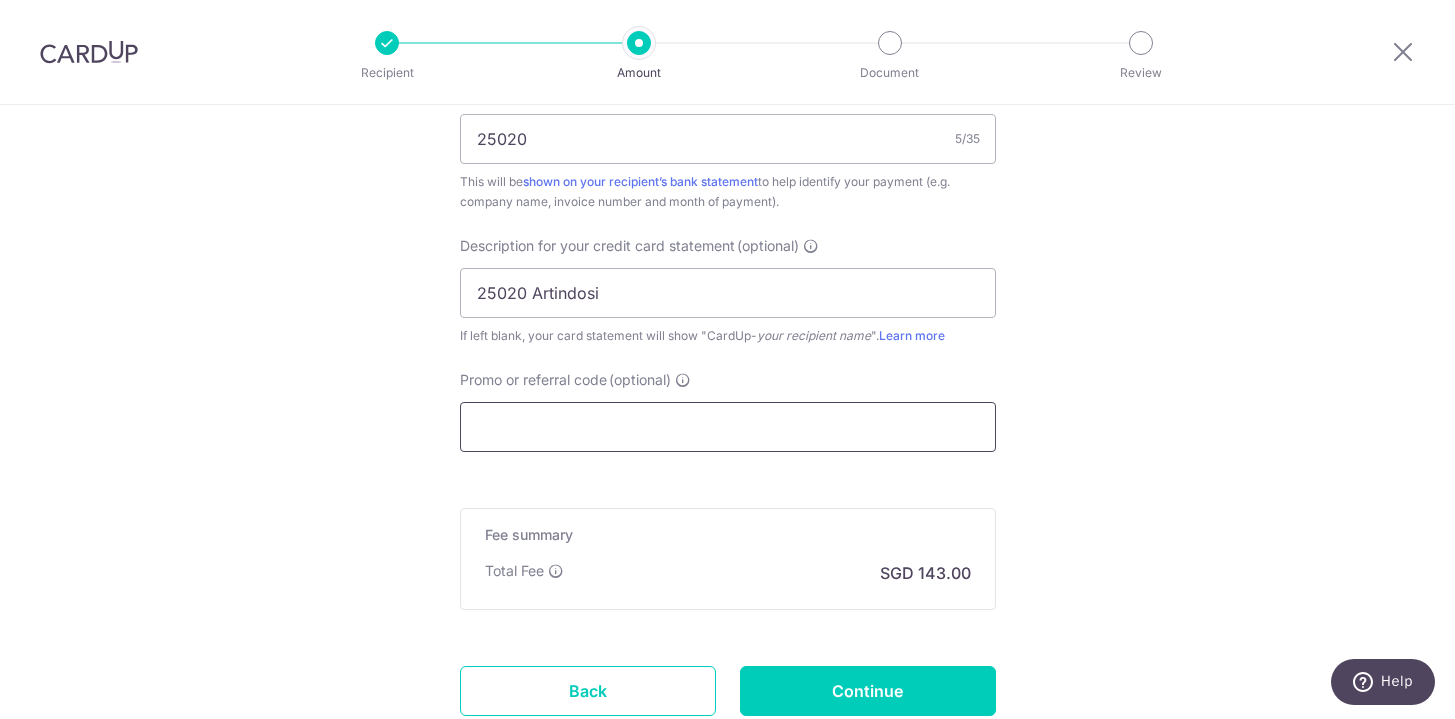 click on "Promo or referral code
(optional)" at bounding box center [728, 427] 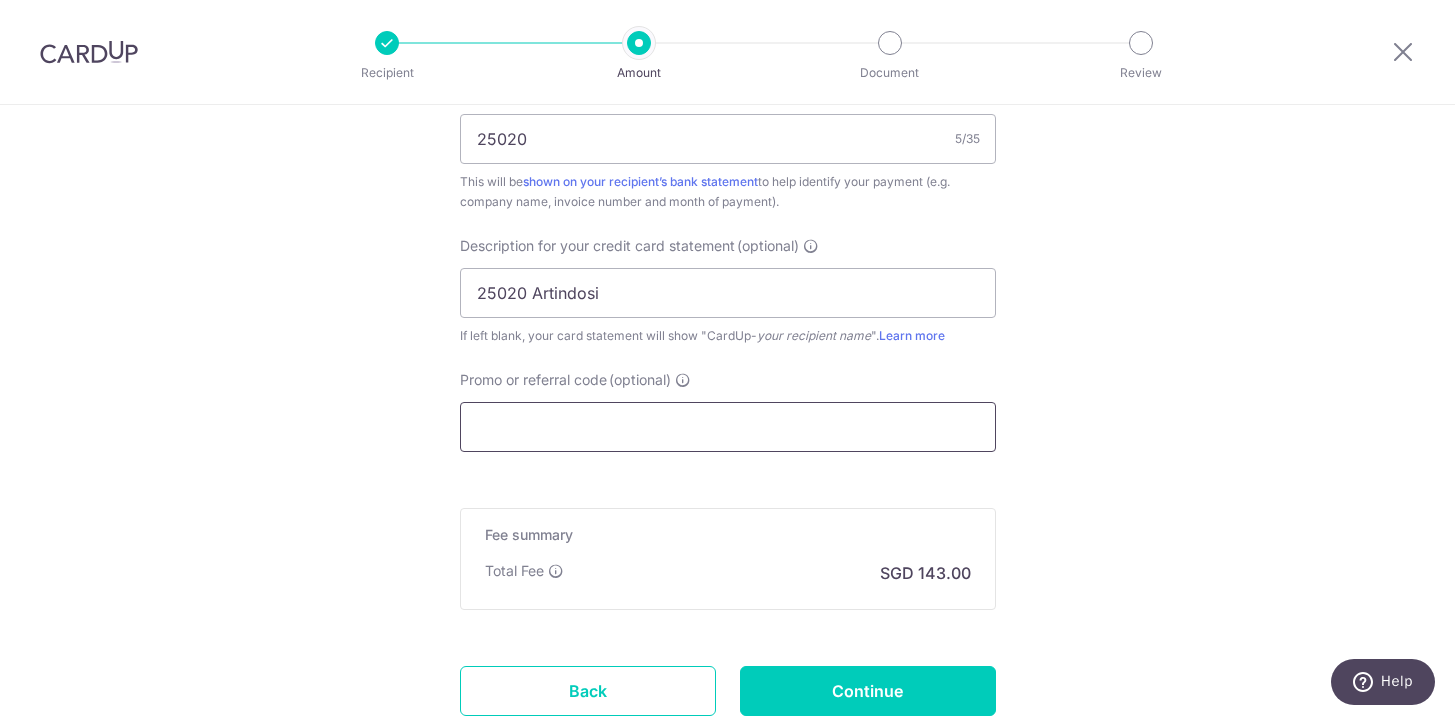 paste on "25AW170" 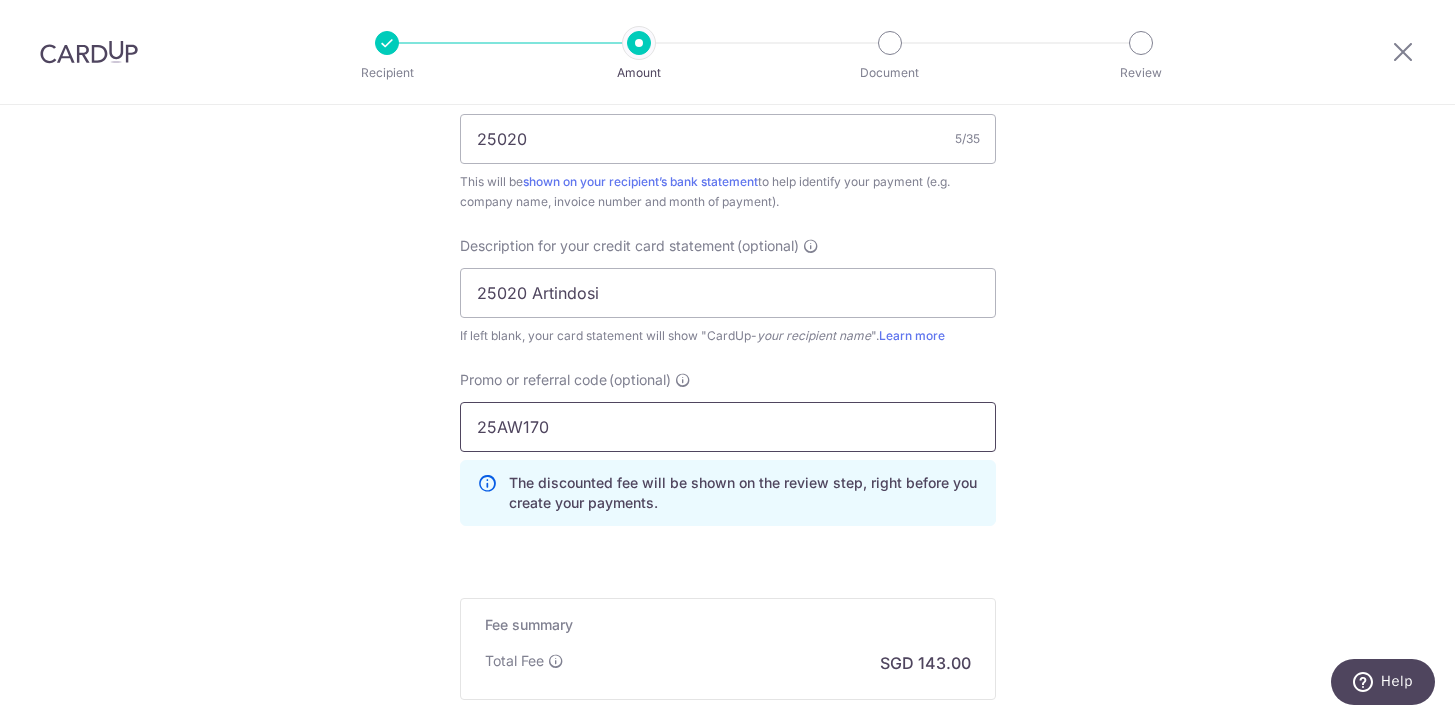 scroll, scrollTop: 1501, scrollLeft: 0, axis: vertical 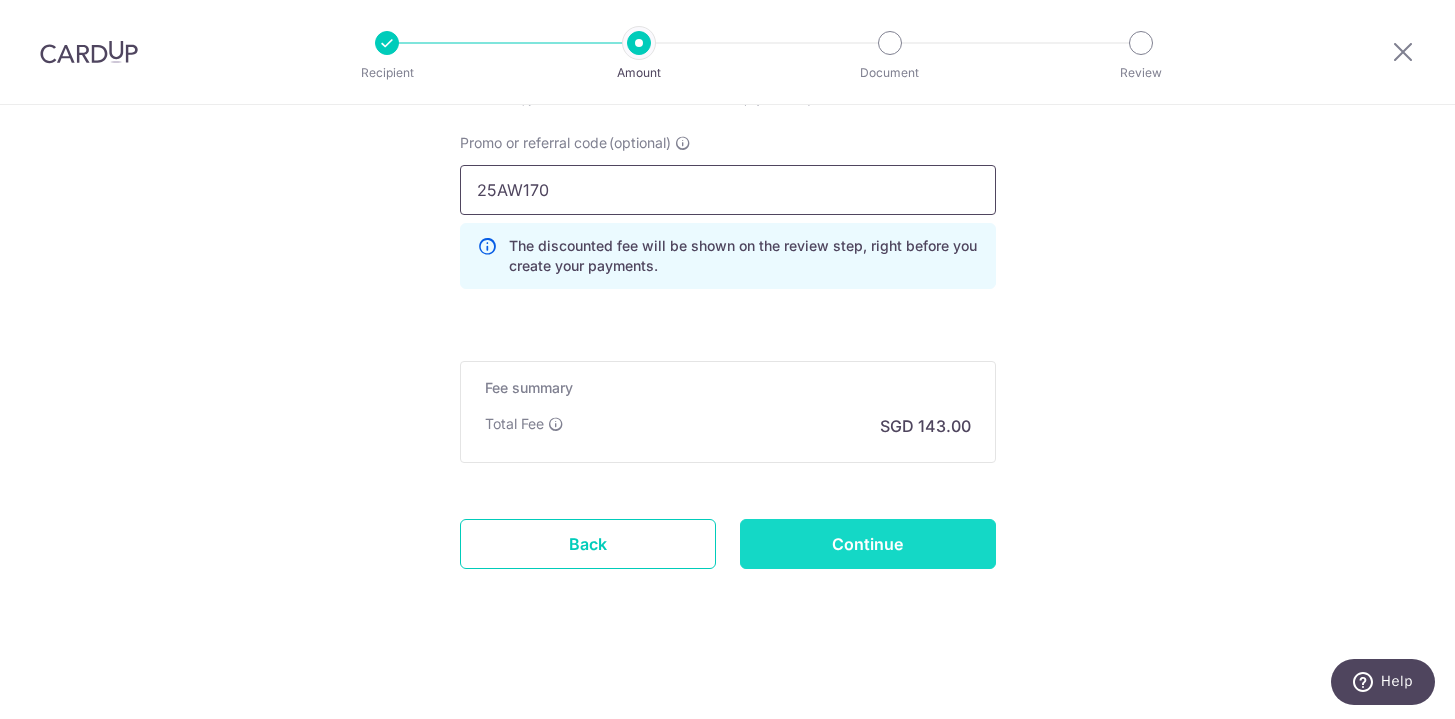 type on "25AW170" 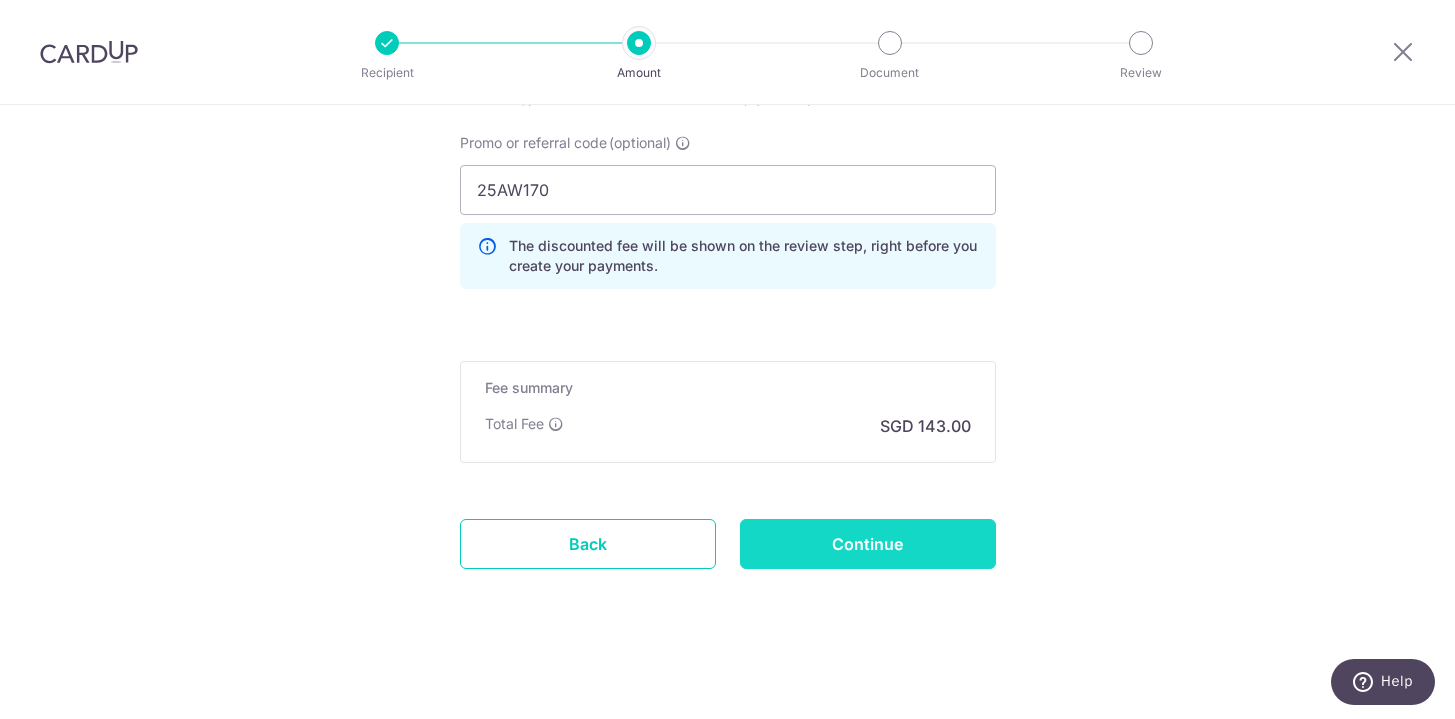click on "Continue" at bounding box center (868, 544) 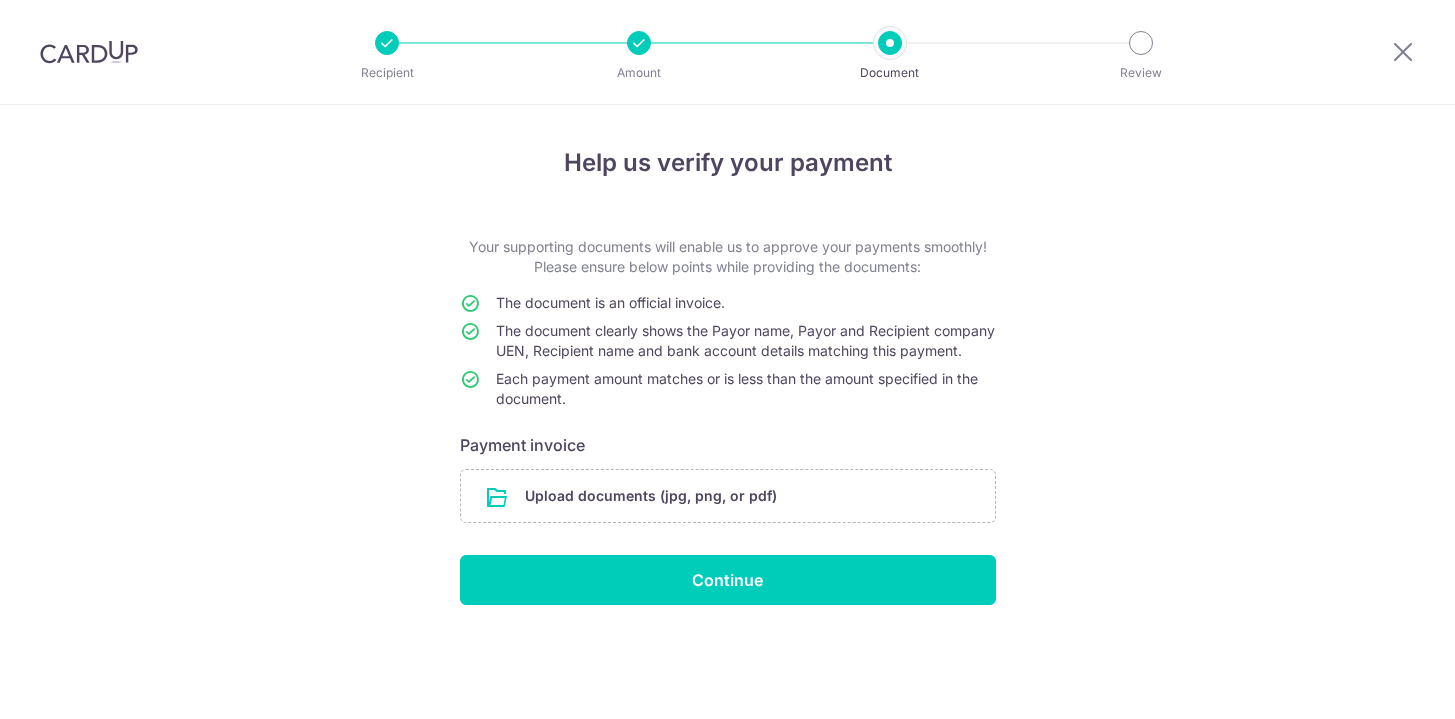 scroll, scrollTop: 0, scrollLeft: 0, axis: both 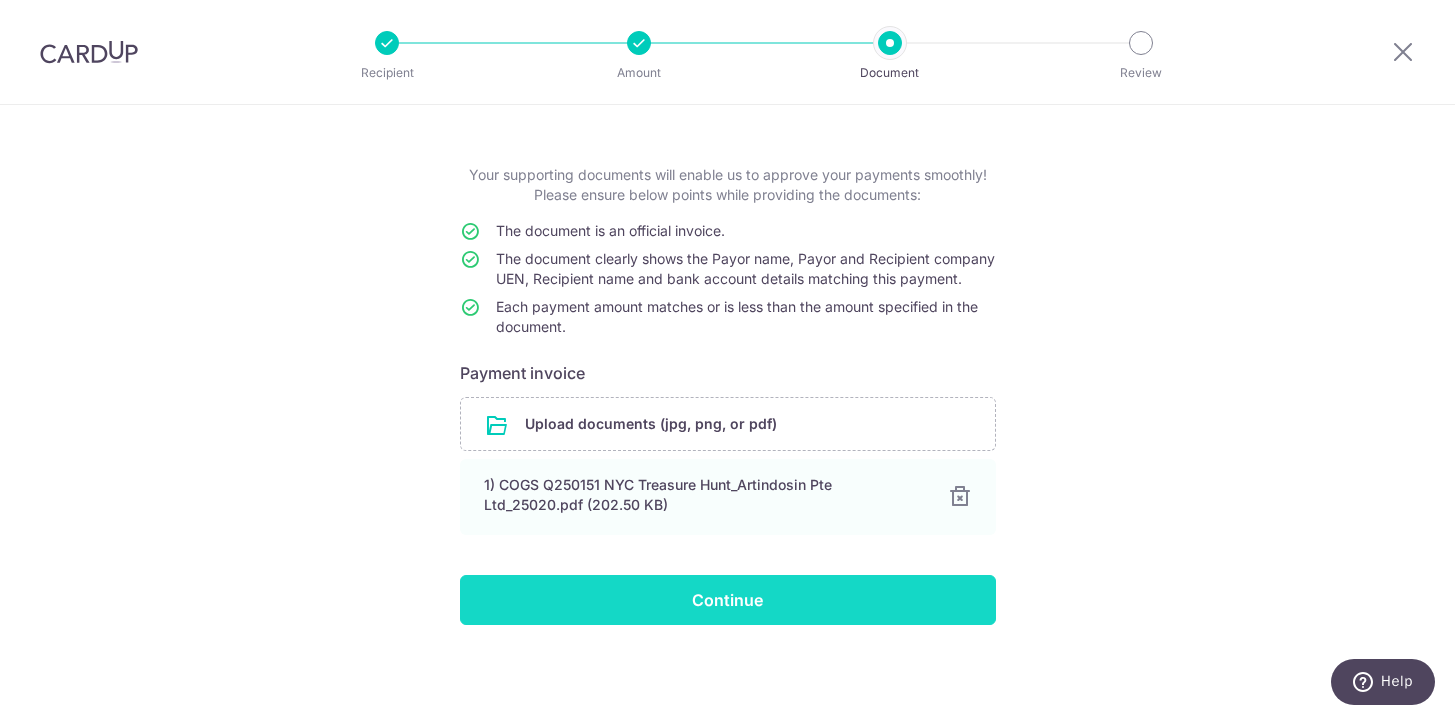 click on "Continue" at bounding box center [728, 600] 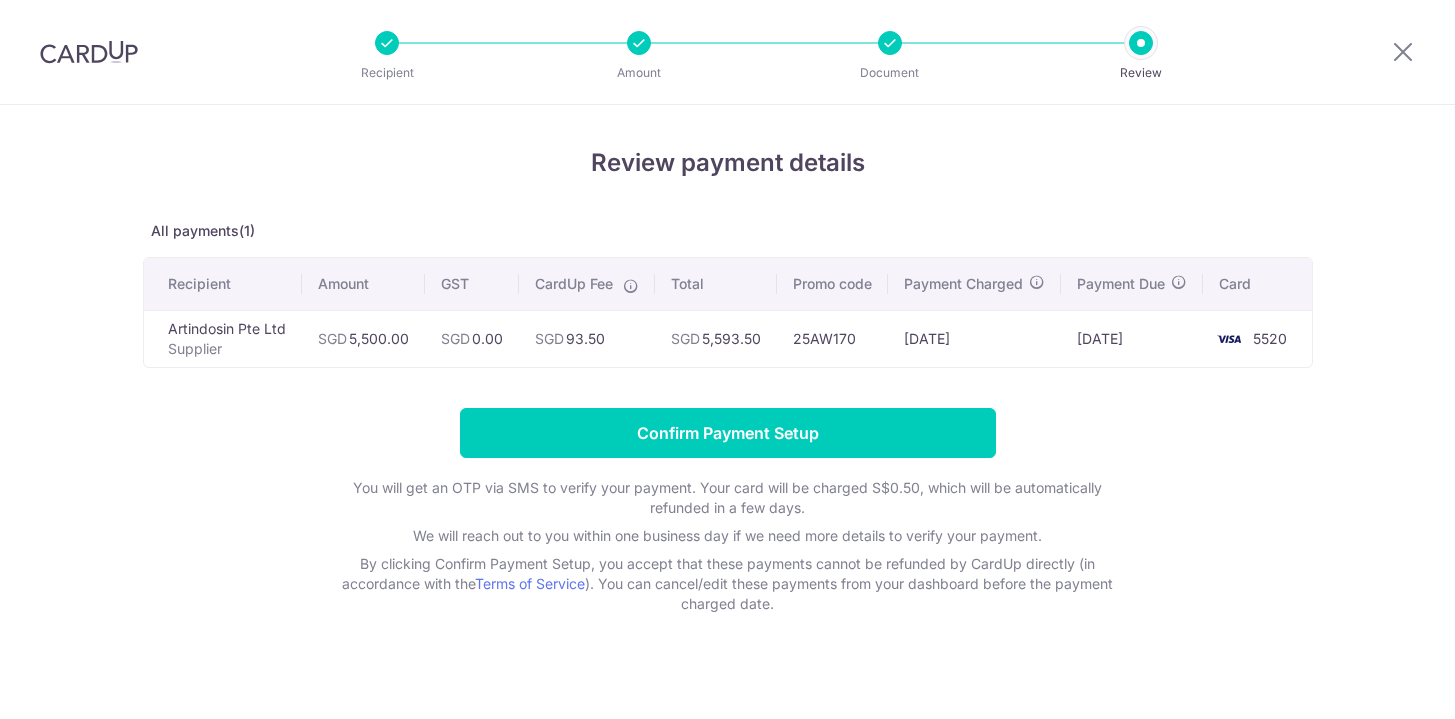 scroll, scrollTop: 0, scrollLeft: 0, axis: both 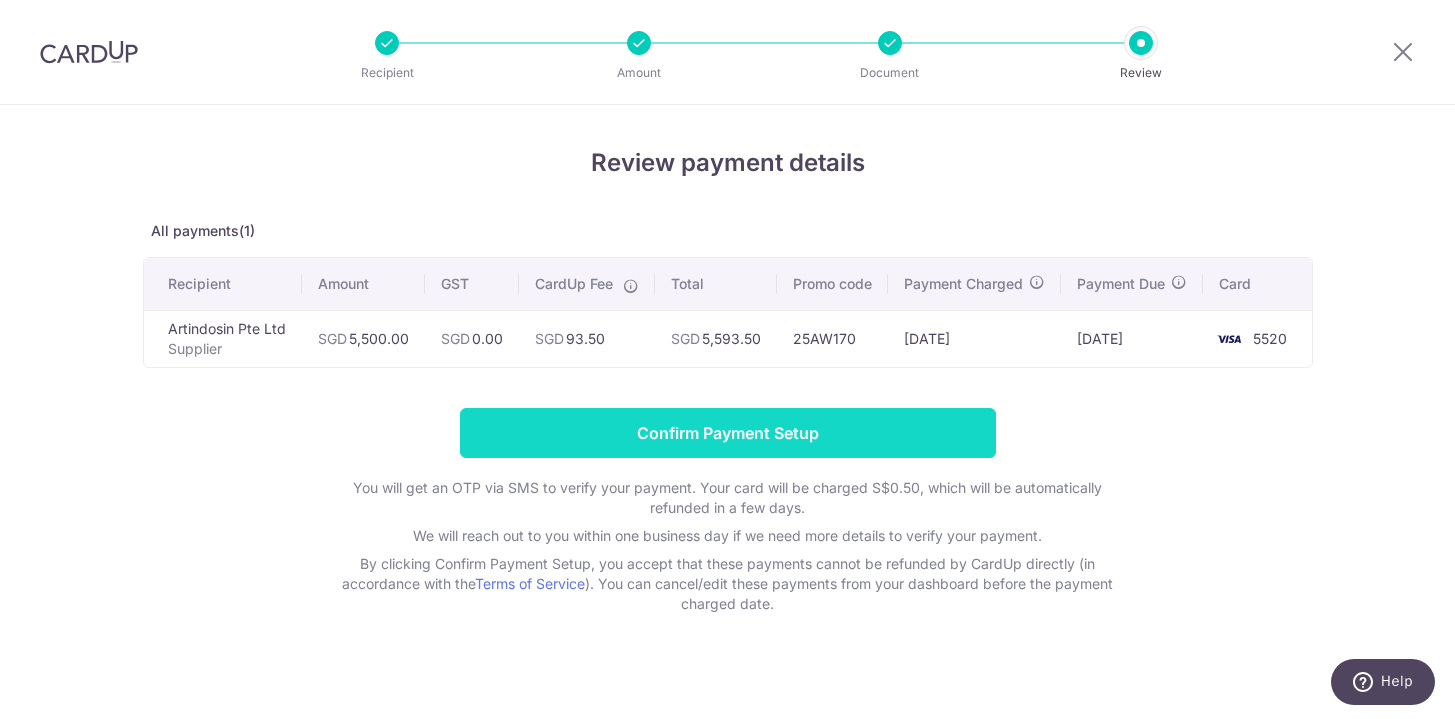 click on "Confirm Payment Setup" at bounding box center (728, 433) 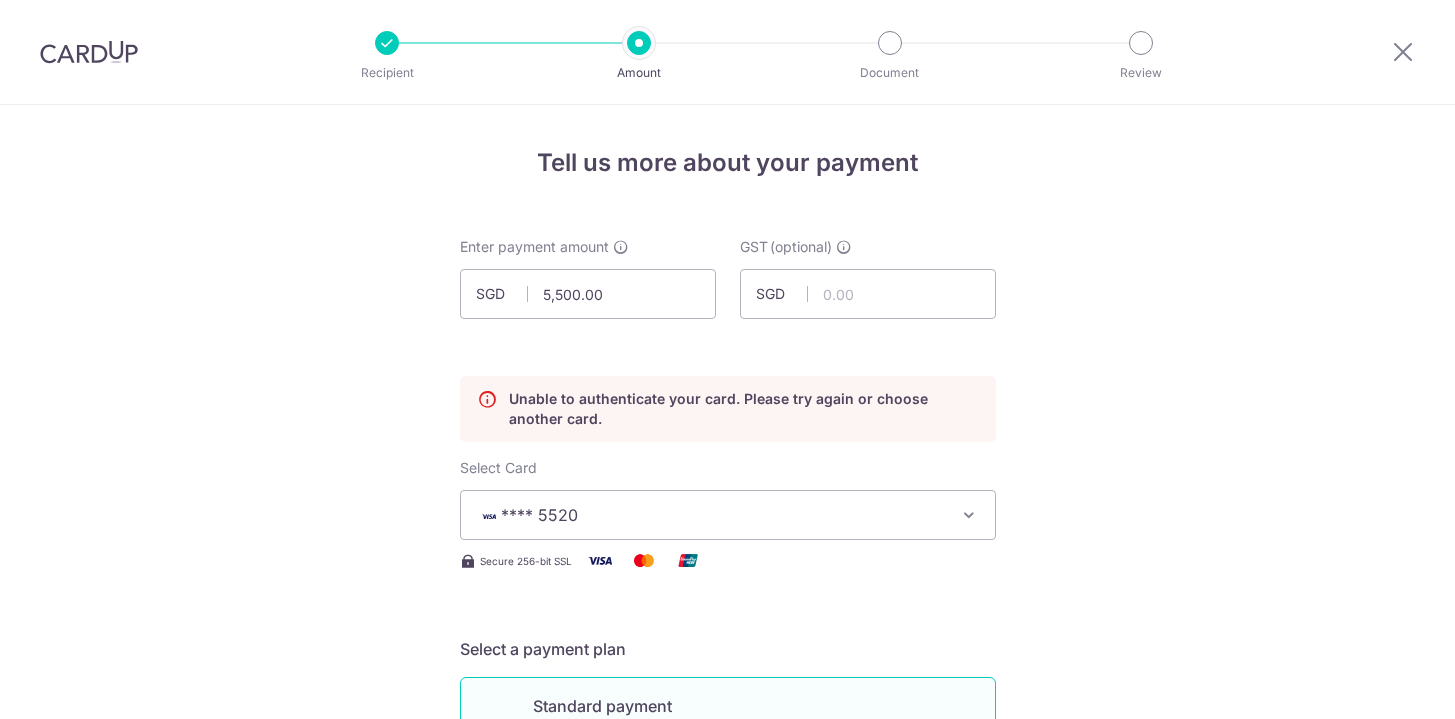 scroll, scrollTop: 0, scrollLeft: 0, axis: both 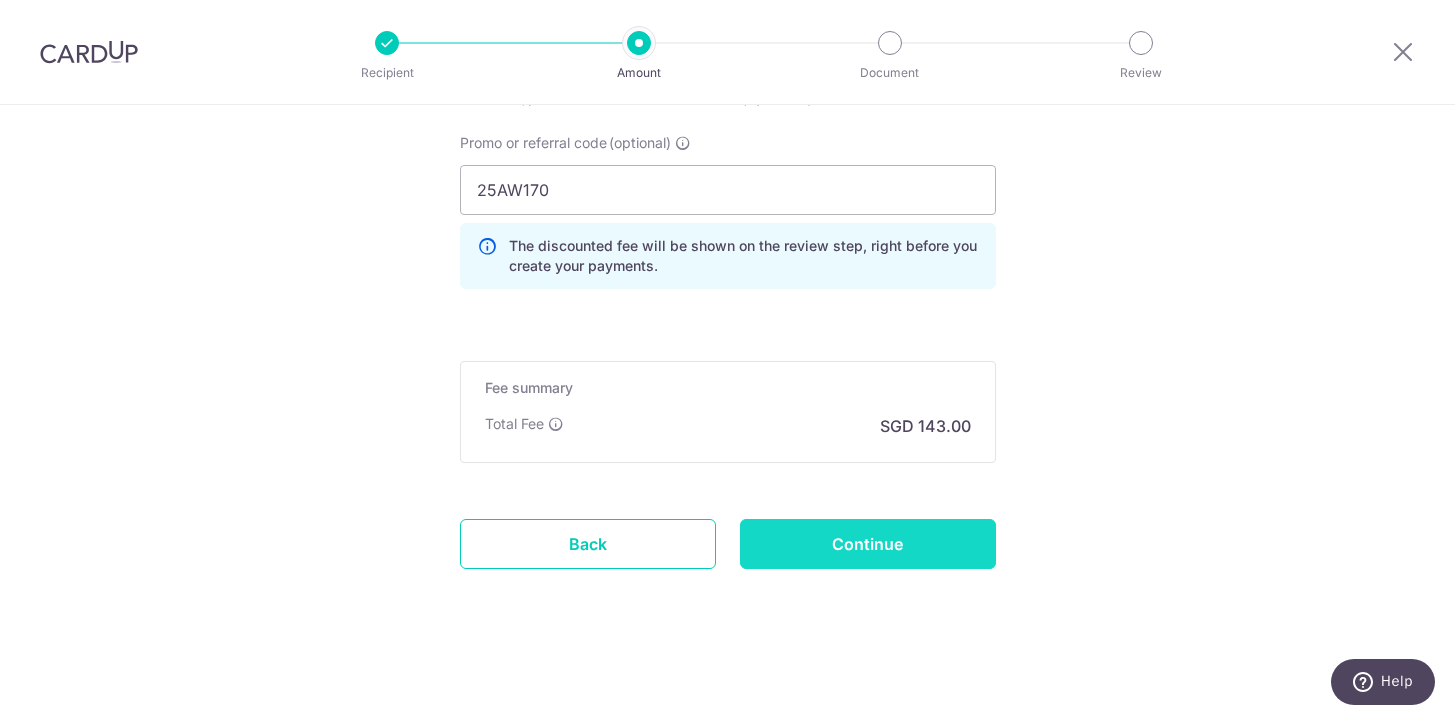 click on "Continue" at bounding box center [868, 544] 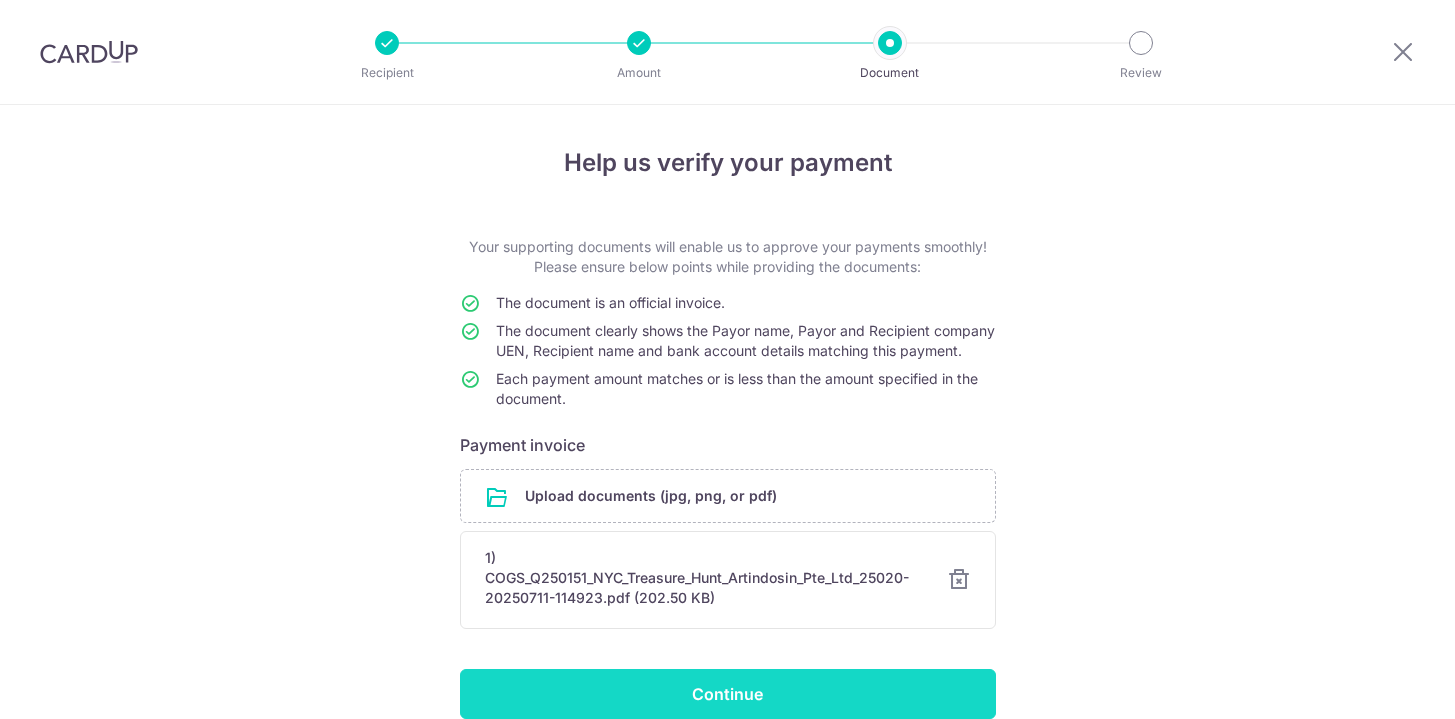scroll, scrollTop: 0, scrollLeft: 0, axis: both 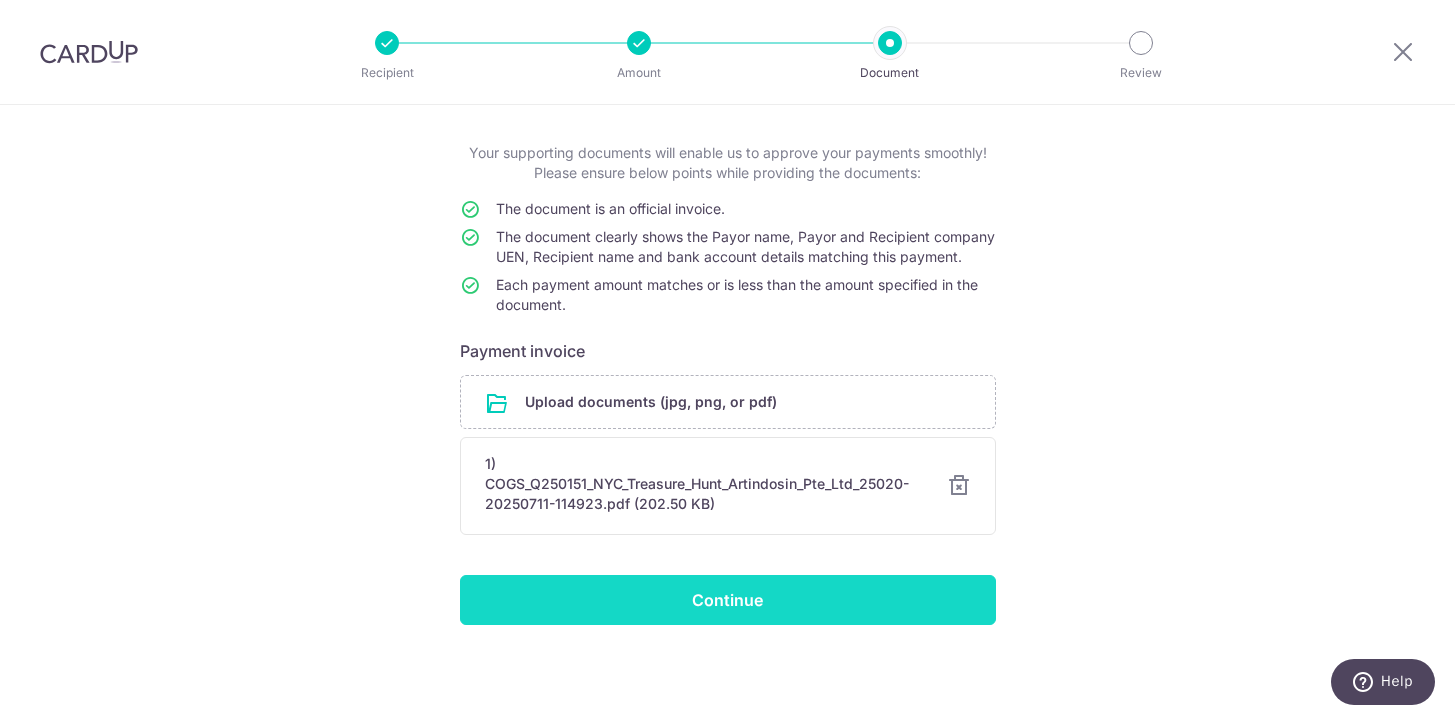 click on "Continue" at bounding box center (728, 600) 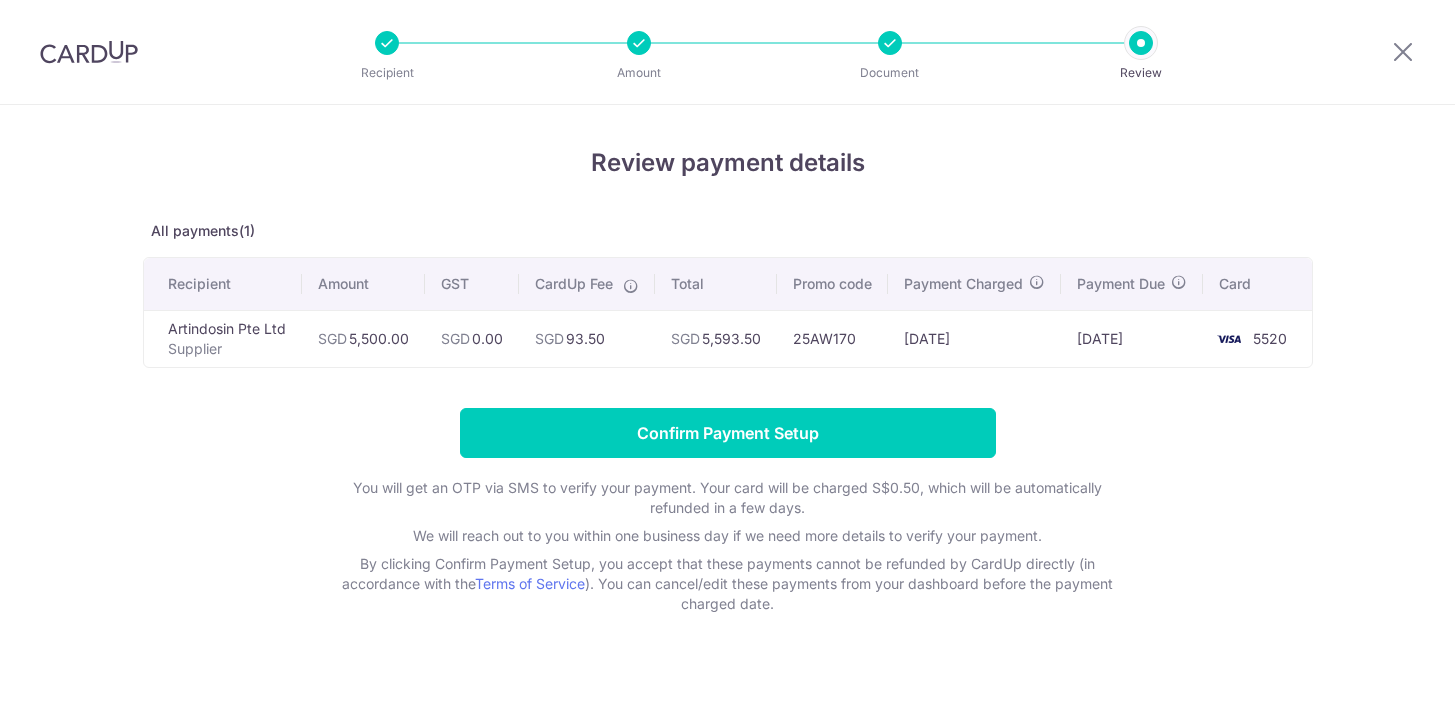 scroll, scrollTop: 0, scrollLeft: 0, axis: both 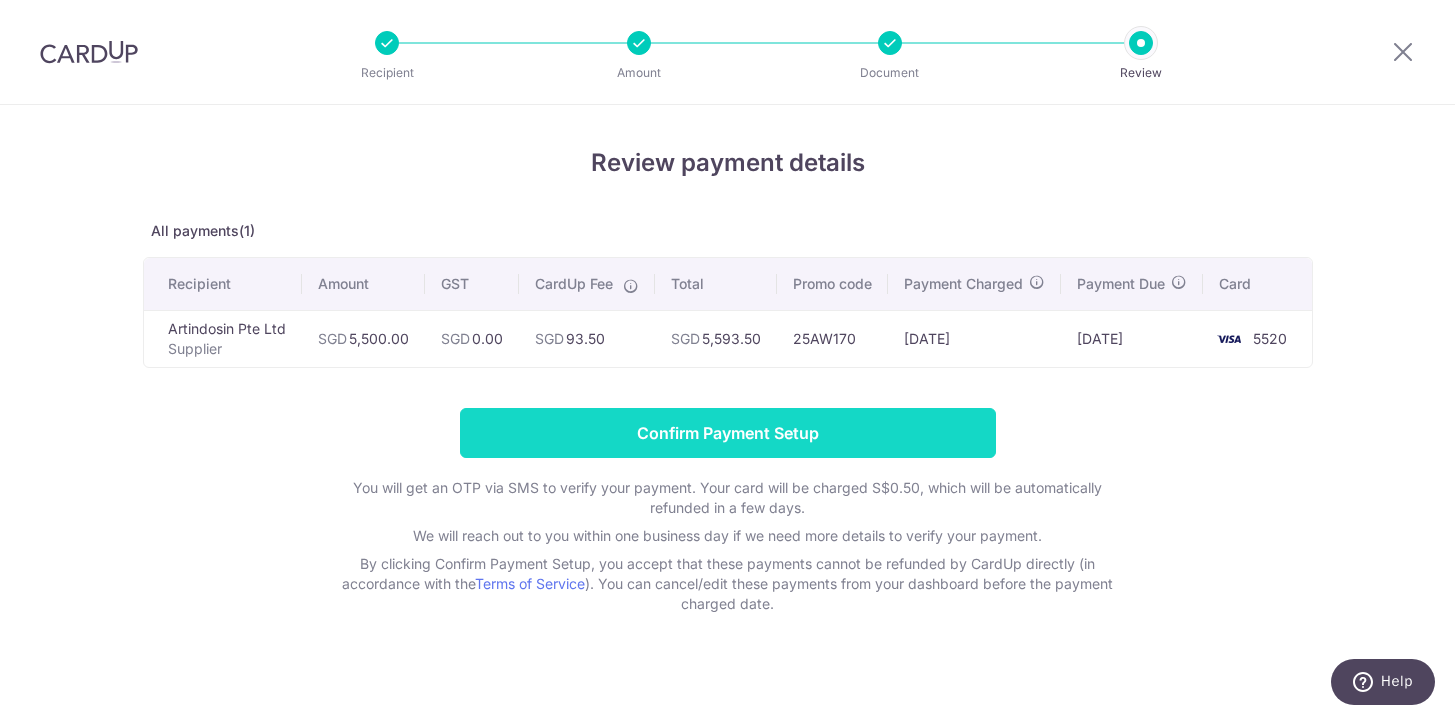 click on "Confirm Payment Setup" at bounding box center [728, 433] 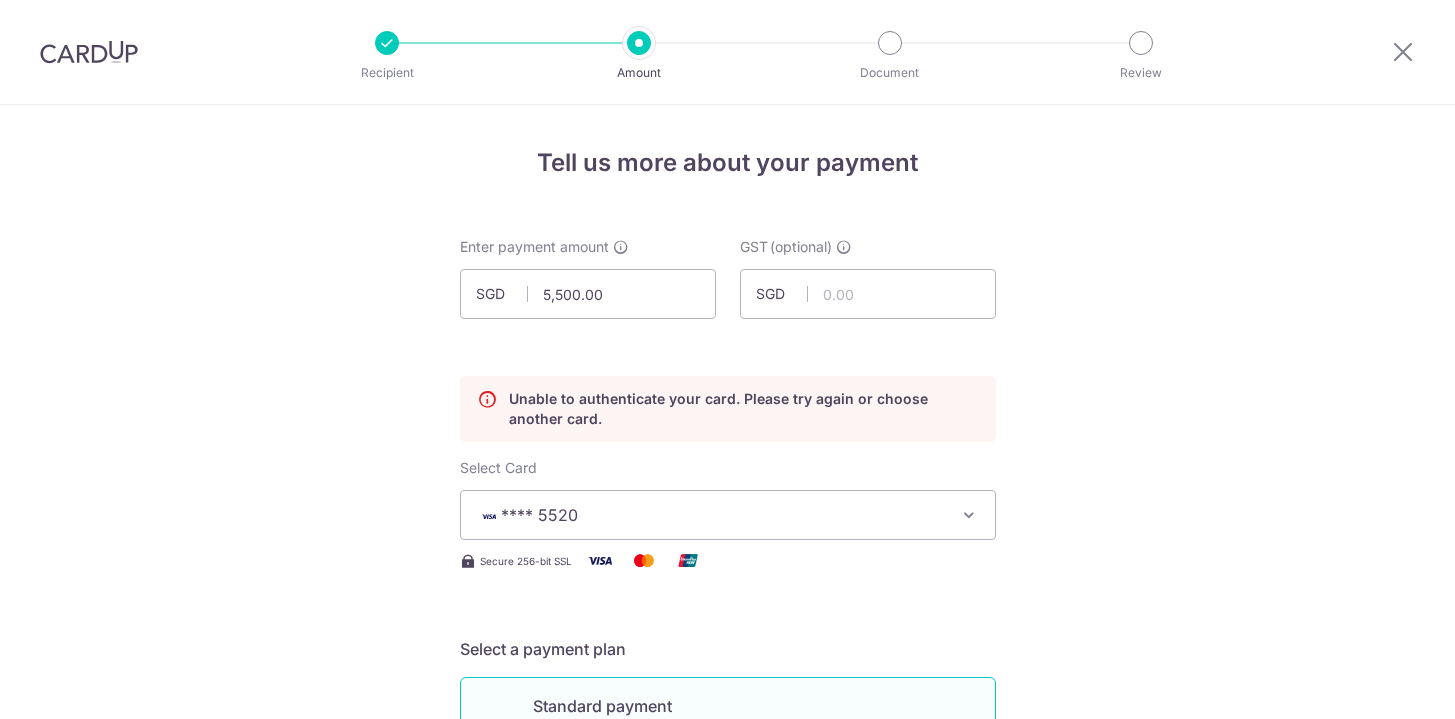 scroll, scrollTop: 0, scrollLeft: 0, axis: both 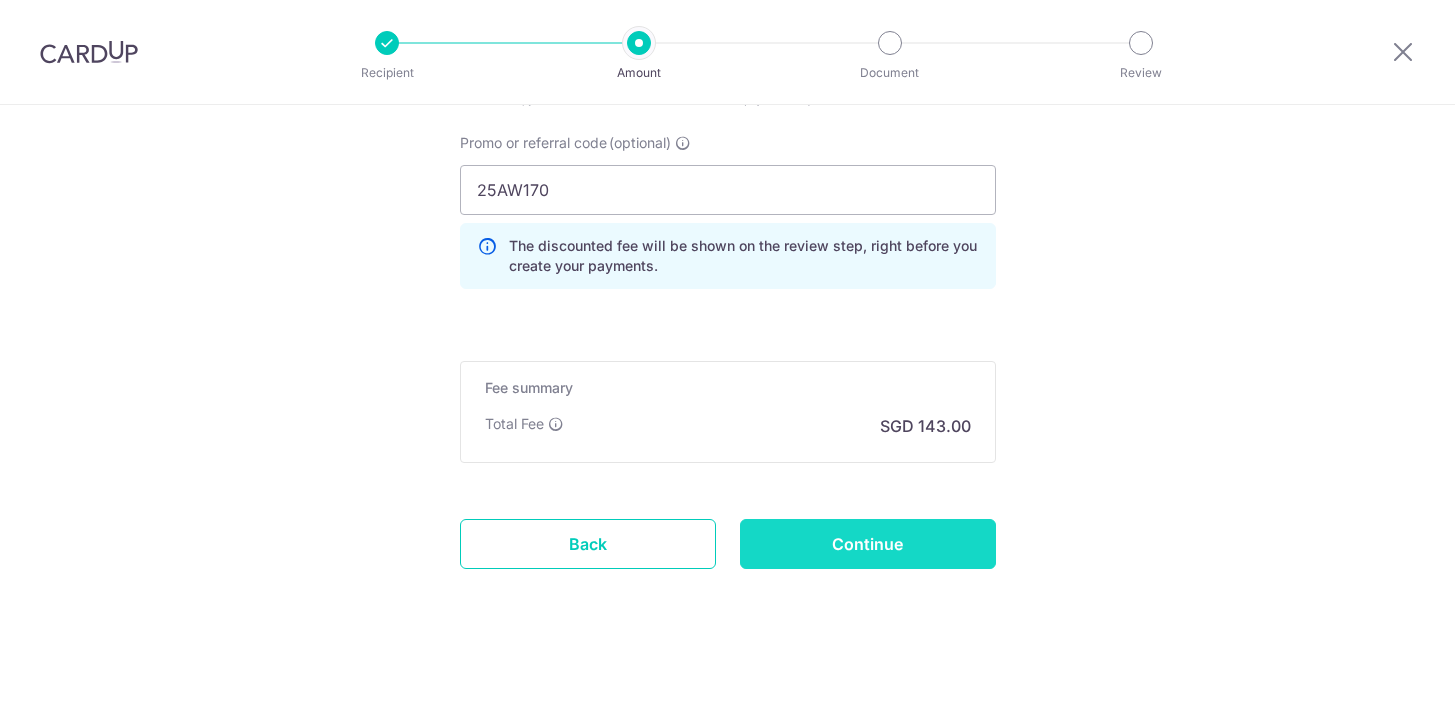 click on "Continue" at bounding box center [868, 544] 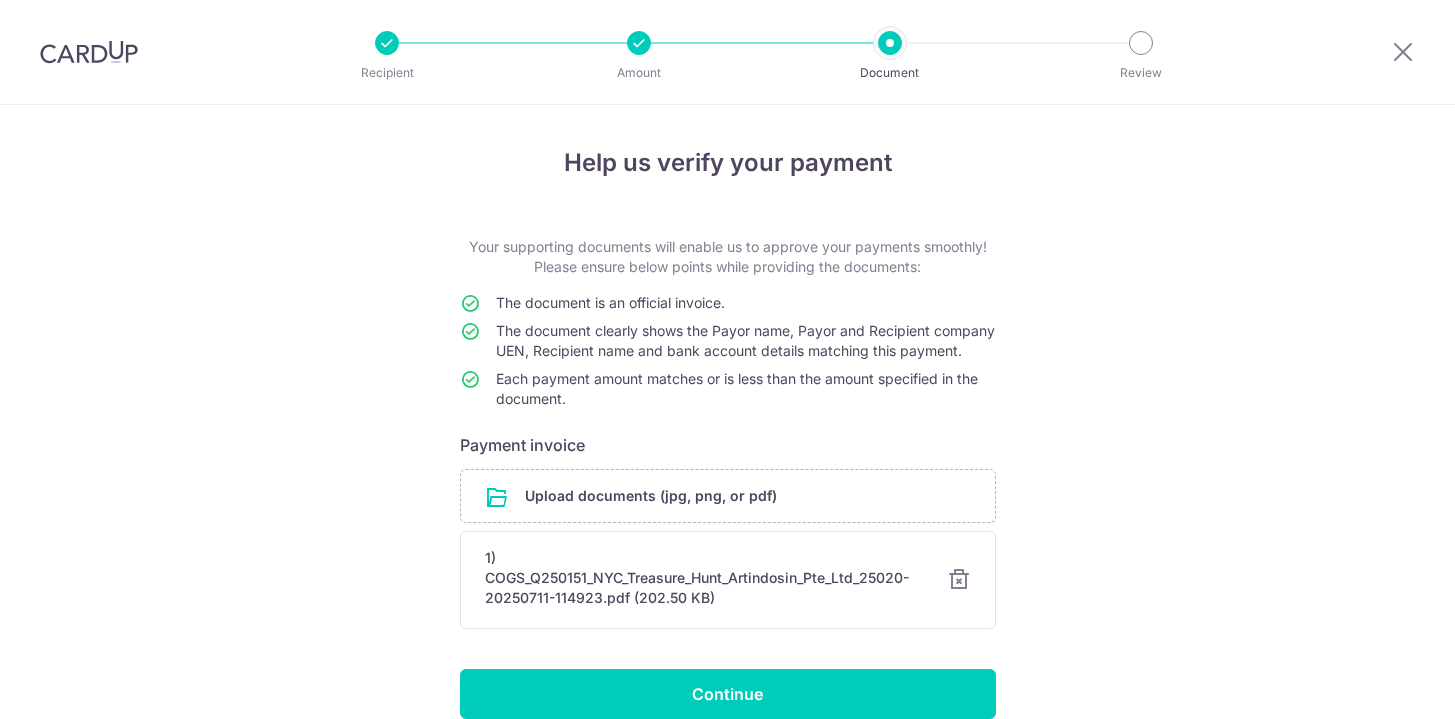 scroll, scrollTop: 0, scrollLeft: 0, axis: both 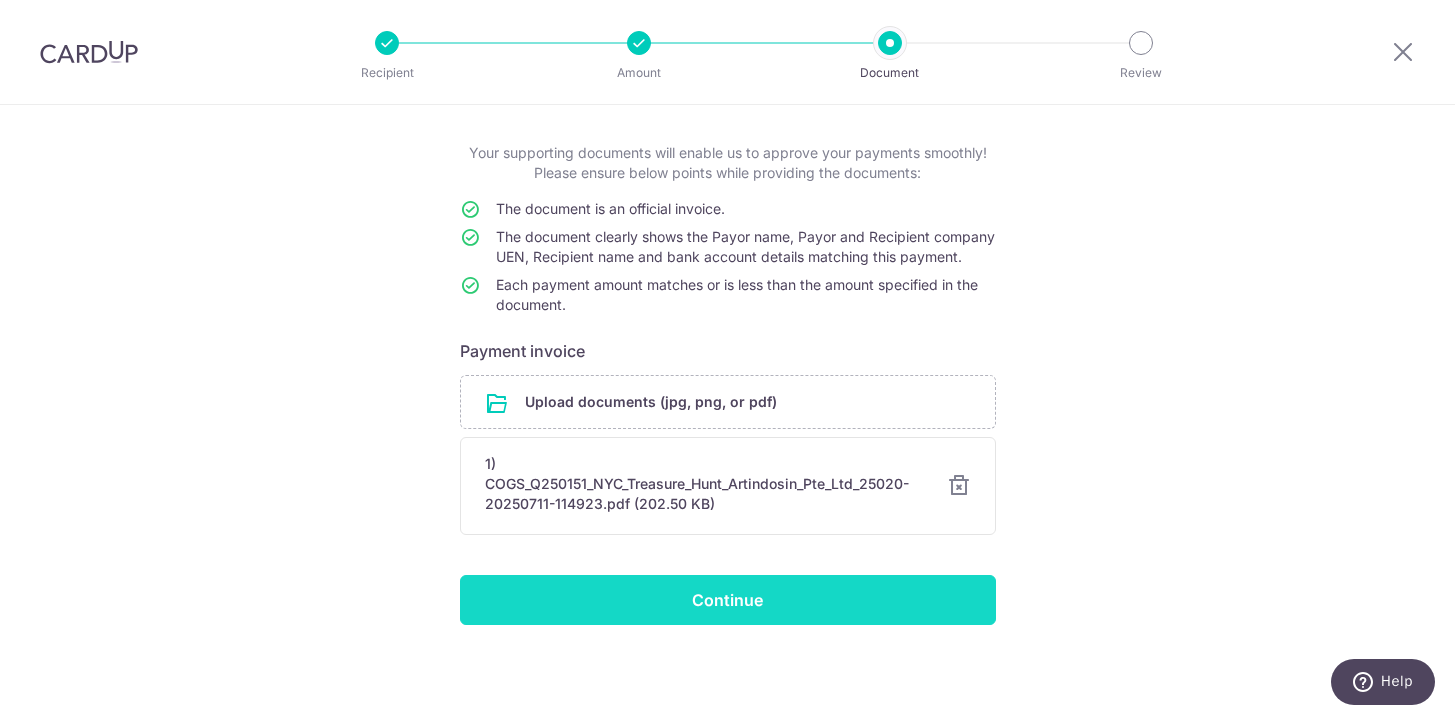 click on "Continue" at bounding box center [728, 600] 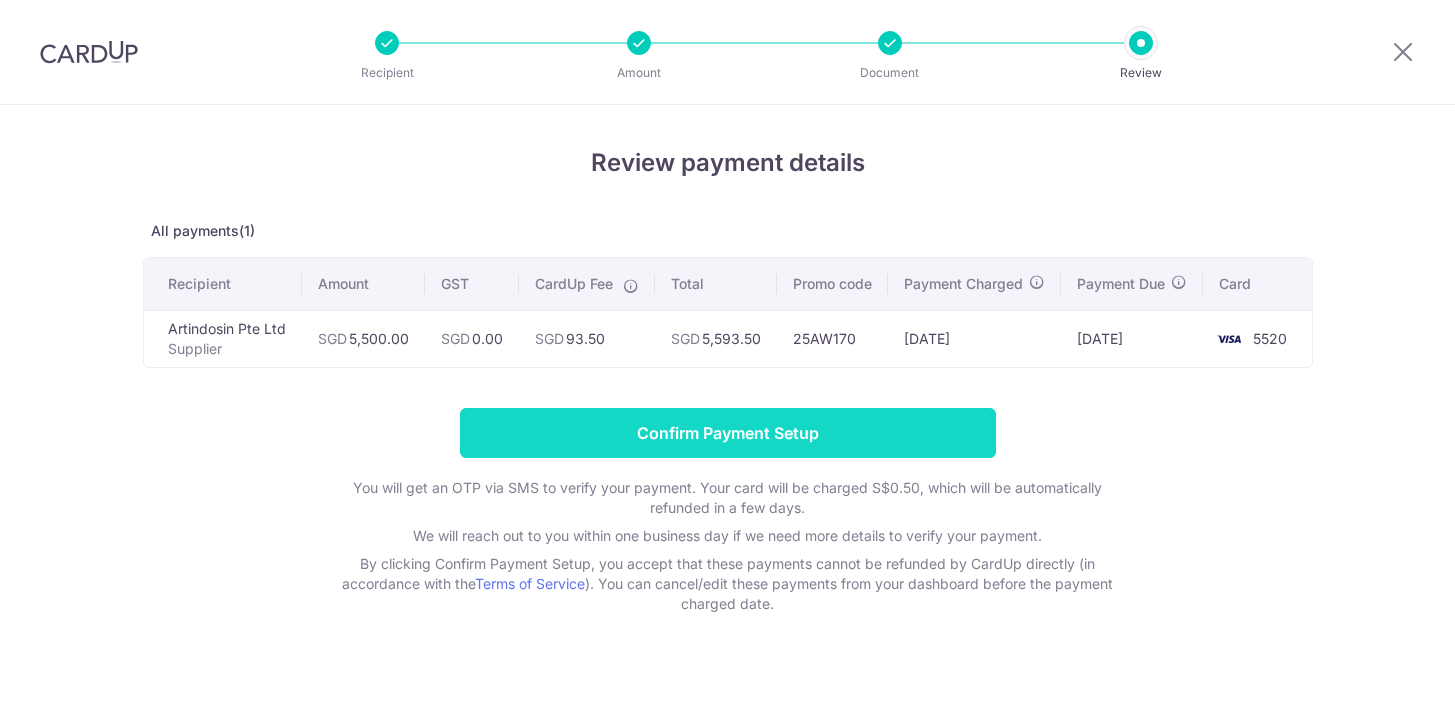 scroll, scrollTop: 0, scrollLeft: 0, axis: both 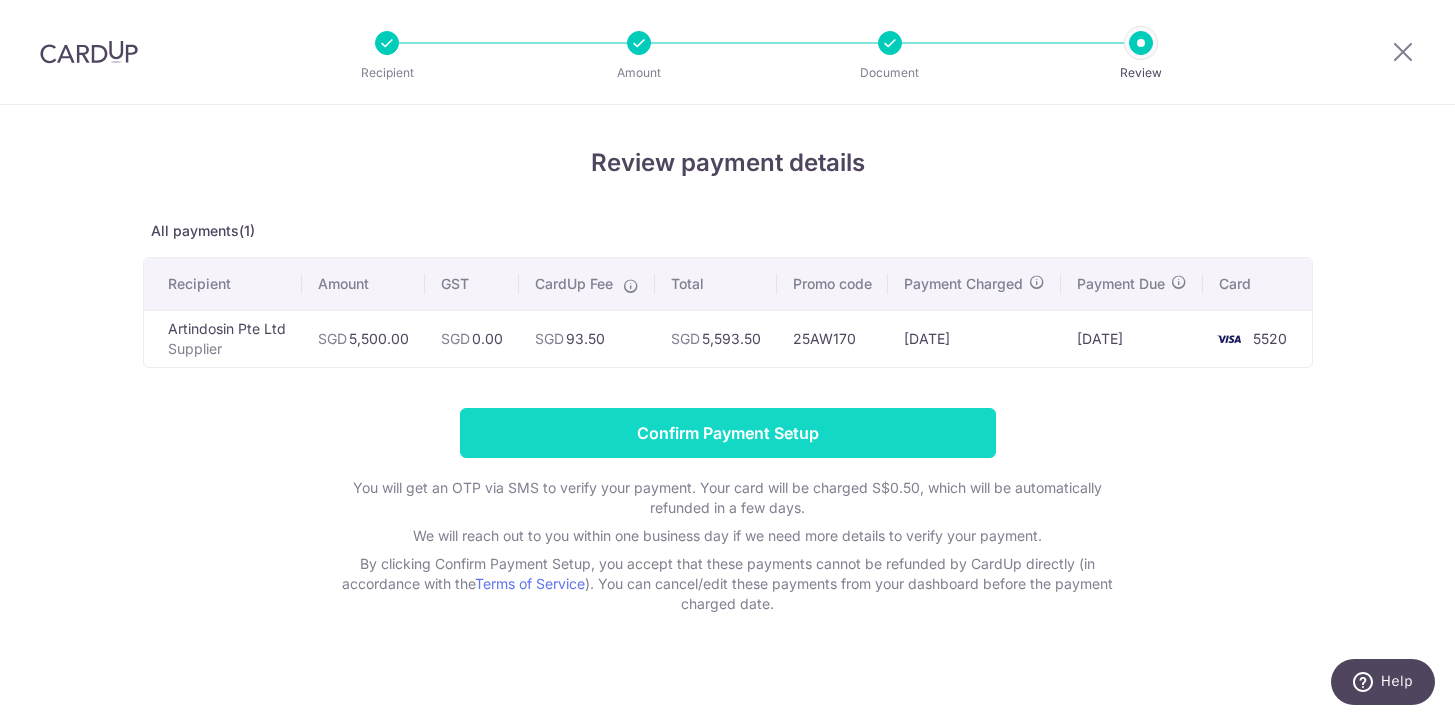 click on "Confirm Payment Setup" at bounding box center [728, 433] 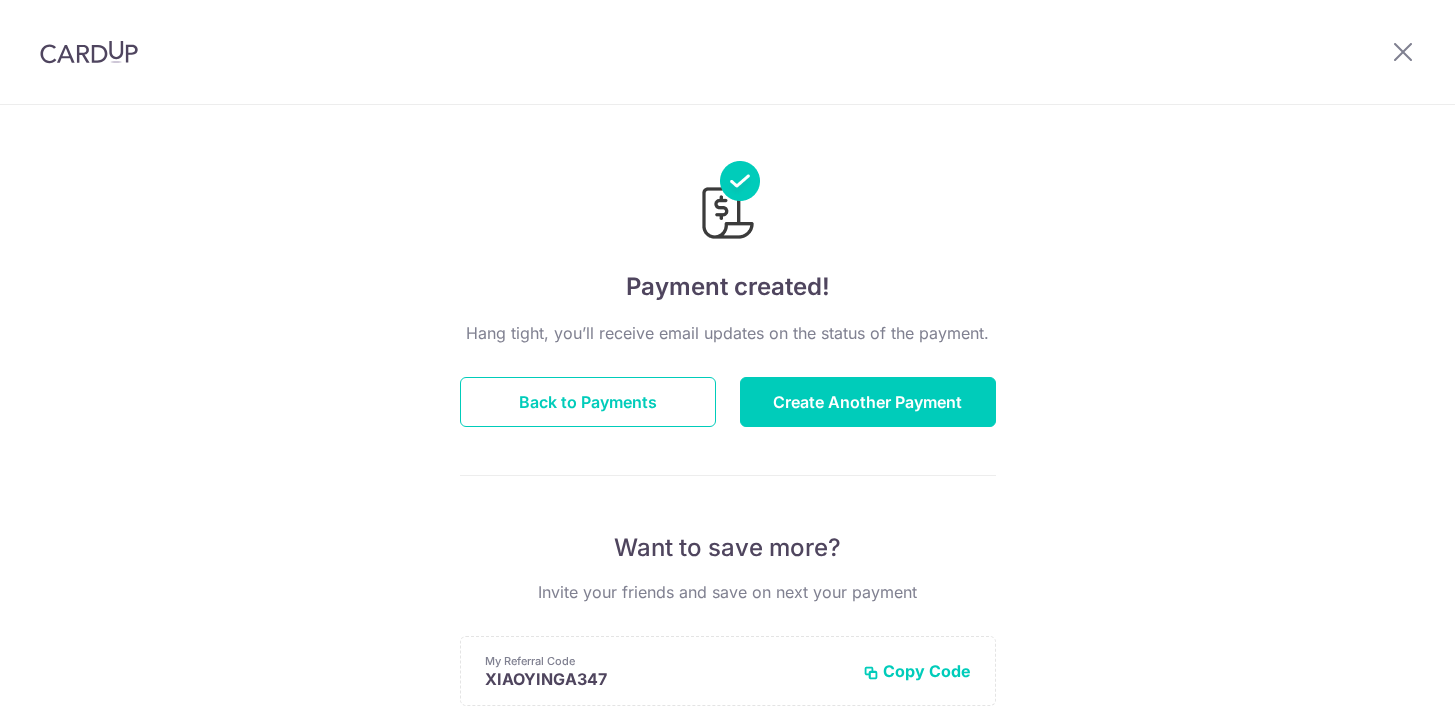 scroll, scrollTop: 0, scrollLeft: 0, axis: both 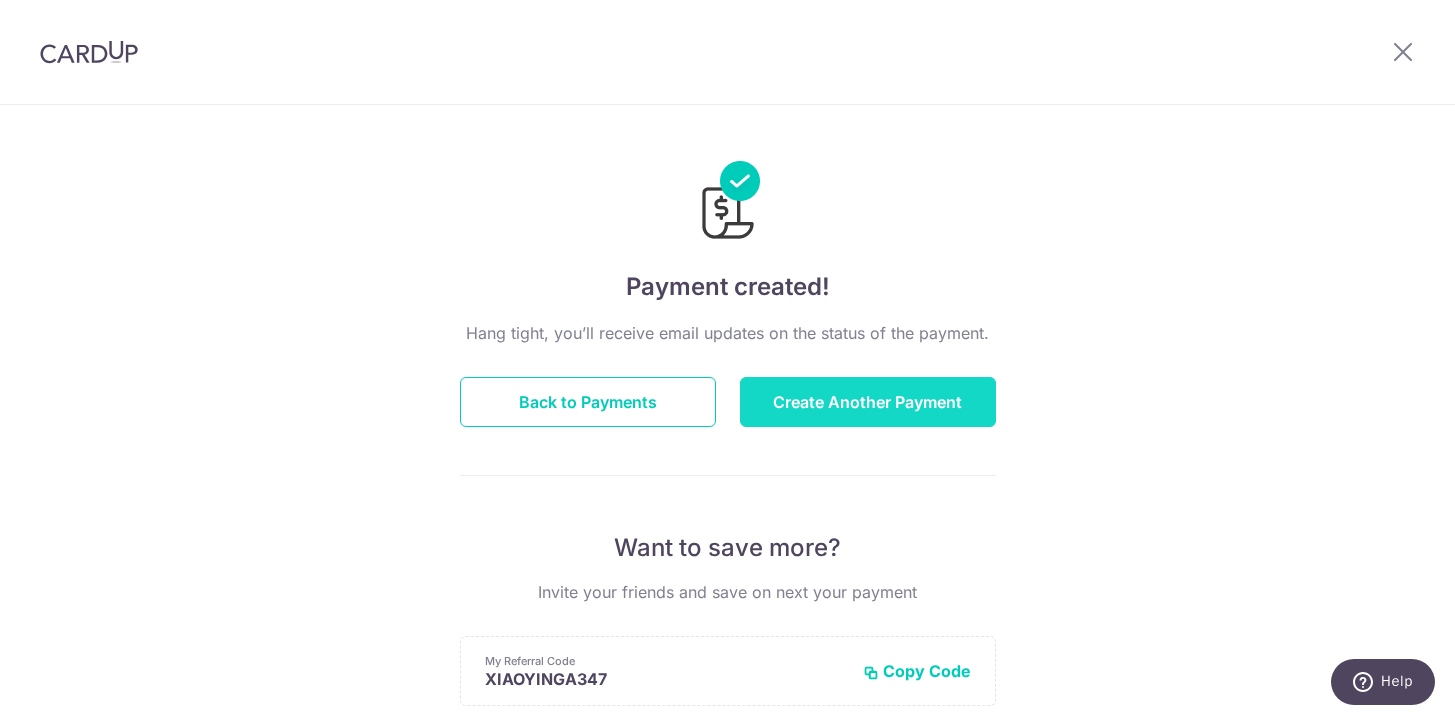click on "Create Another Payment" at bounding box center [868, 402] 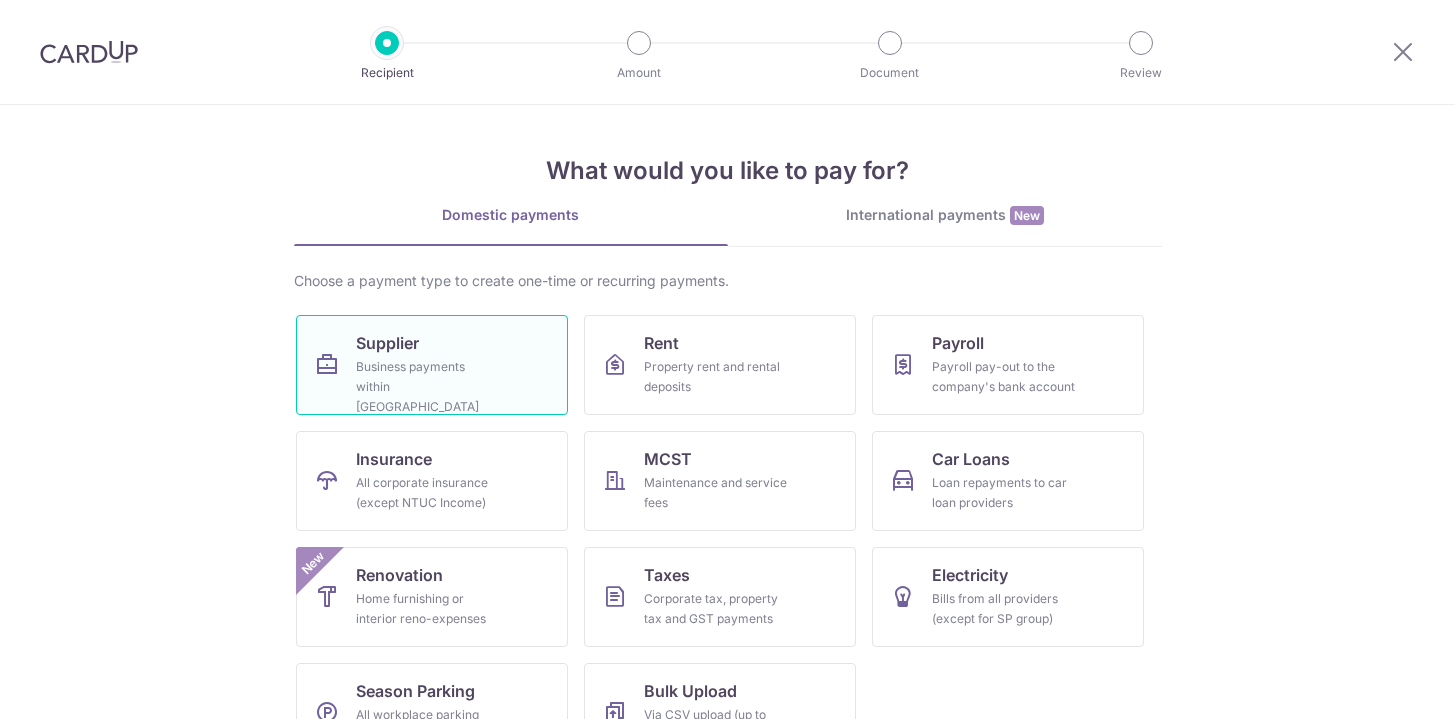 scroll, scrollTop: 0, scrollLeft: 0, axis: both 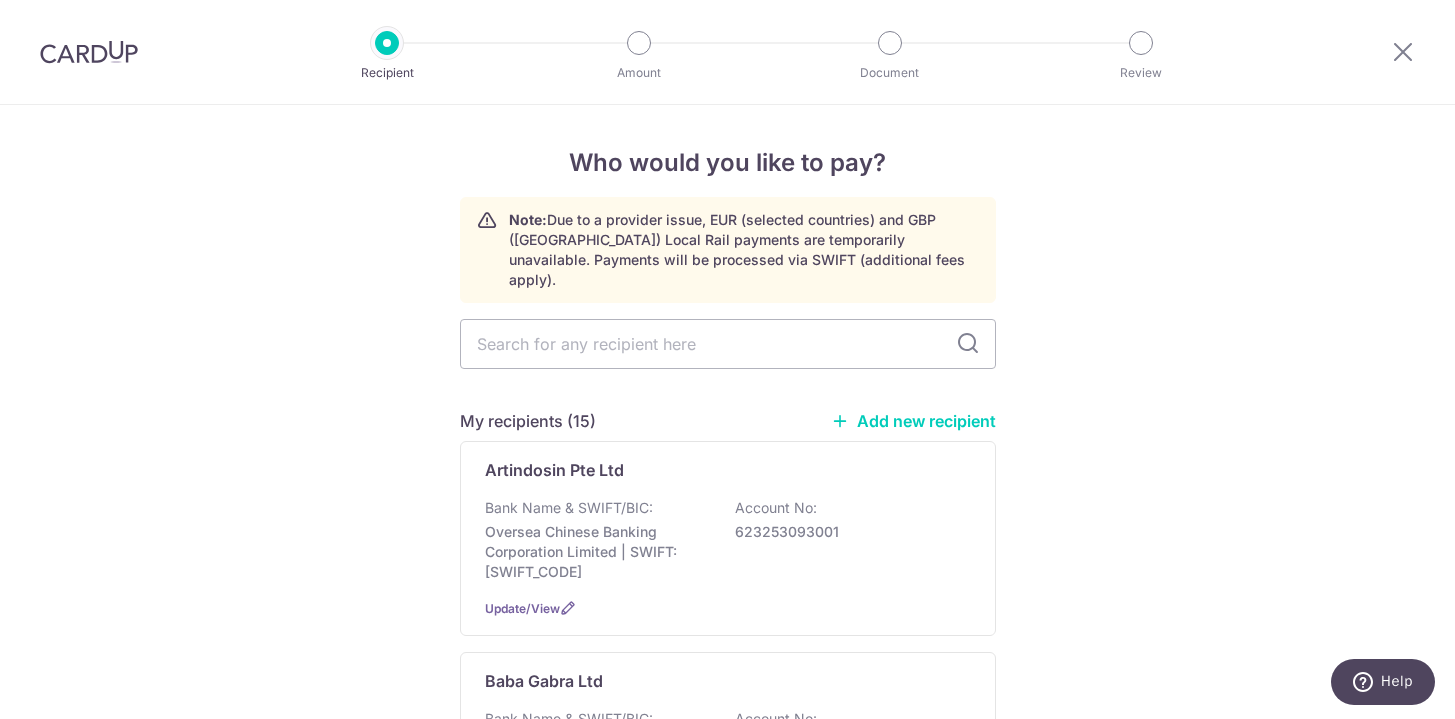 click on "Add new recipient" at bounding box center (913, 421) 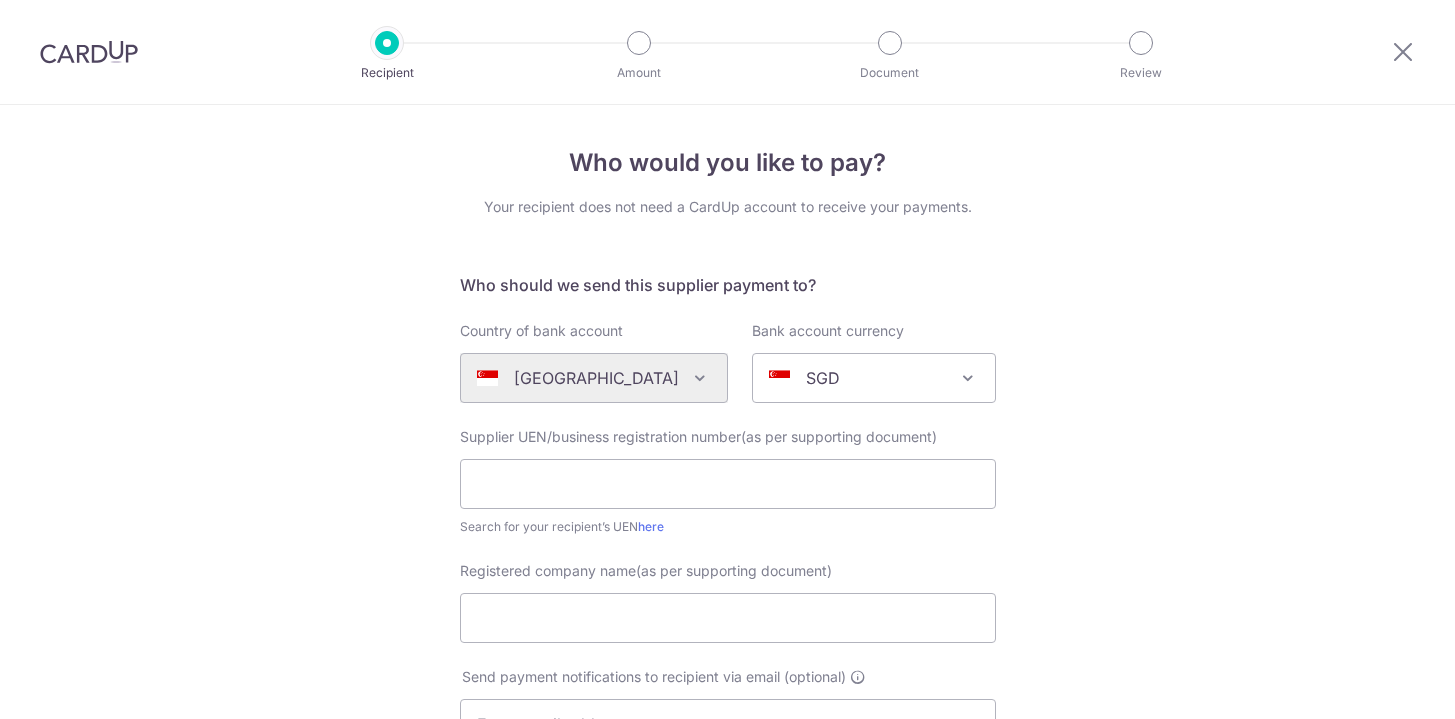 scroll, scrollTop: 0, scrollLeft: 0, axis: both 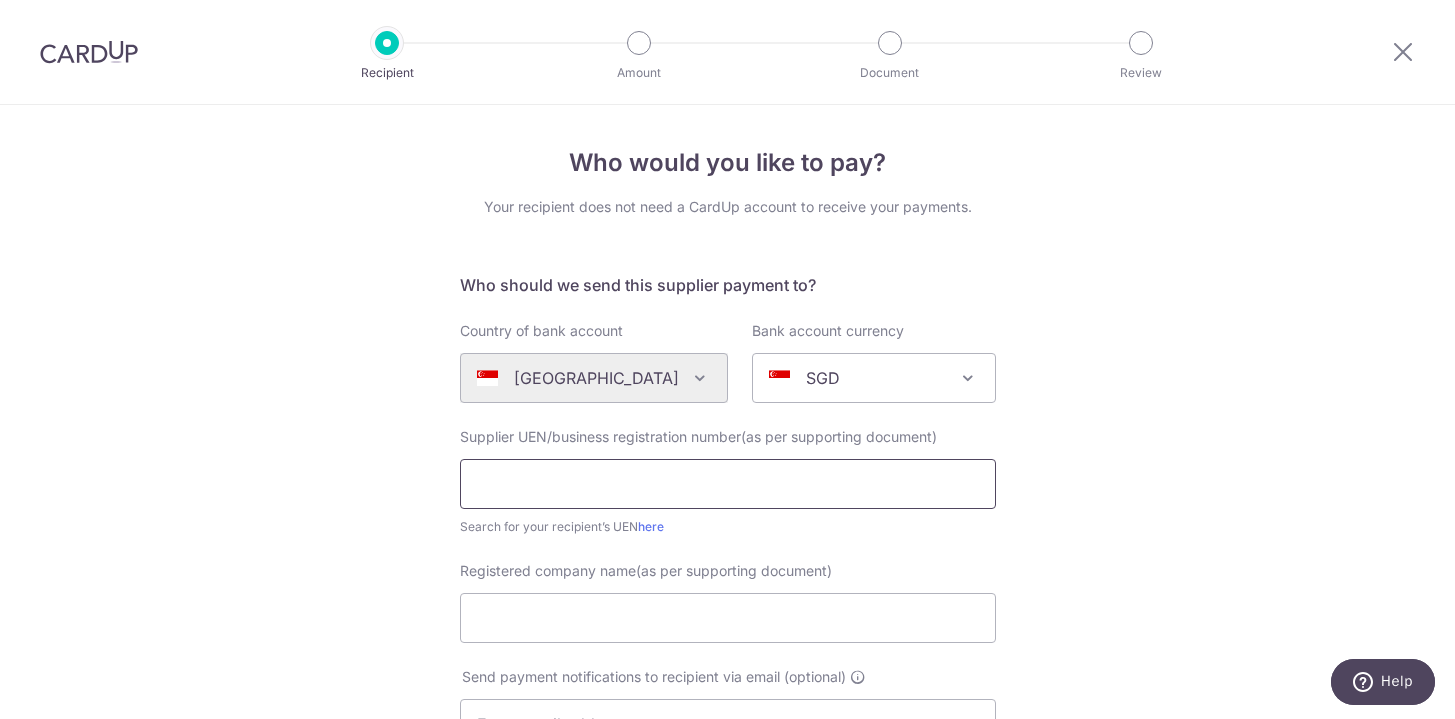 click at bounding box center [728, 484] 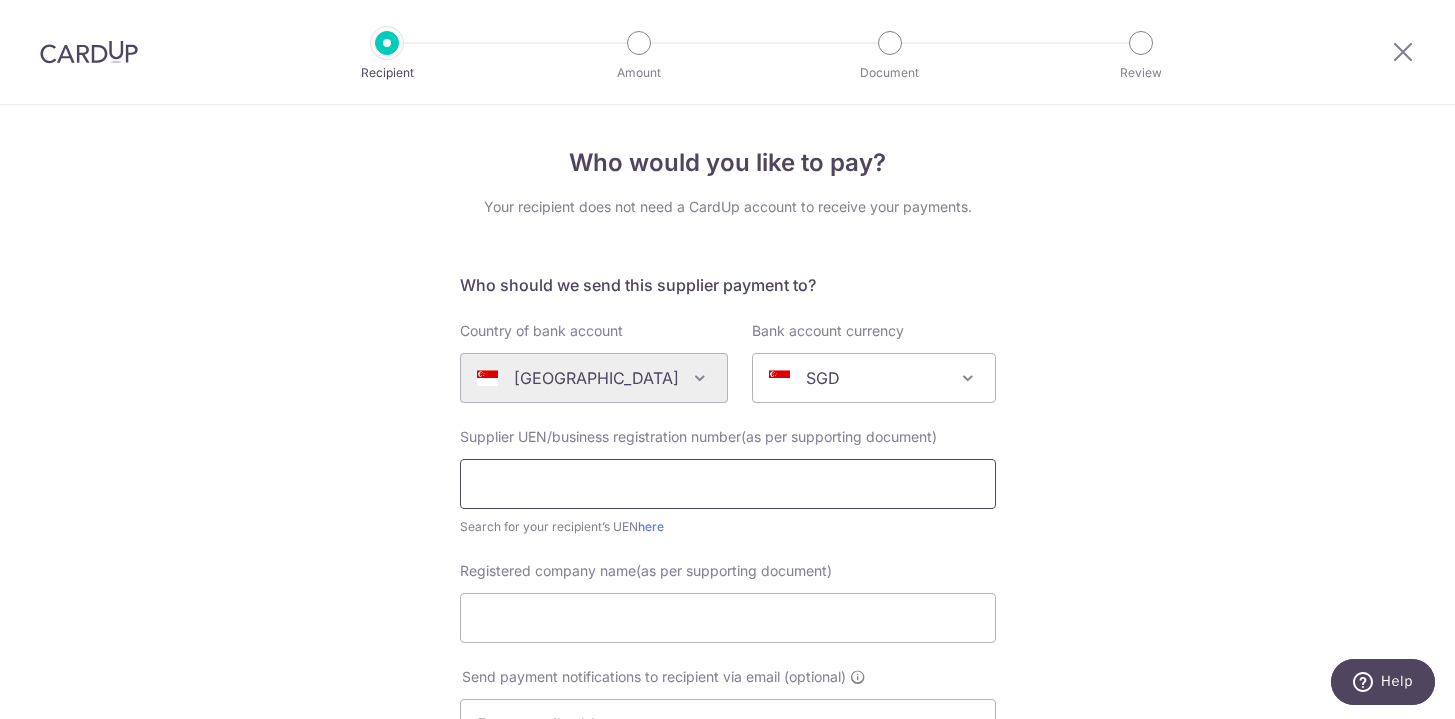 paste on "202228389G)" 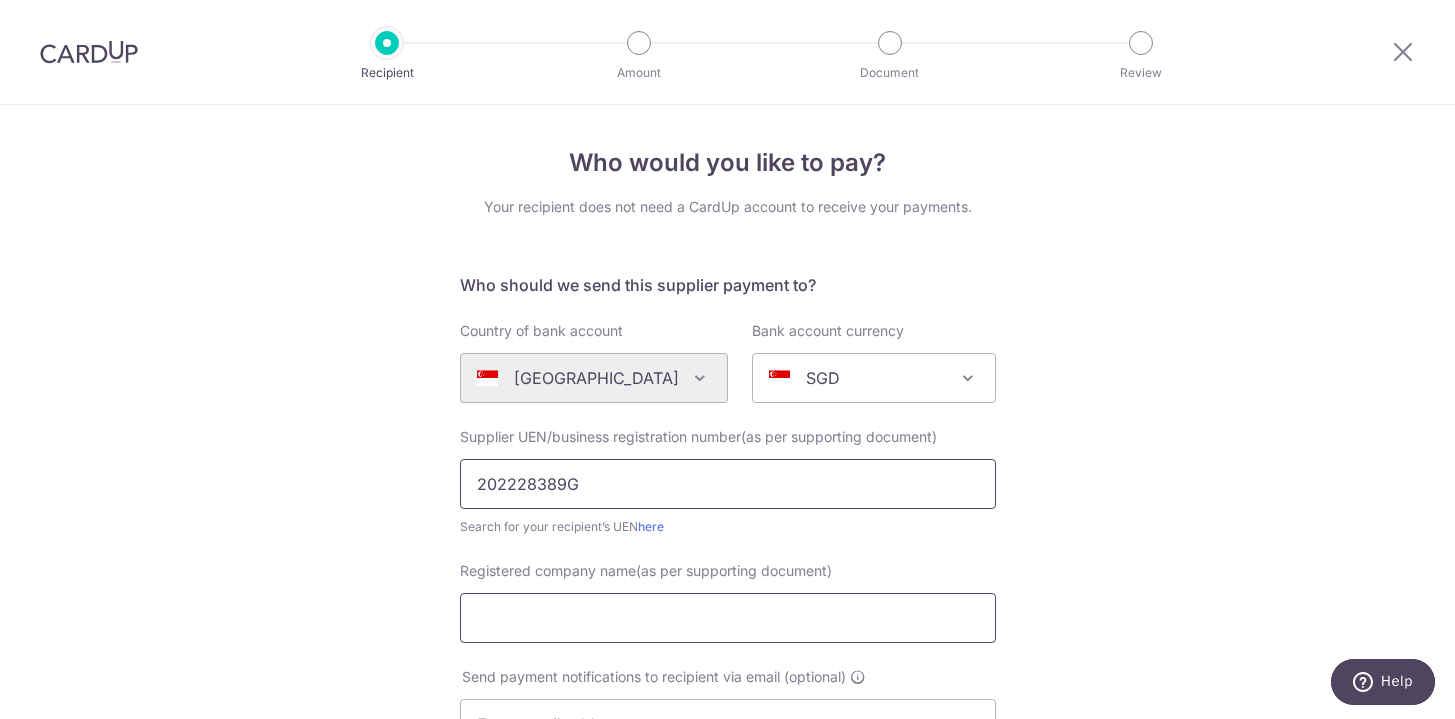 type on "202228389G" 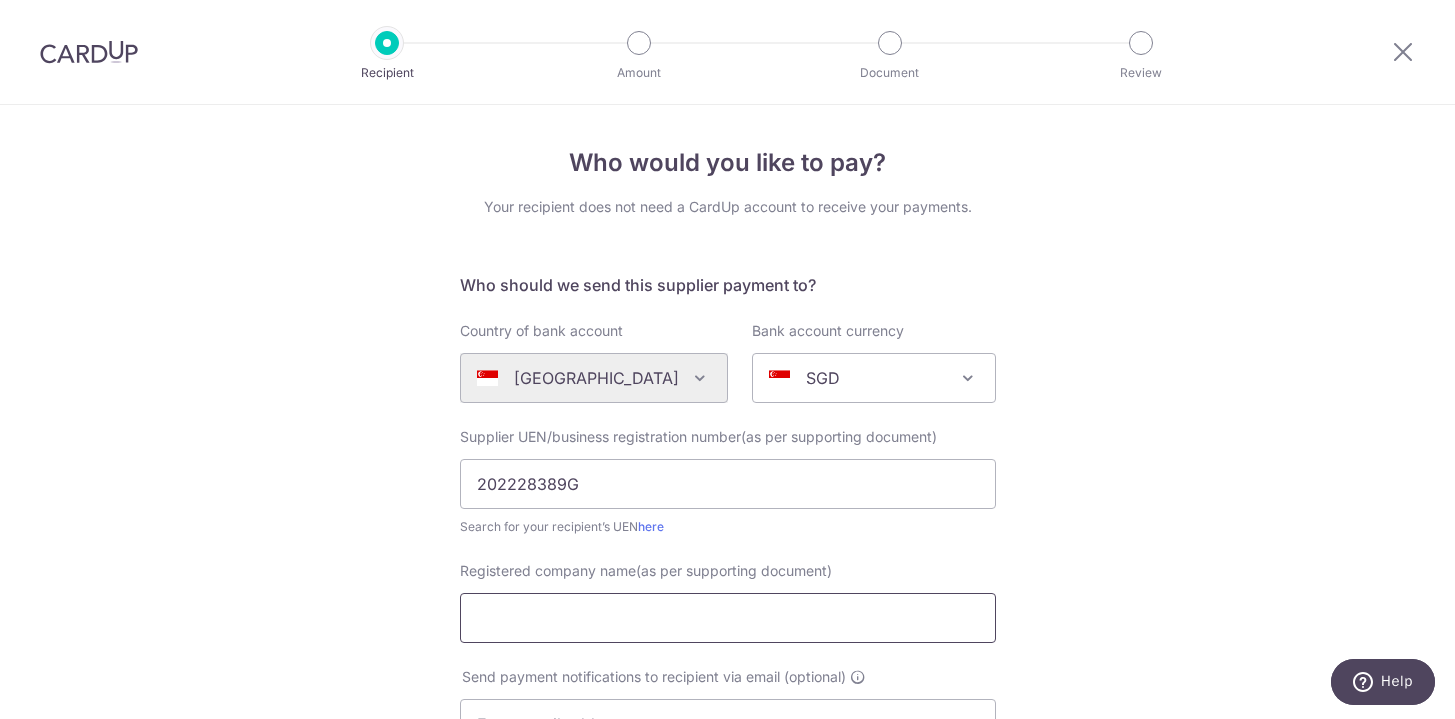 click on "Registered company name(as per supporting document)" at bounding box center [728, 618] 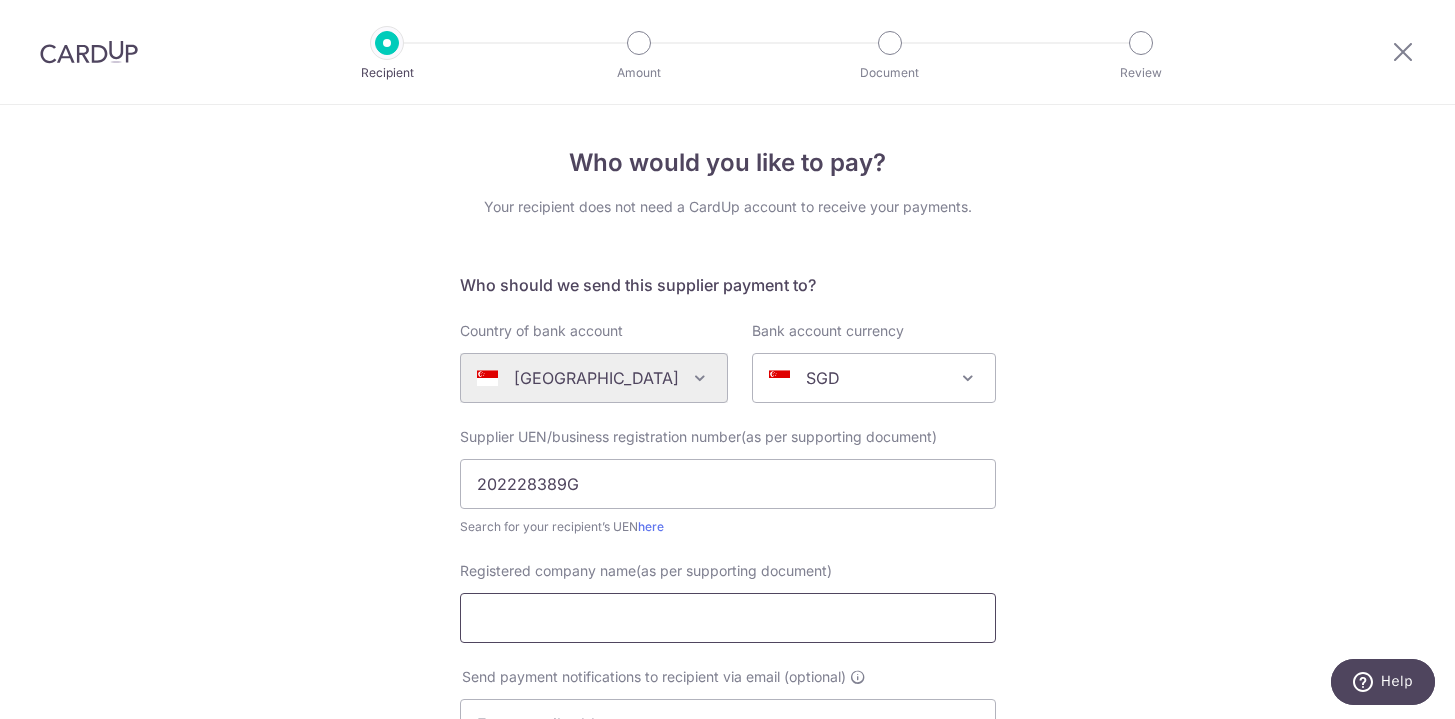 paste on "Chun-Kie Filmhouse Pte. Ltd" 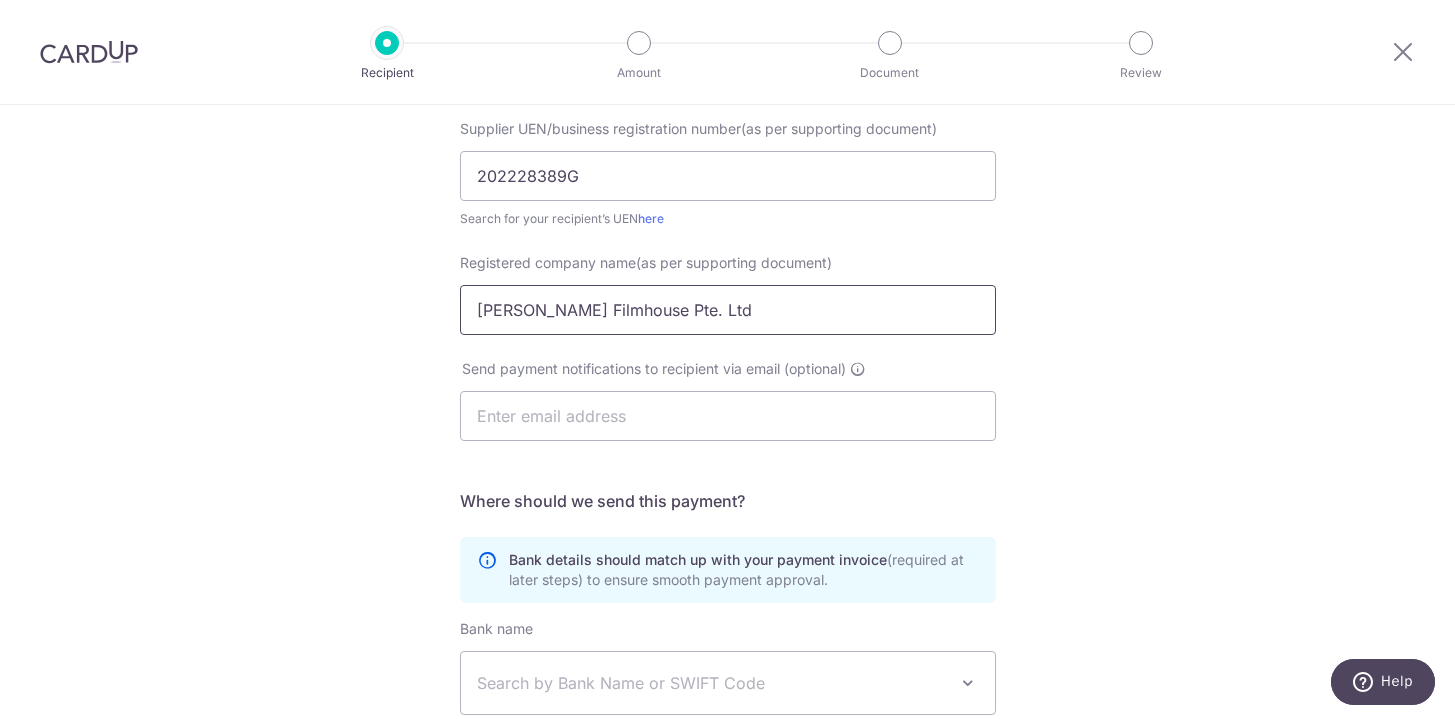 scroll, scrollTop: 308, scrollLeft: 0, axis: vertical 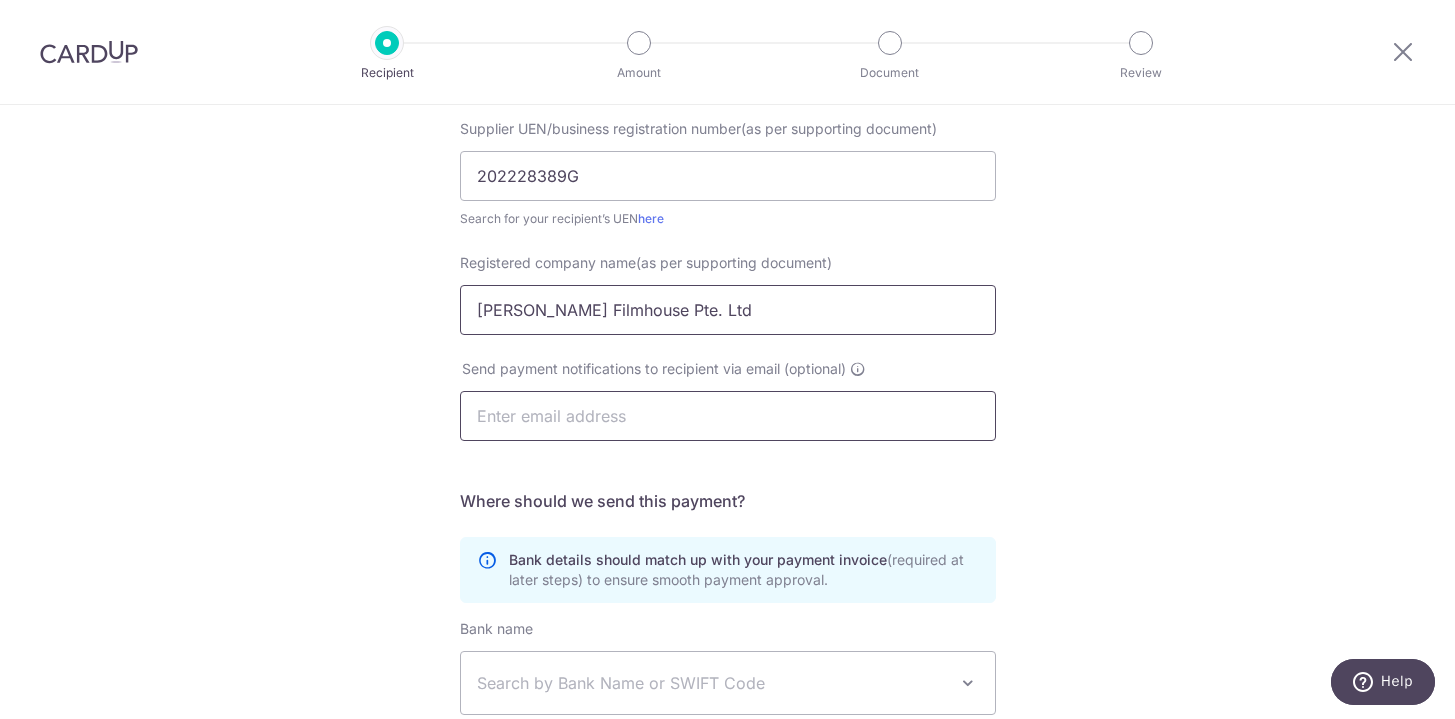 type on "Chun-Kie Filmhouse Pte. Ltd" 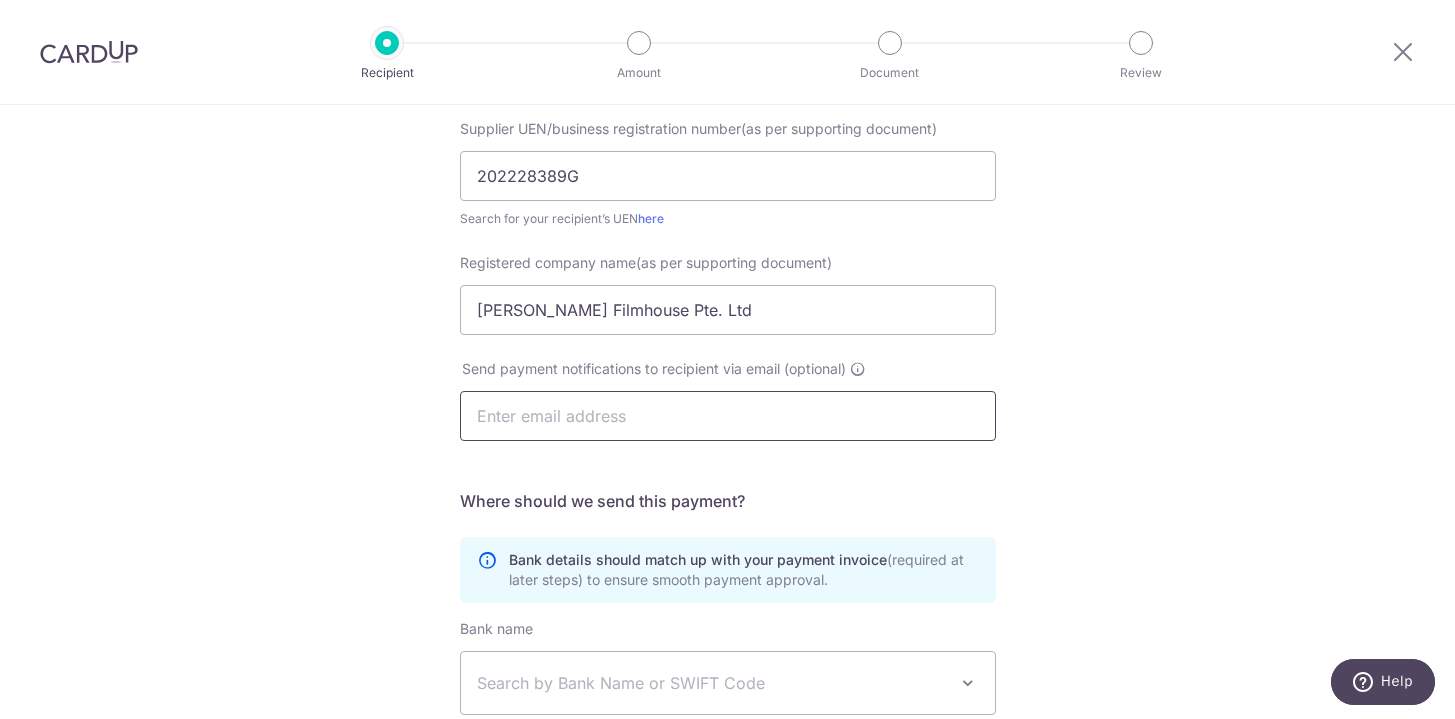 click at bounding box center (728, 416) 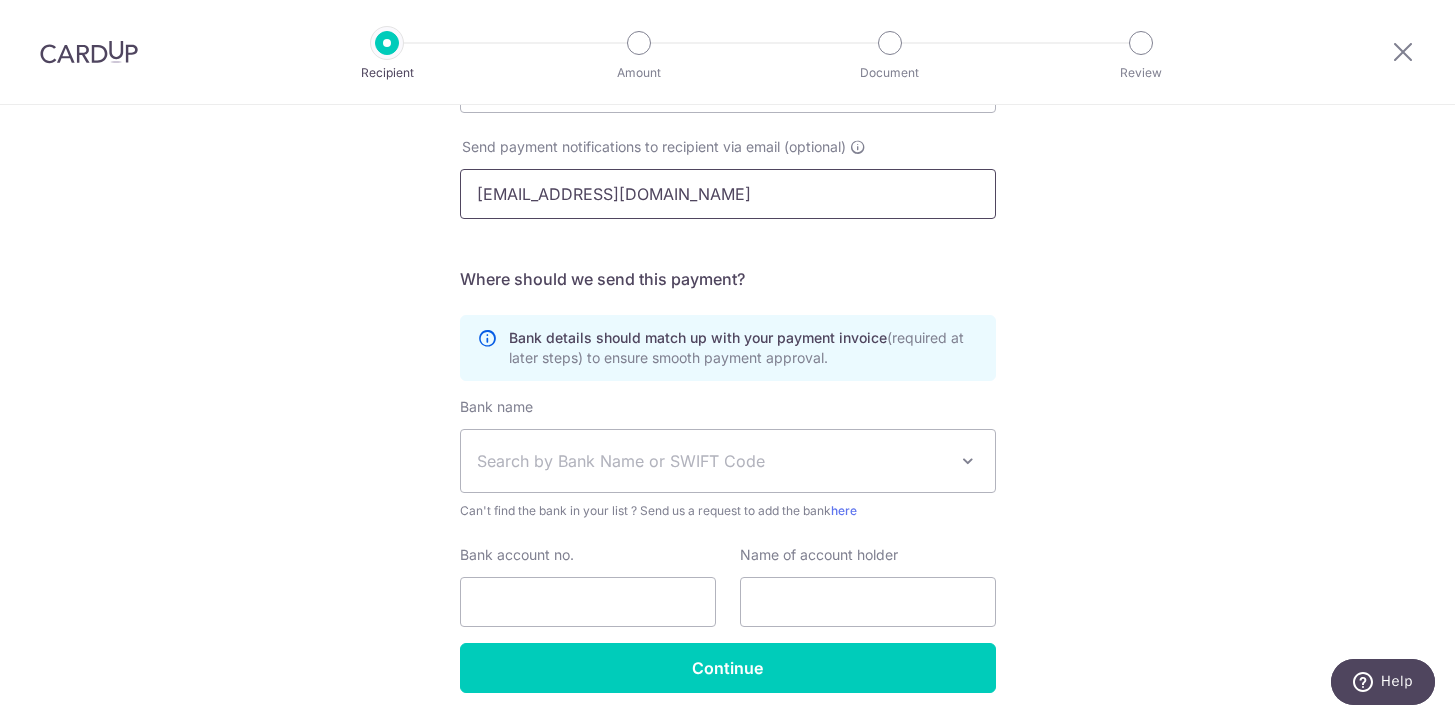 scroll, scrollTop: 552, scrollLeft: 0, axis: vertical 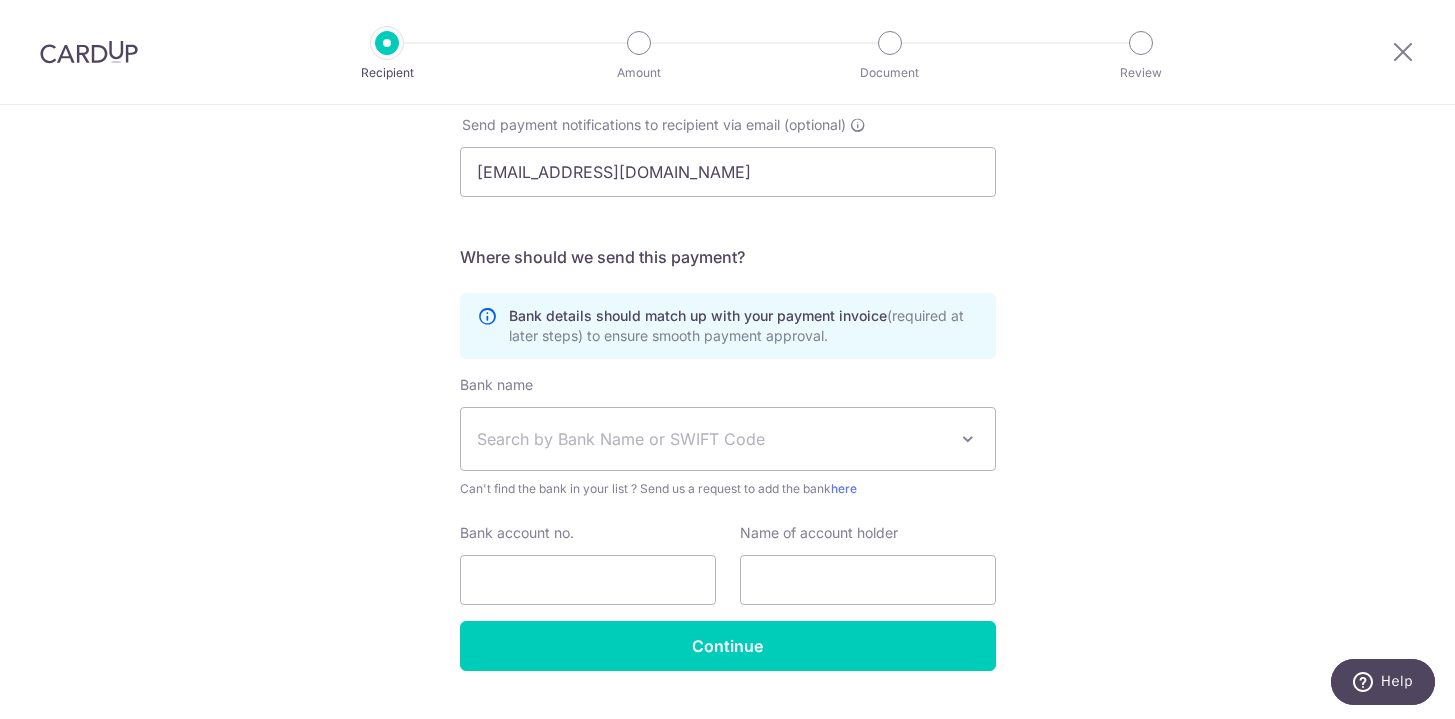 click on "Search by Bank Name or SWIFT Code" at bounding box center [712, 439] 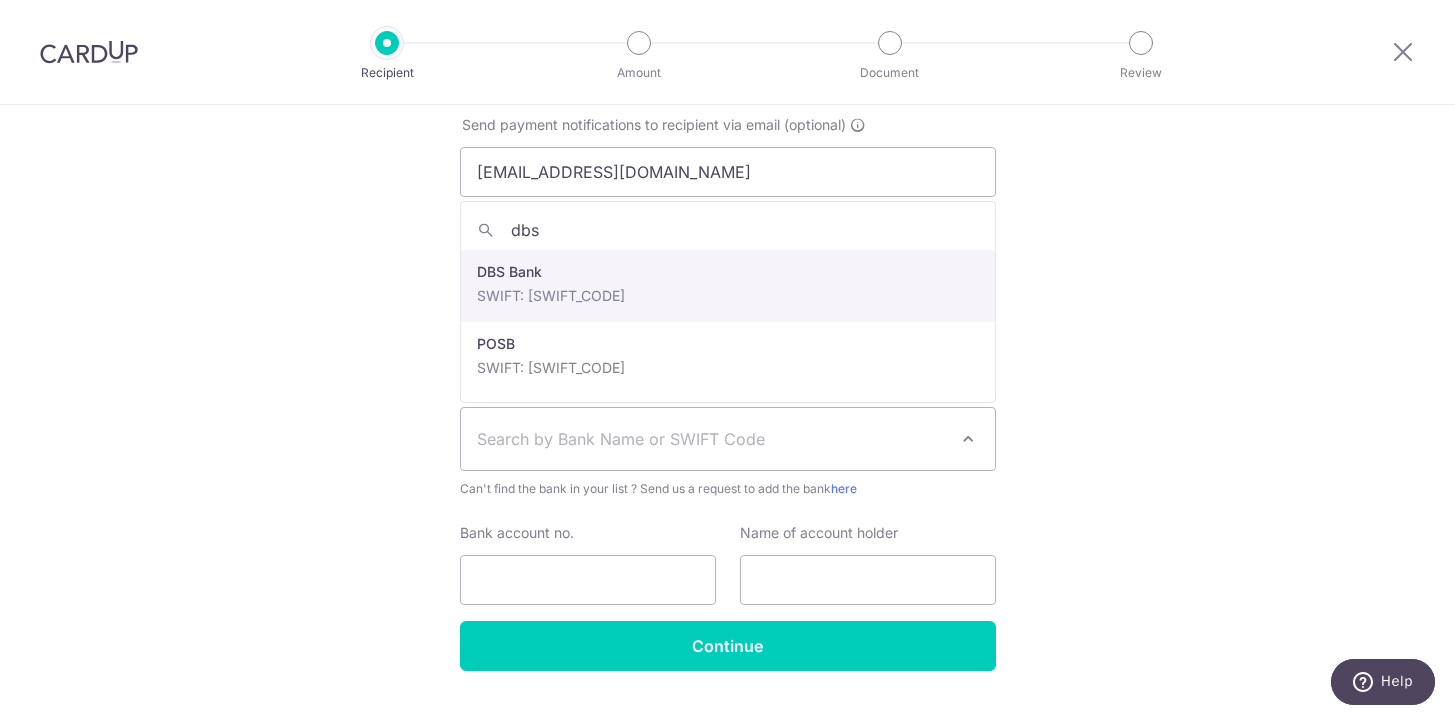 type on "dbs" 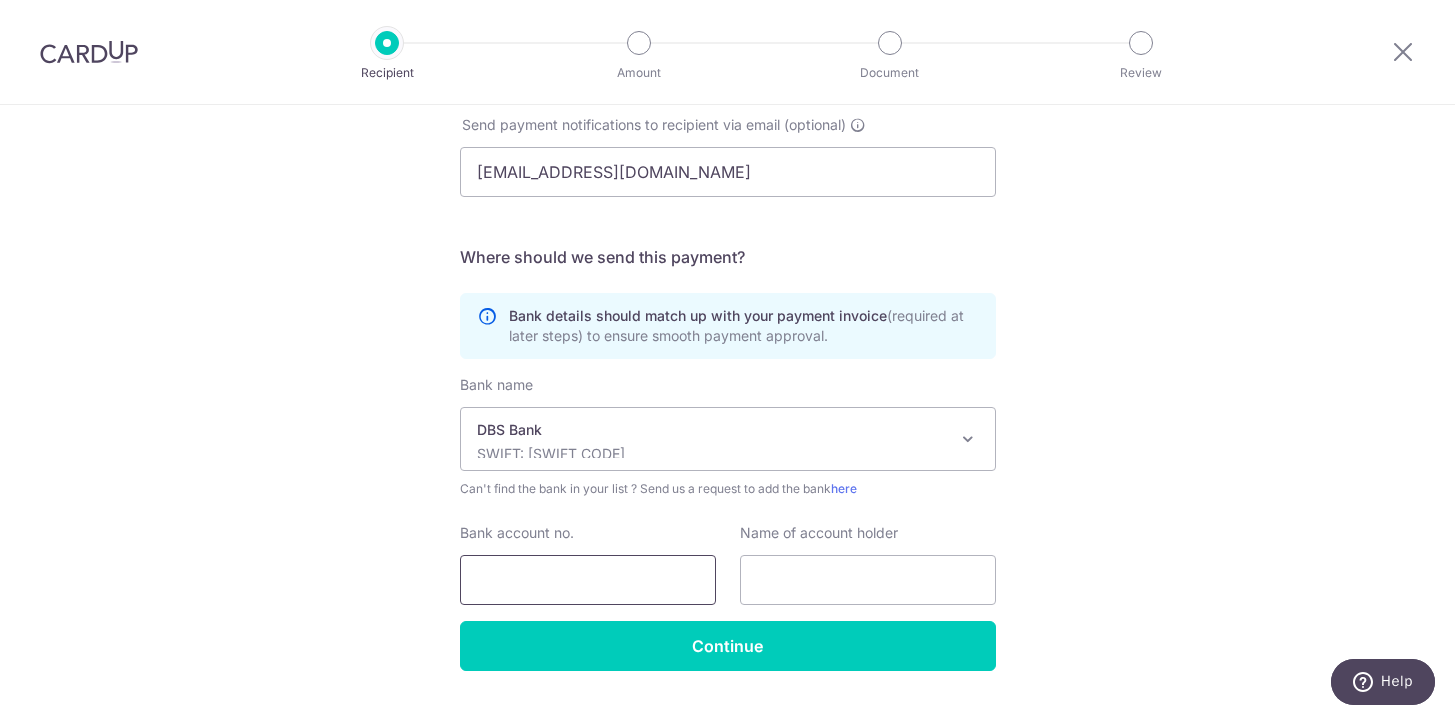 click on "Bank account no." at bounding box center [588, 580] 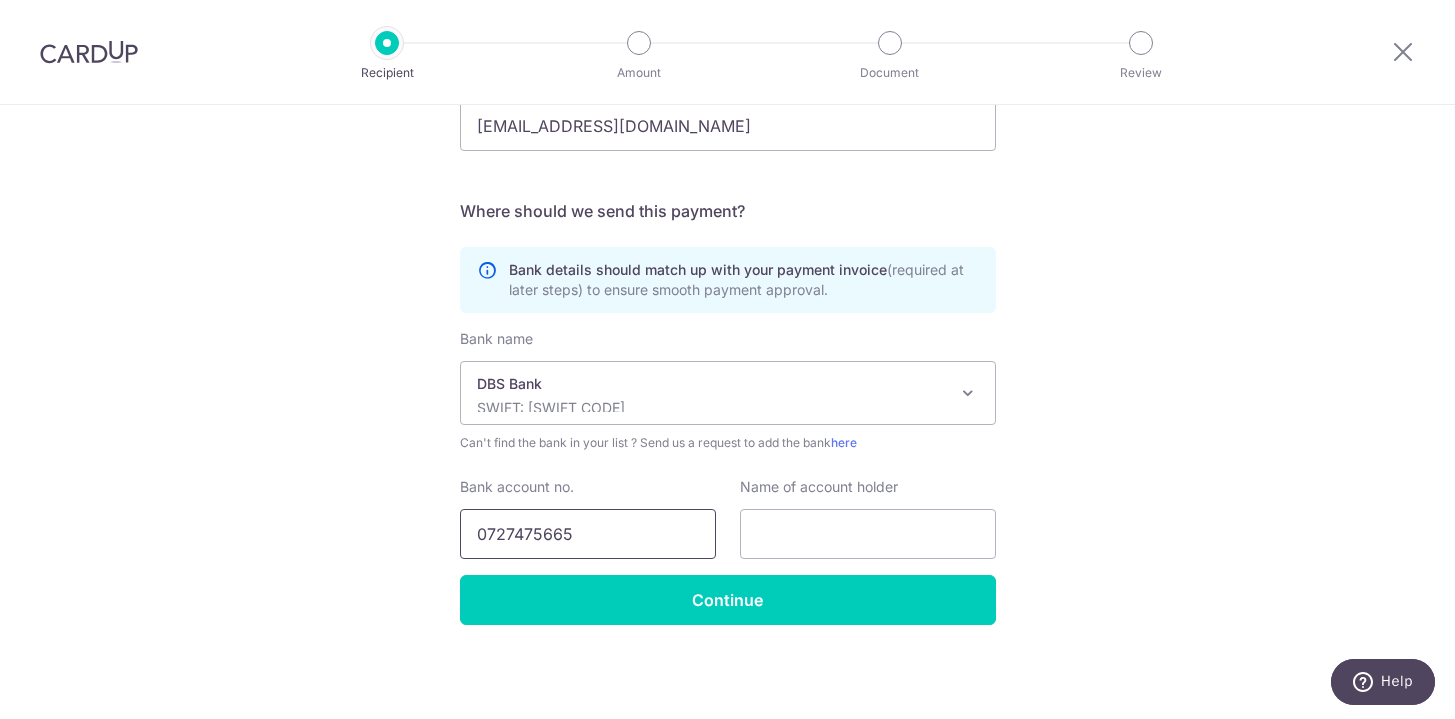 scroll, scrollTop: 597, scrollLeft: 0, axis: vertical 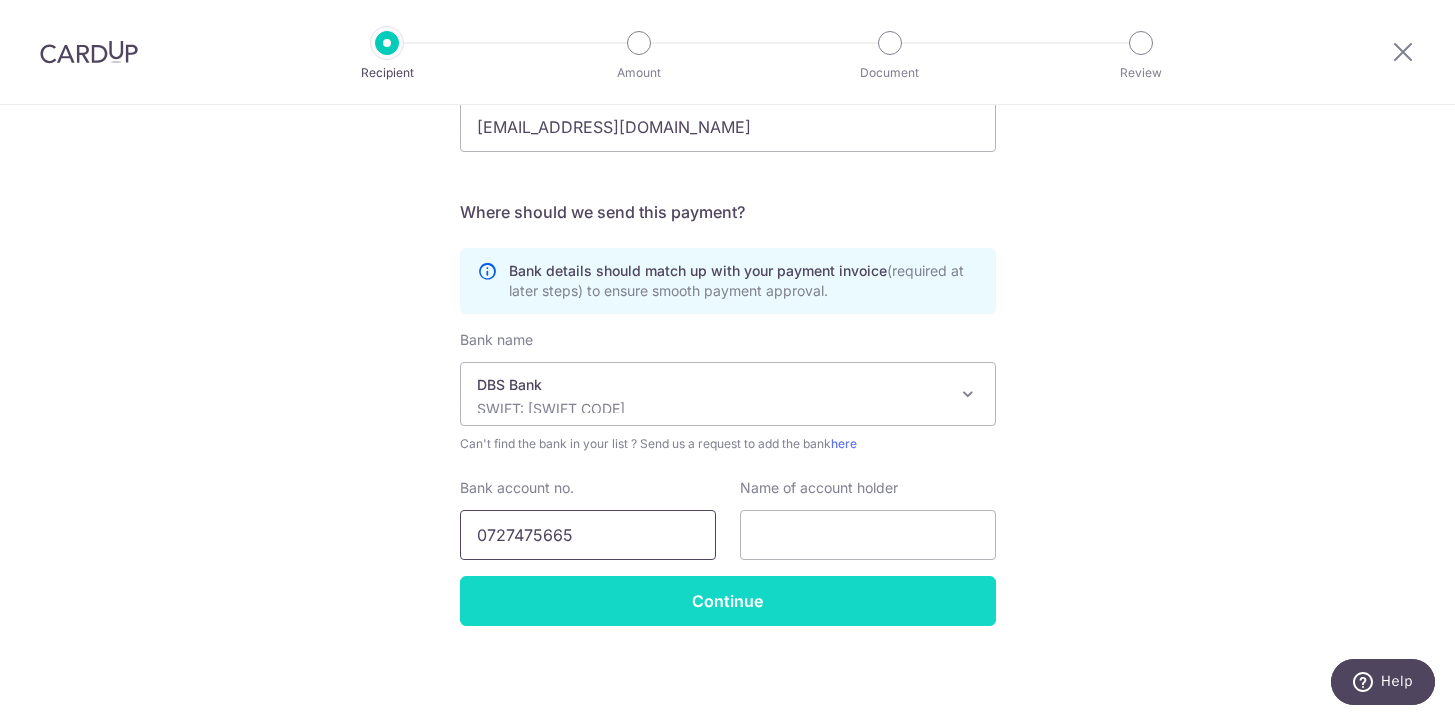 type on "0727475665" 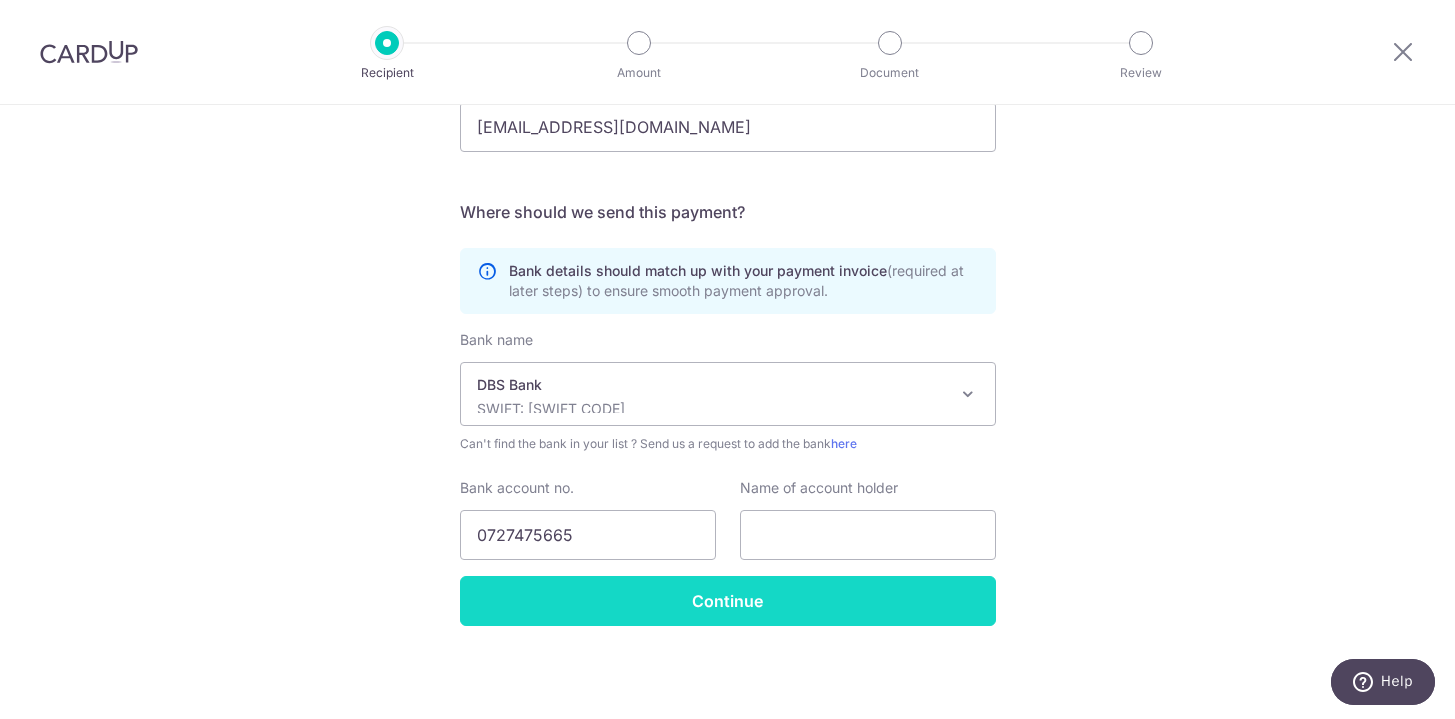 click on "Continue" at bounding box center [728, 601] 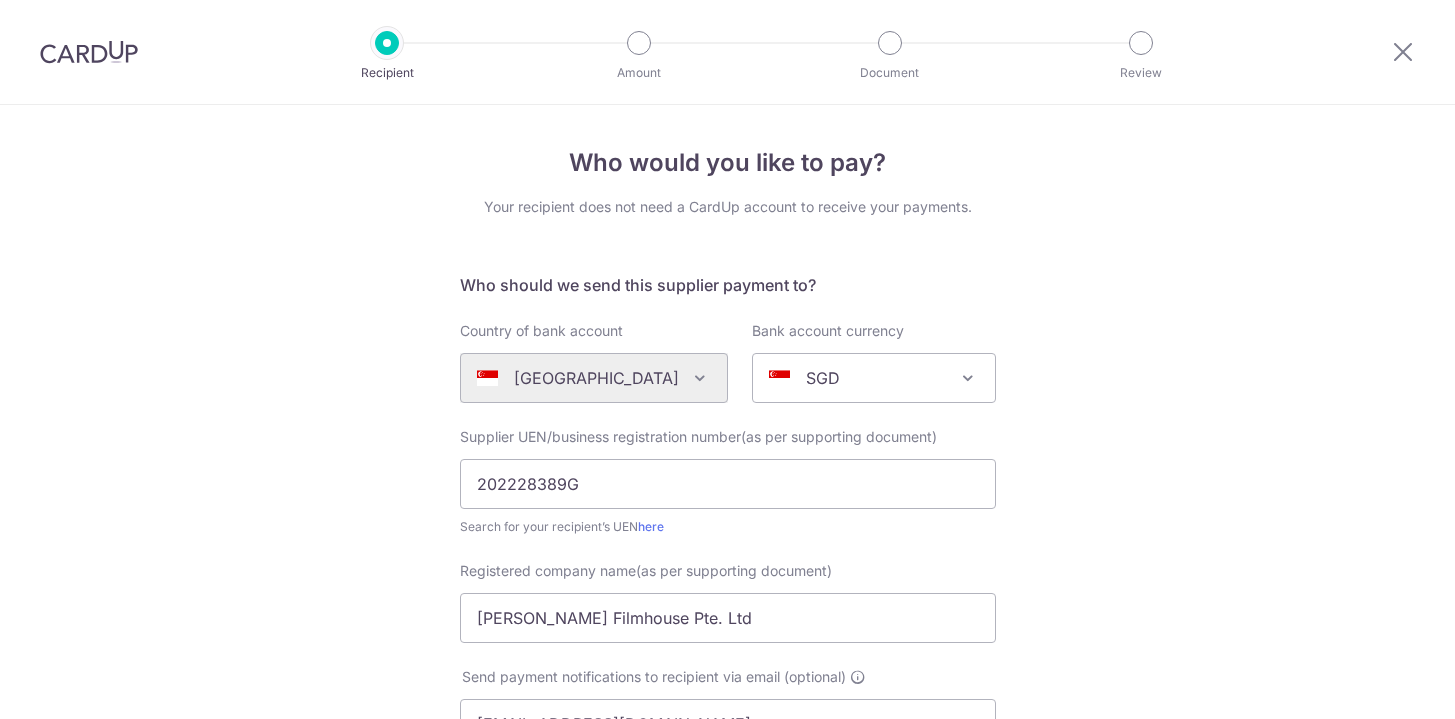 scroll, scrollTop: 0, scrollLeft: 0, axis: both 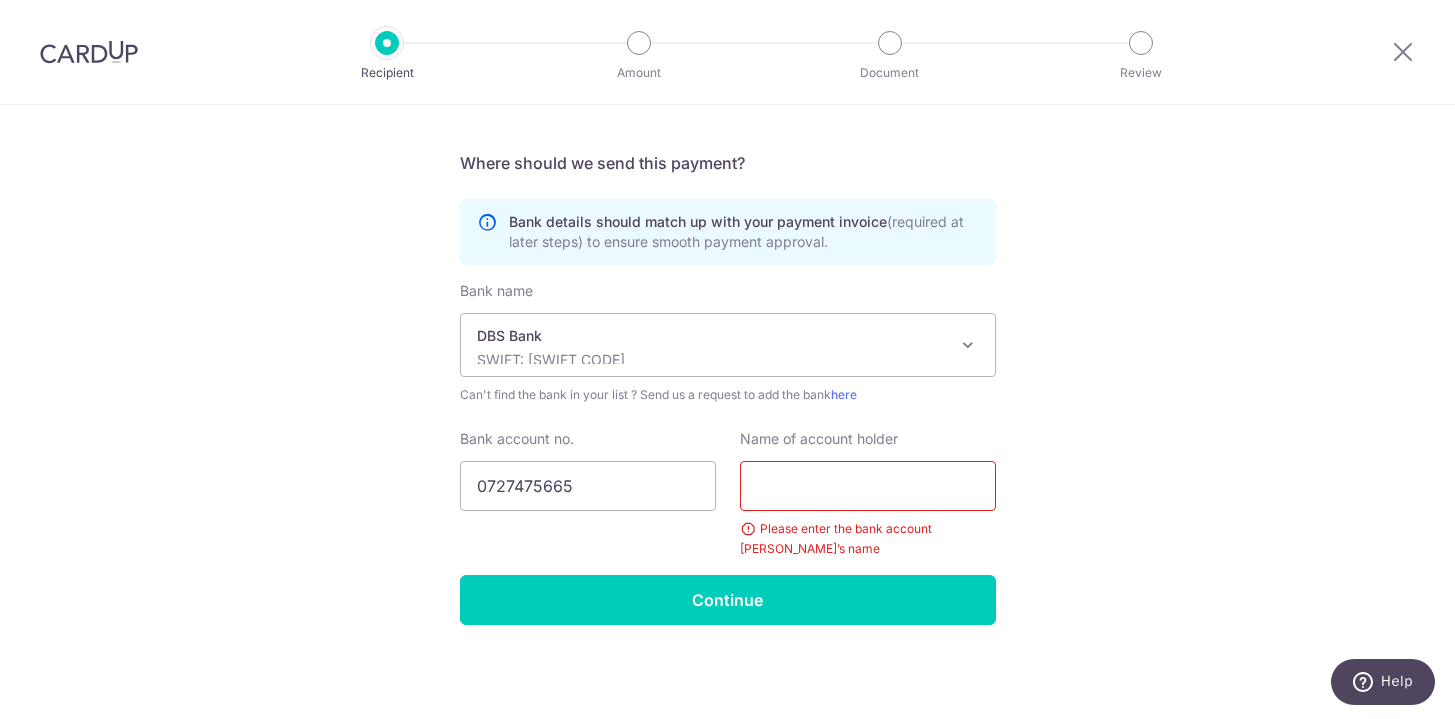 click at bounding box center [868, 486] 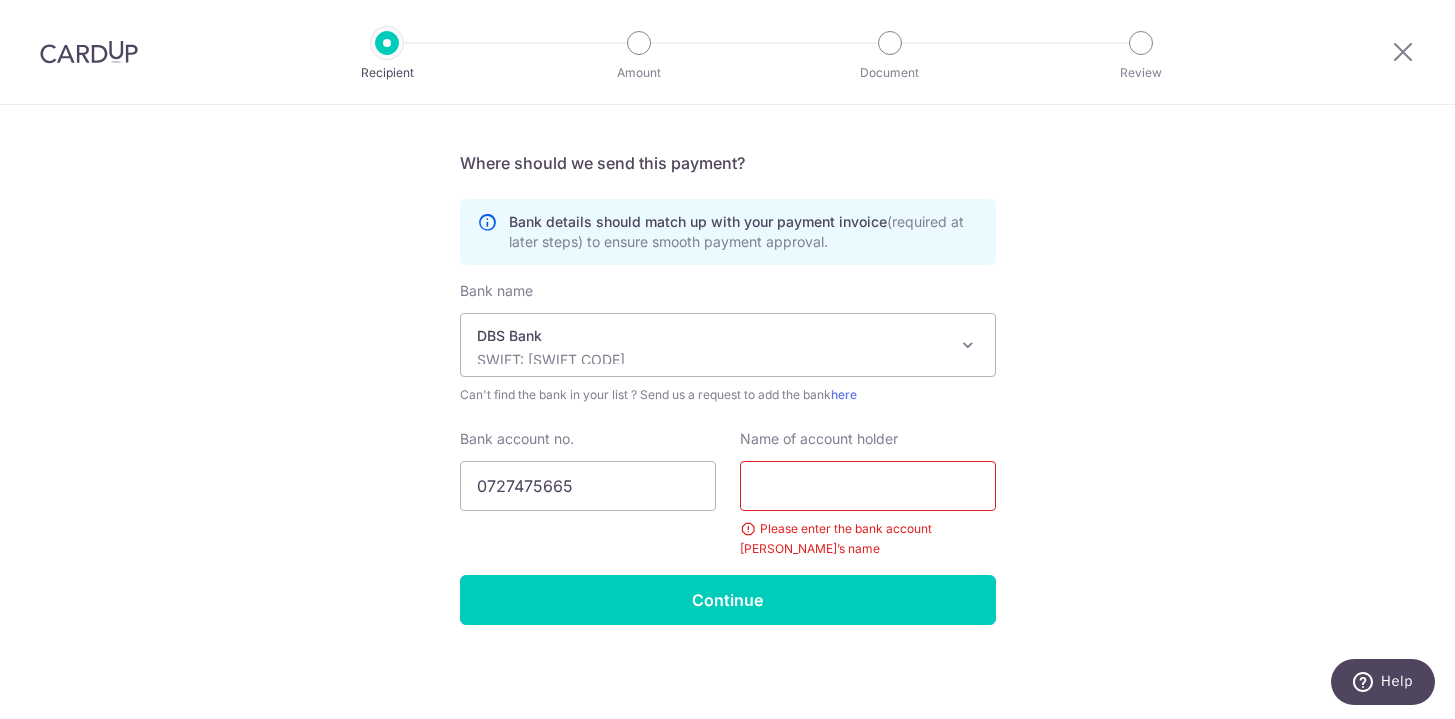 paste on "Chun-Kie FilmHouse" 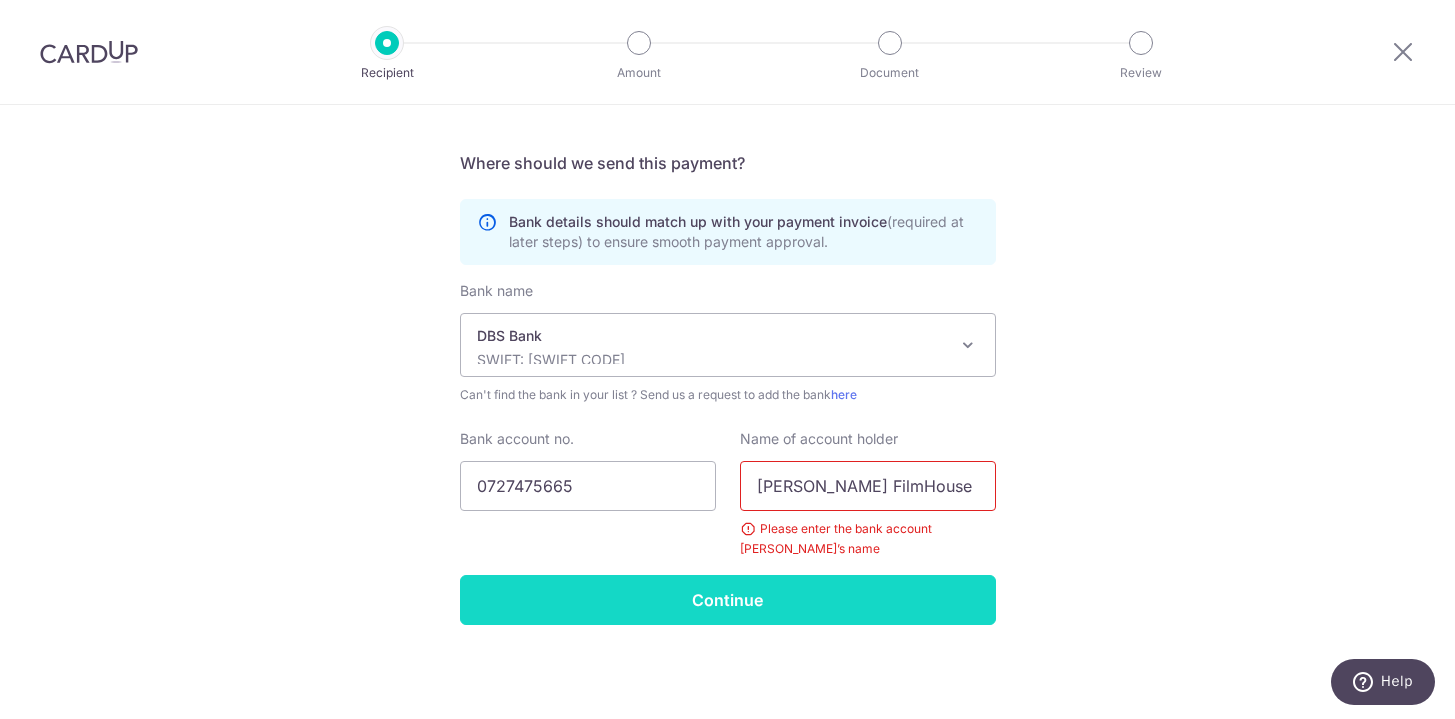 type on "Chun-Kie FilmHouse" 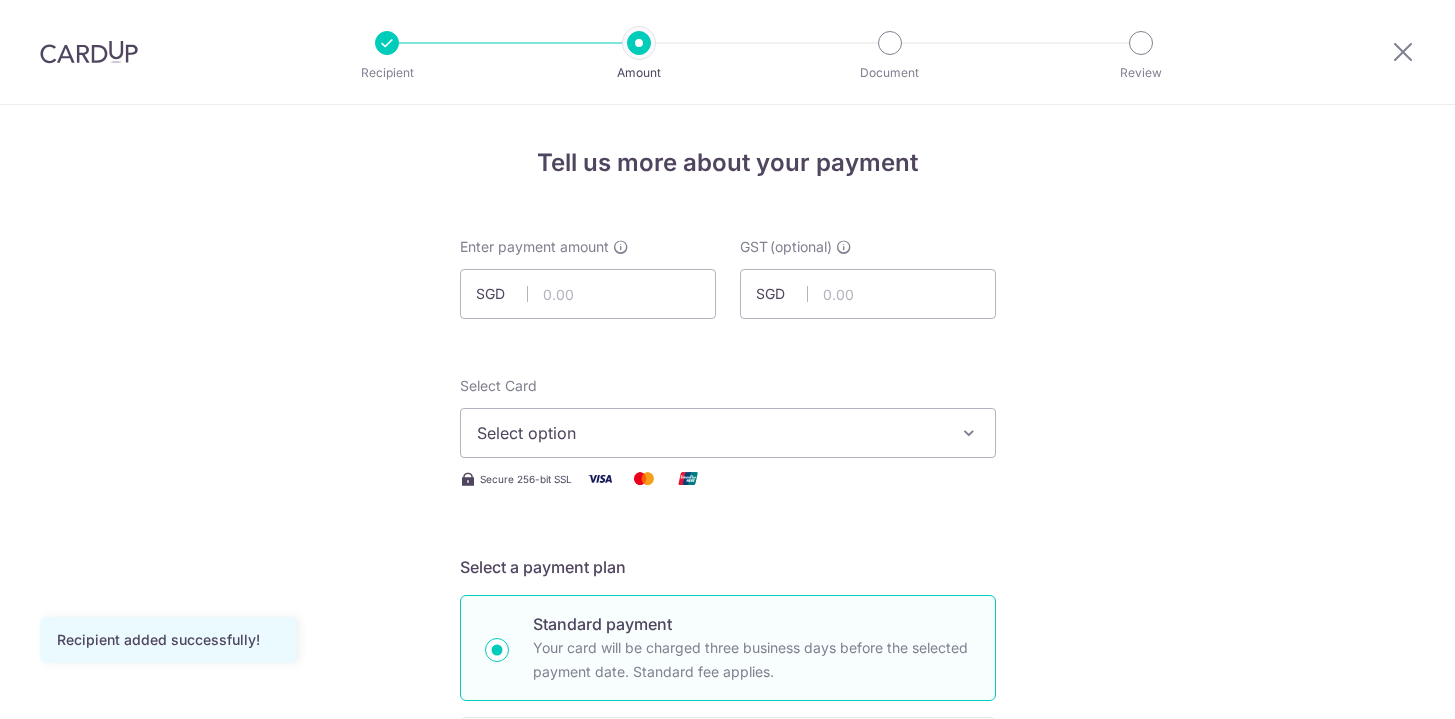 scroll, scrollTop: 0, scrollLeft: 0, axis: both 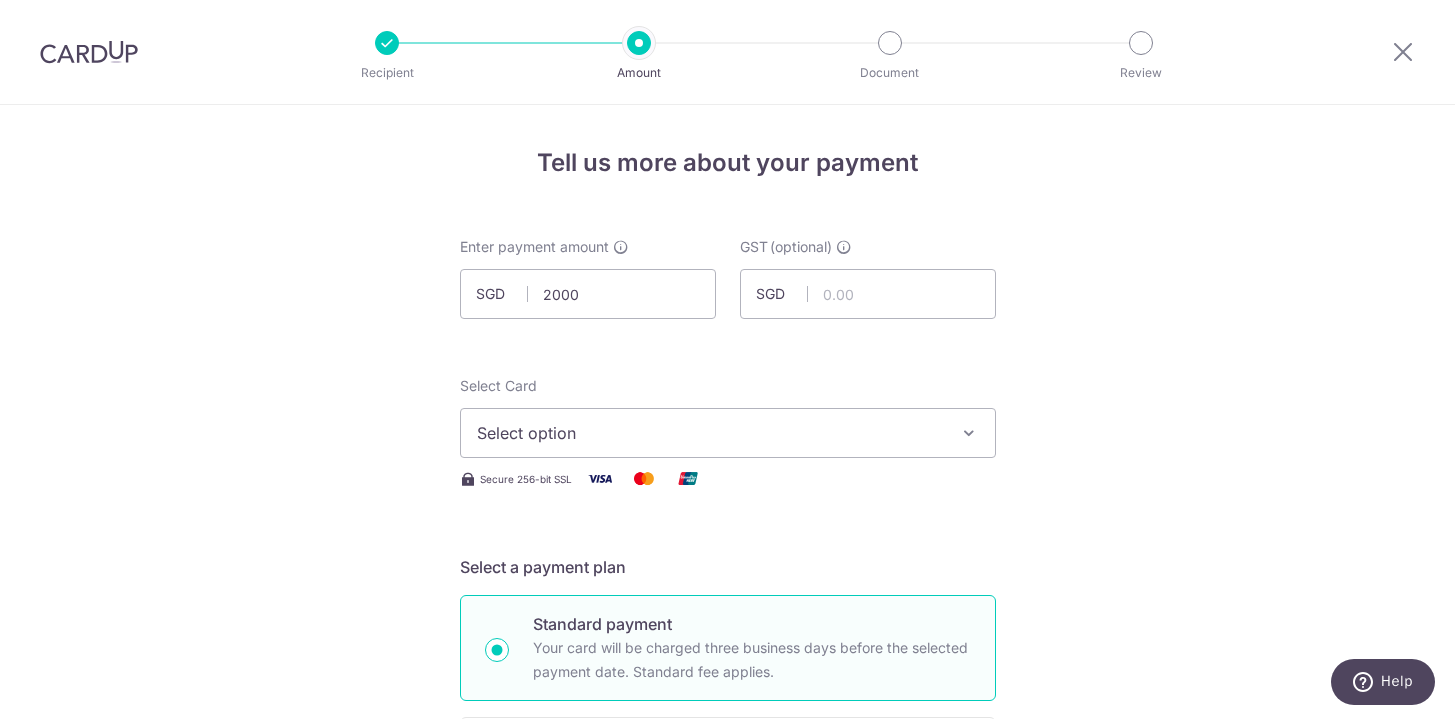 type on "2,000.00" 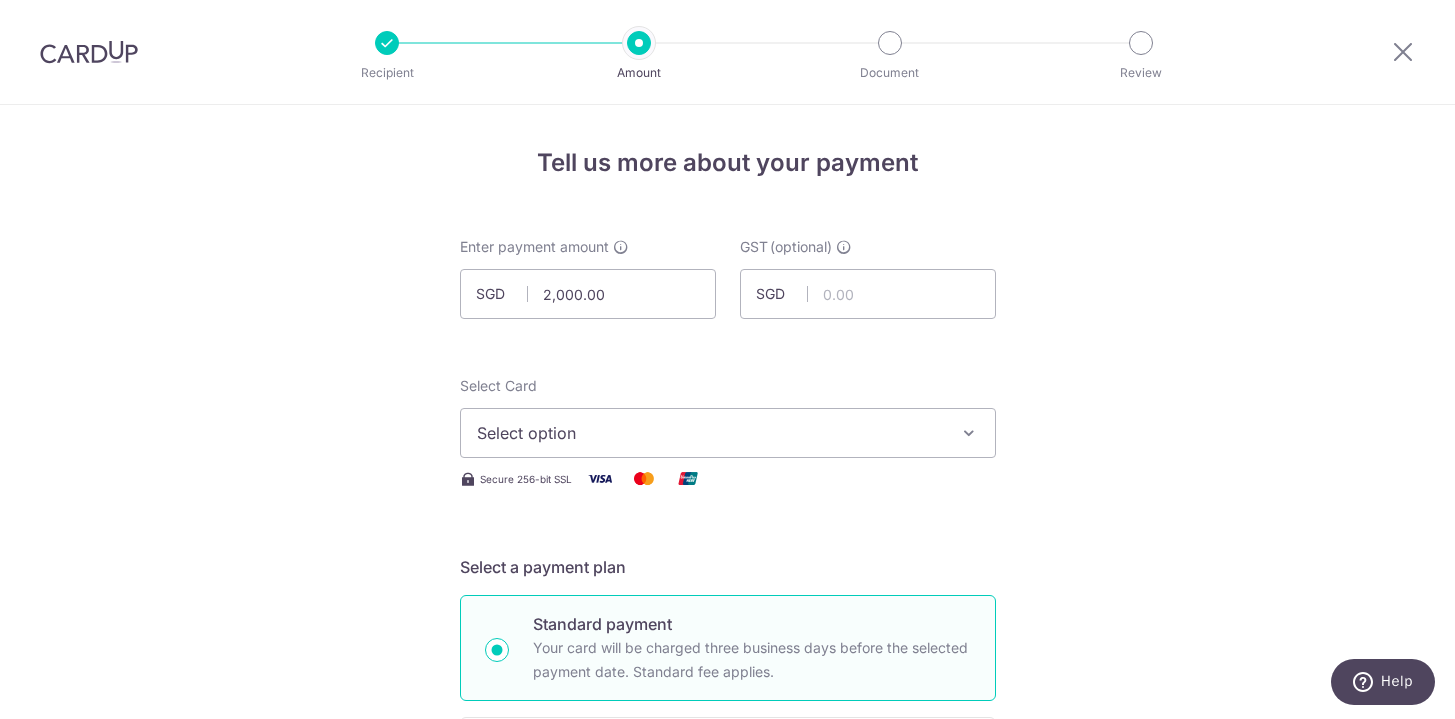 click on "Select option" at bounding box center [710, 433] 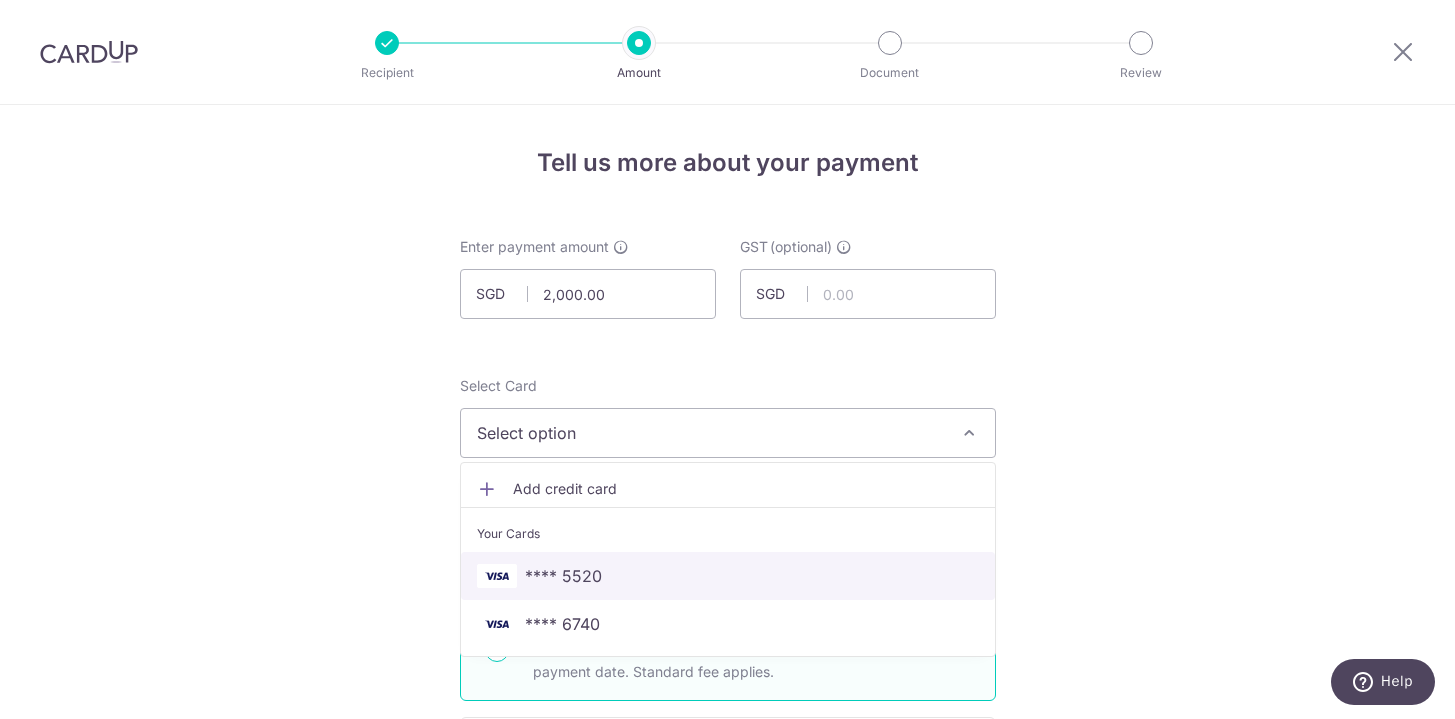 drag, startPoint x: 650, startPoint y: 578, endPoint x: 1010, endPoint y: 454, distance: 380.75714 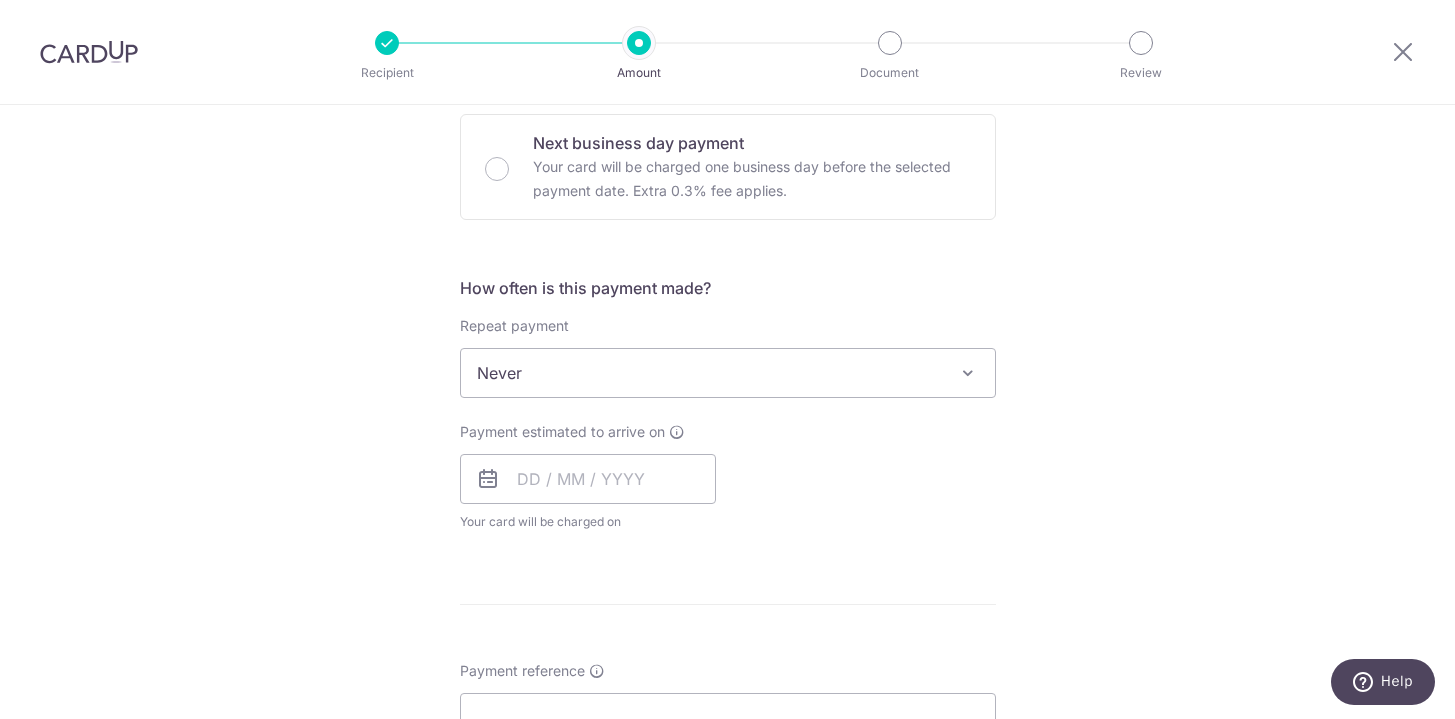 scroll, scrollTop: 631, scrollLeft: 0, axis: vertical 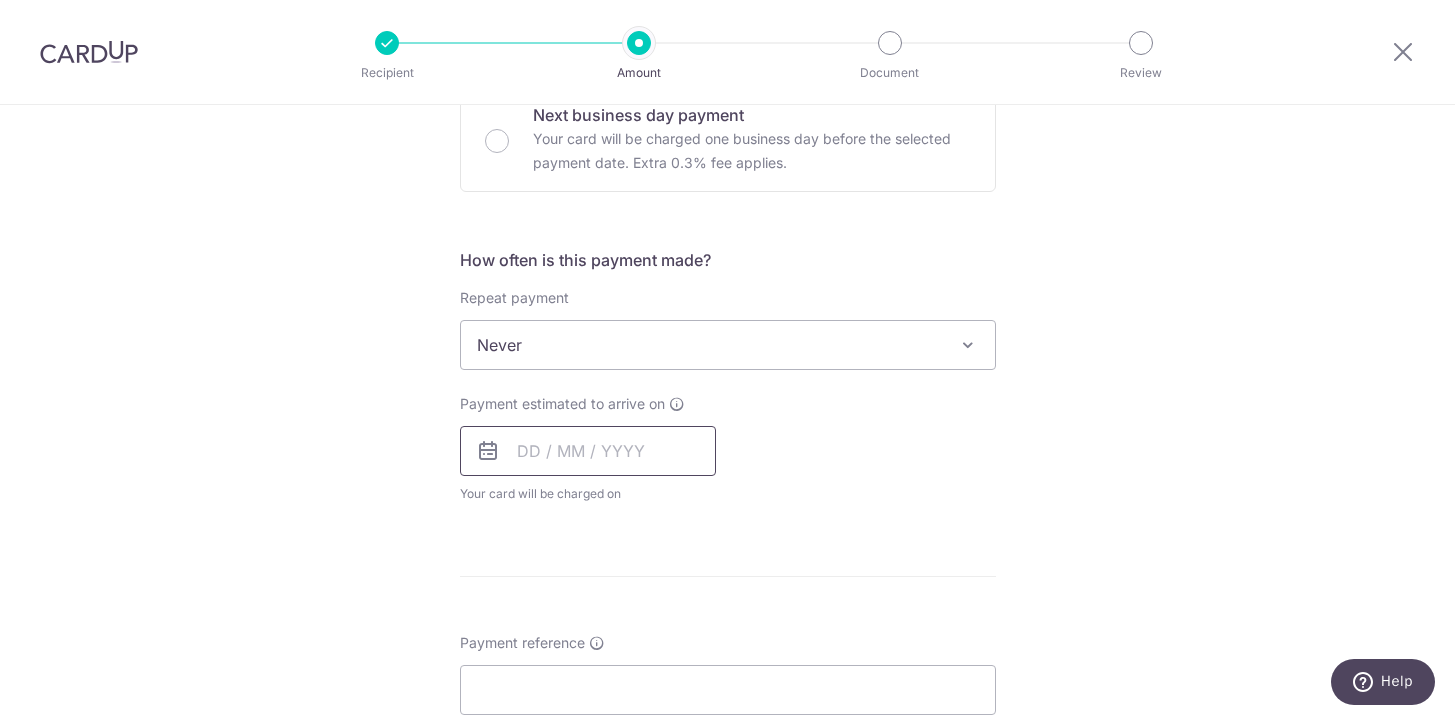 click at bounding box center (588, 451) 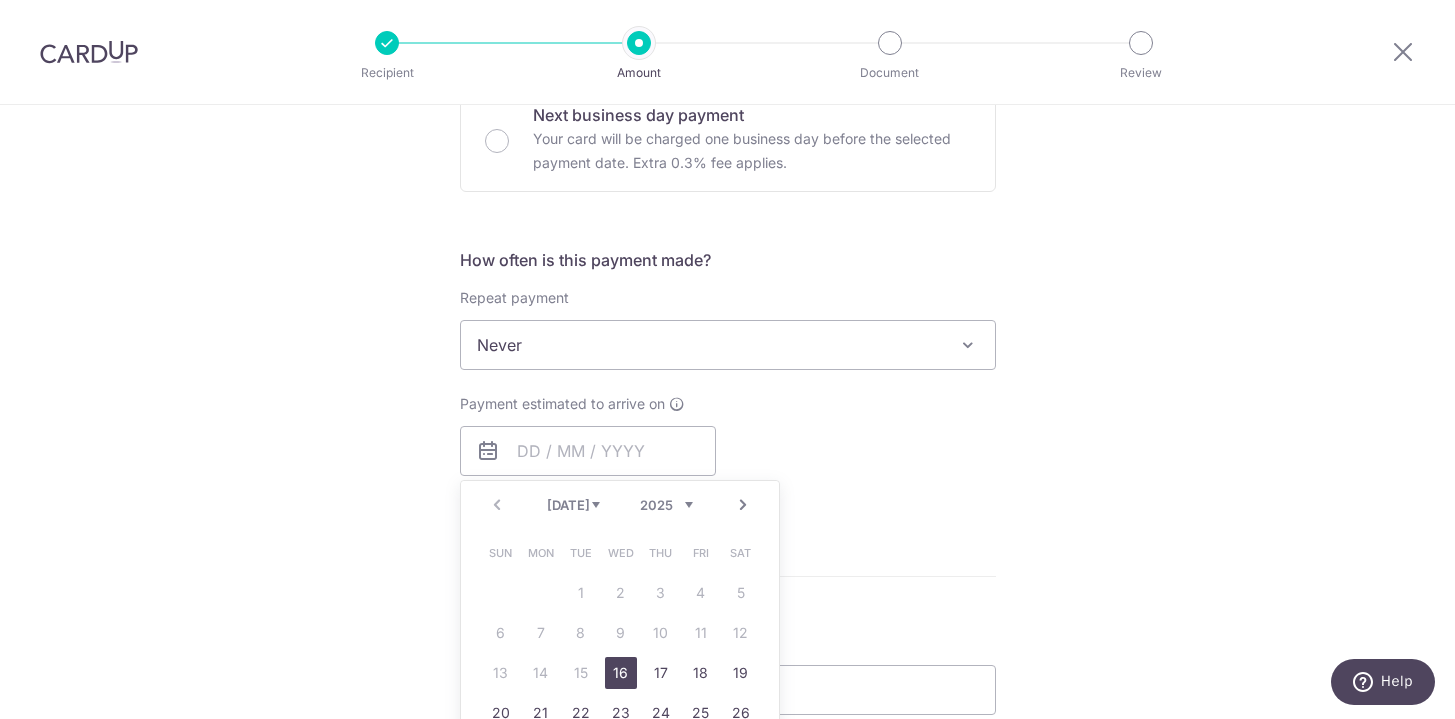 click on "16" at bounding box center (621, 673) 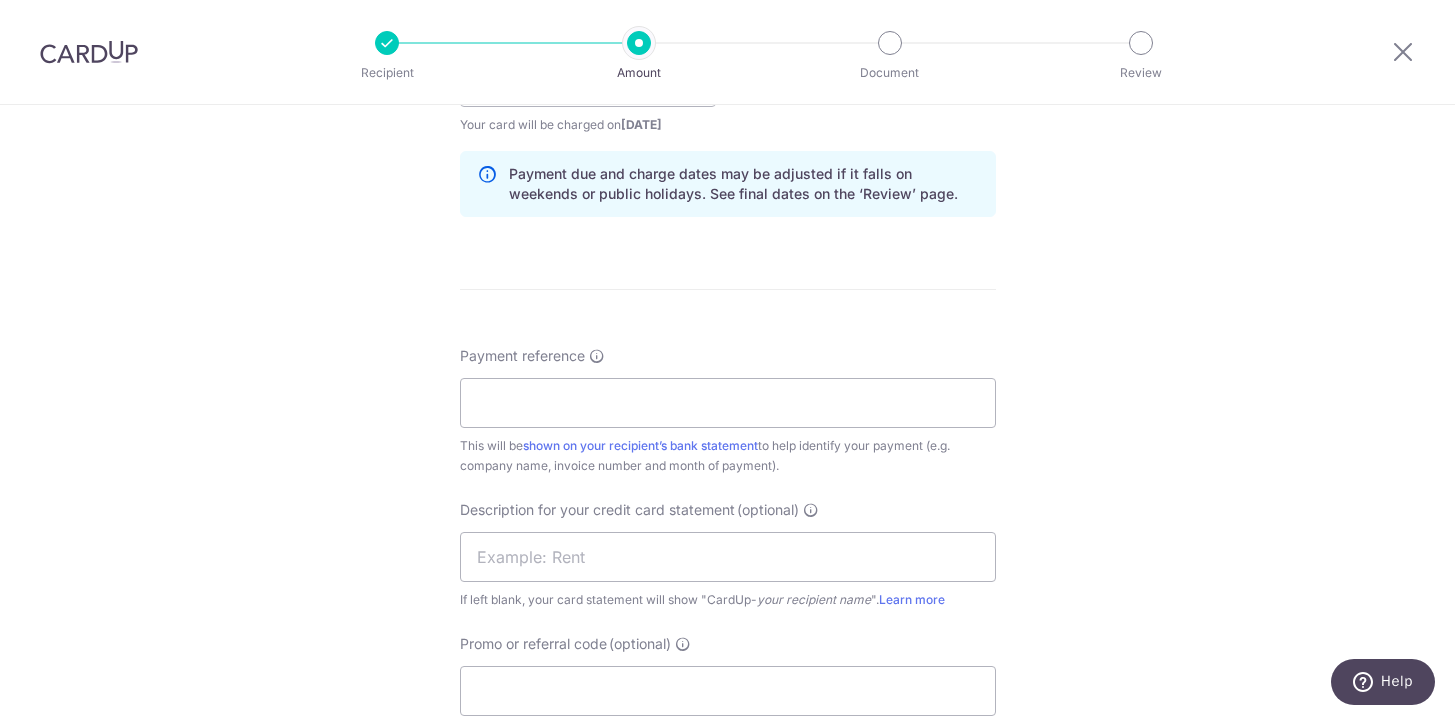 scroll, scrollTop: 1001, scrollLeft: 0, axis: vertical 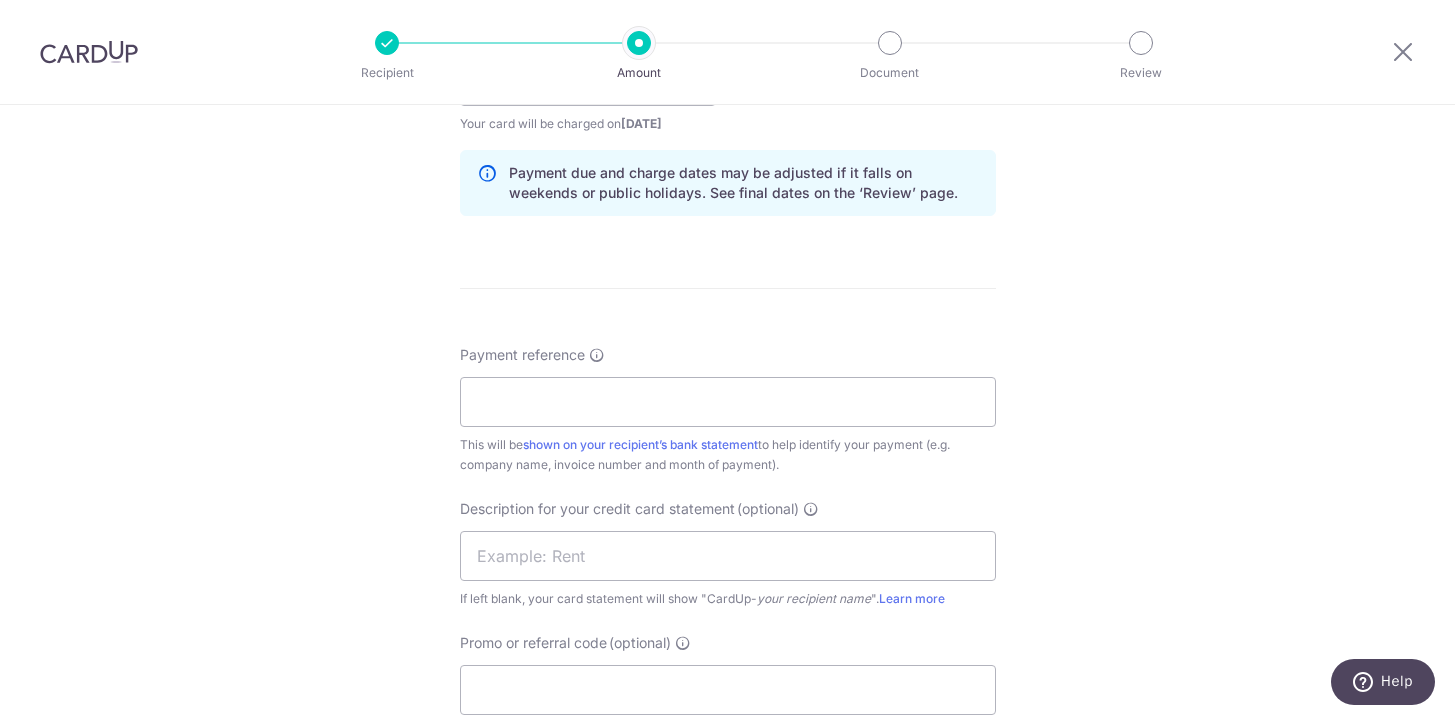 click on "This will be  shown on your recipient’s bank statement  to help identify your payment (e.g. company name, invoice number and month of payment)." at bounding box center (728, 455) 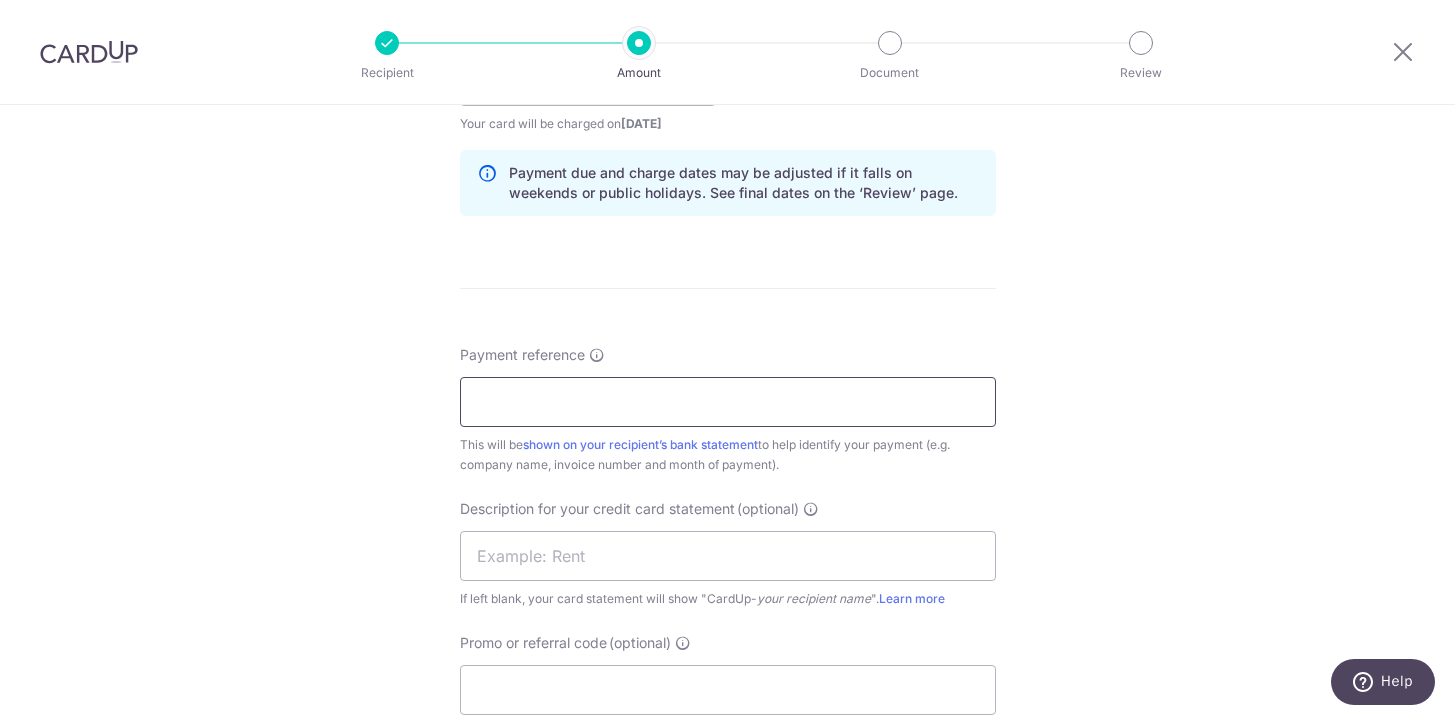 click on "Payment reference" at bounding box center (728, 402) 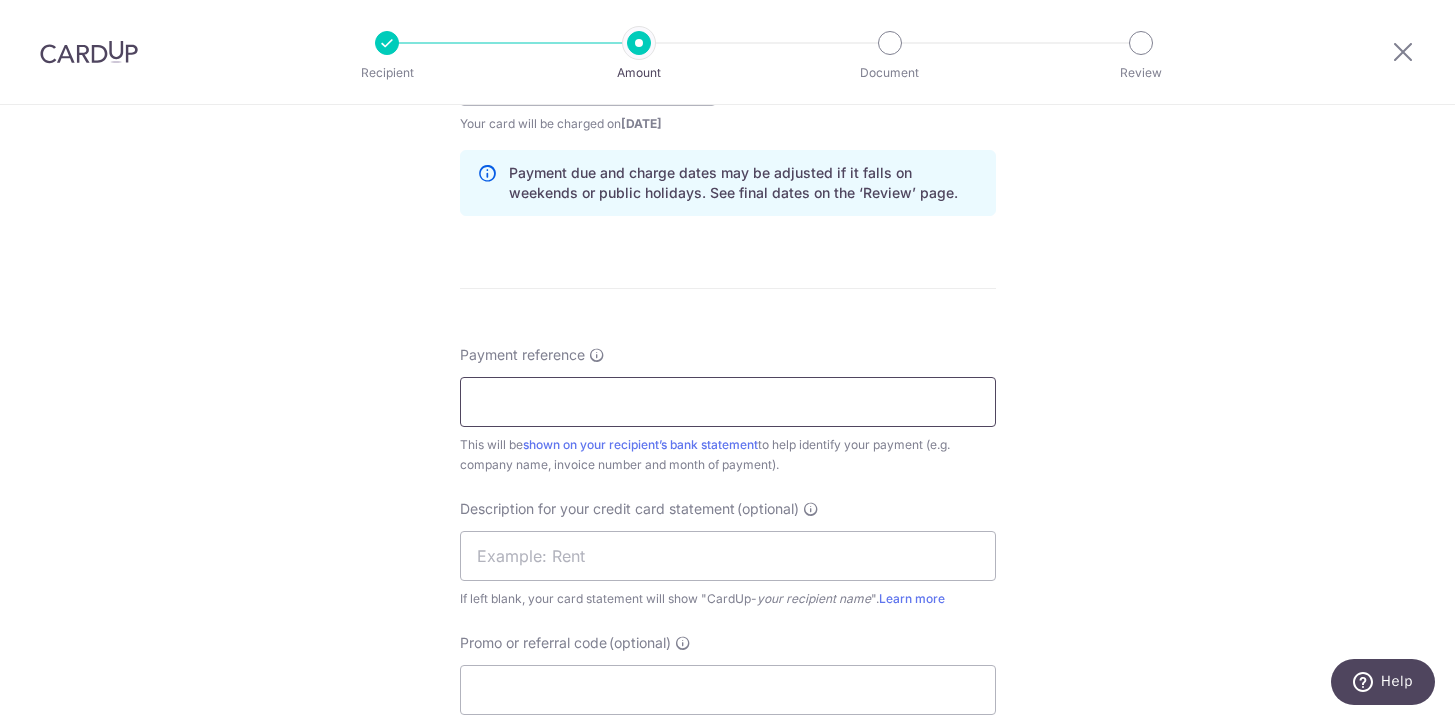 paste on "MRE256" 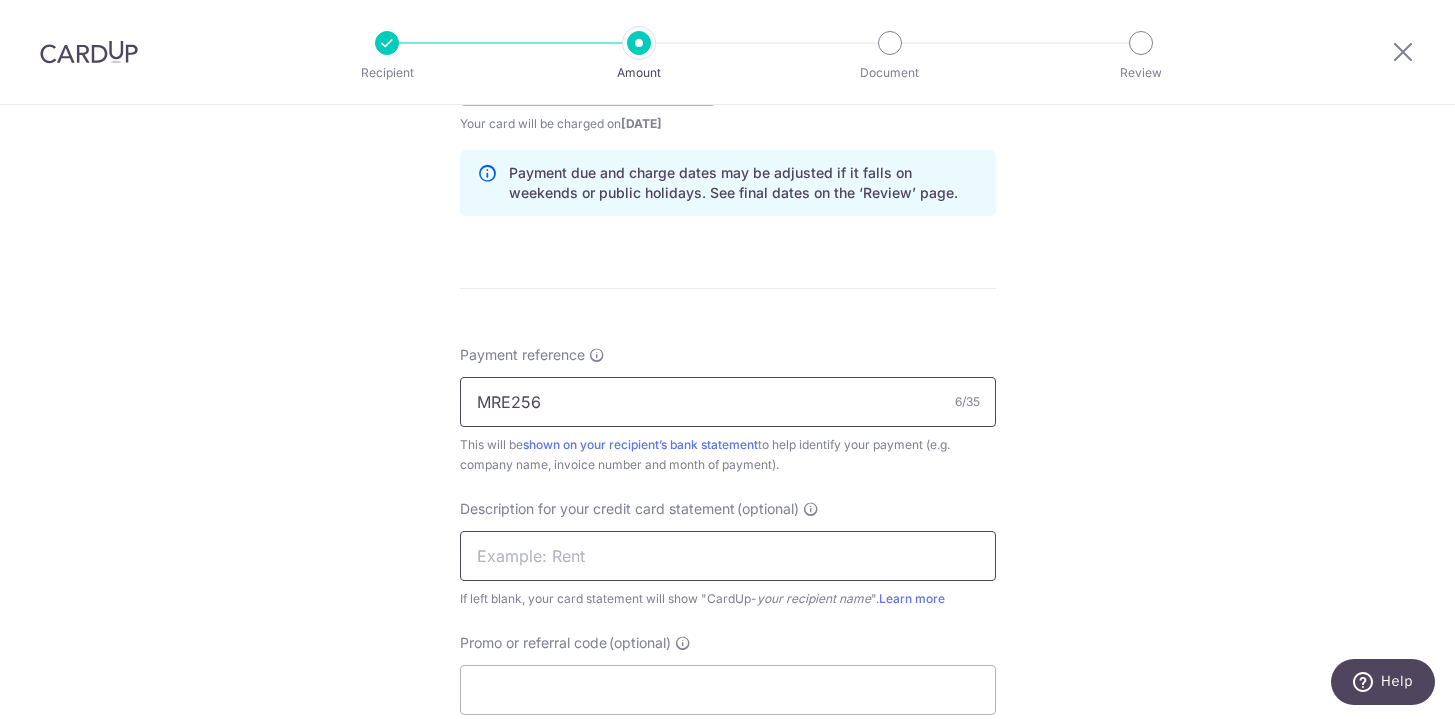 type on "MRE256" 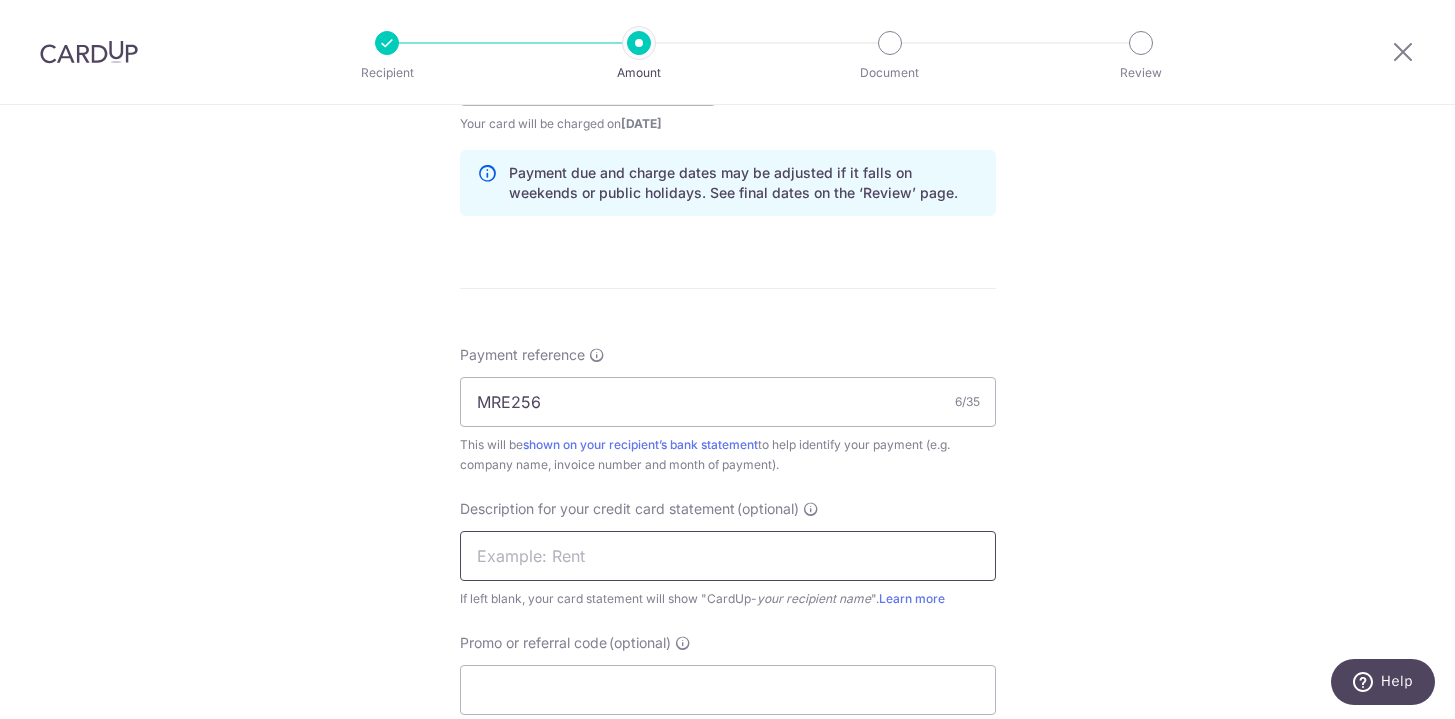 click at bounding box center [728, 556] 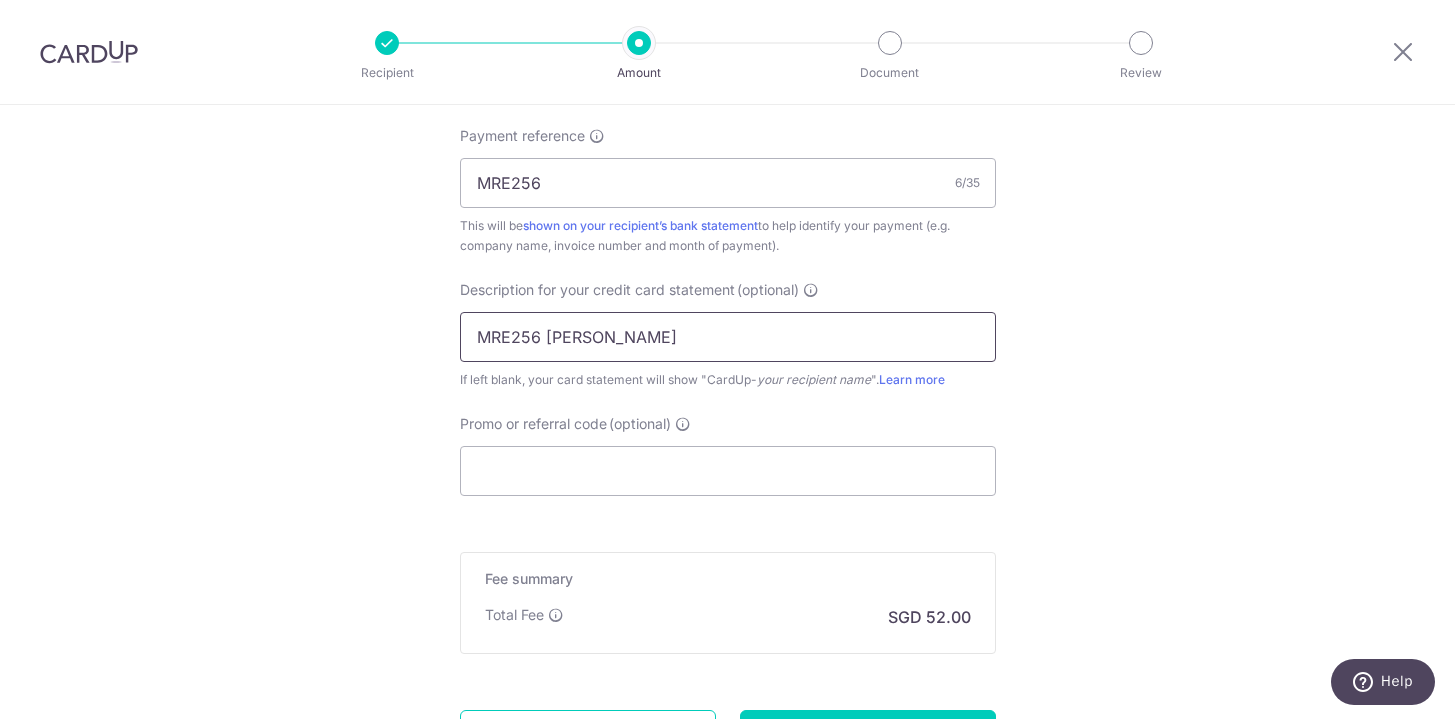 scroll, scrollTop: 1219, scrollLeft: 0, axis: vertical 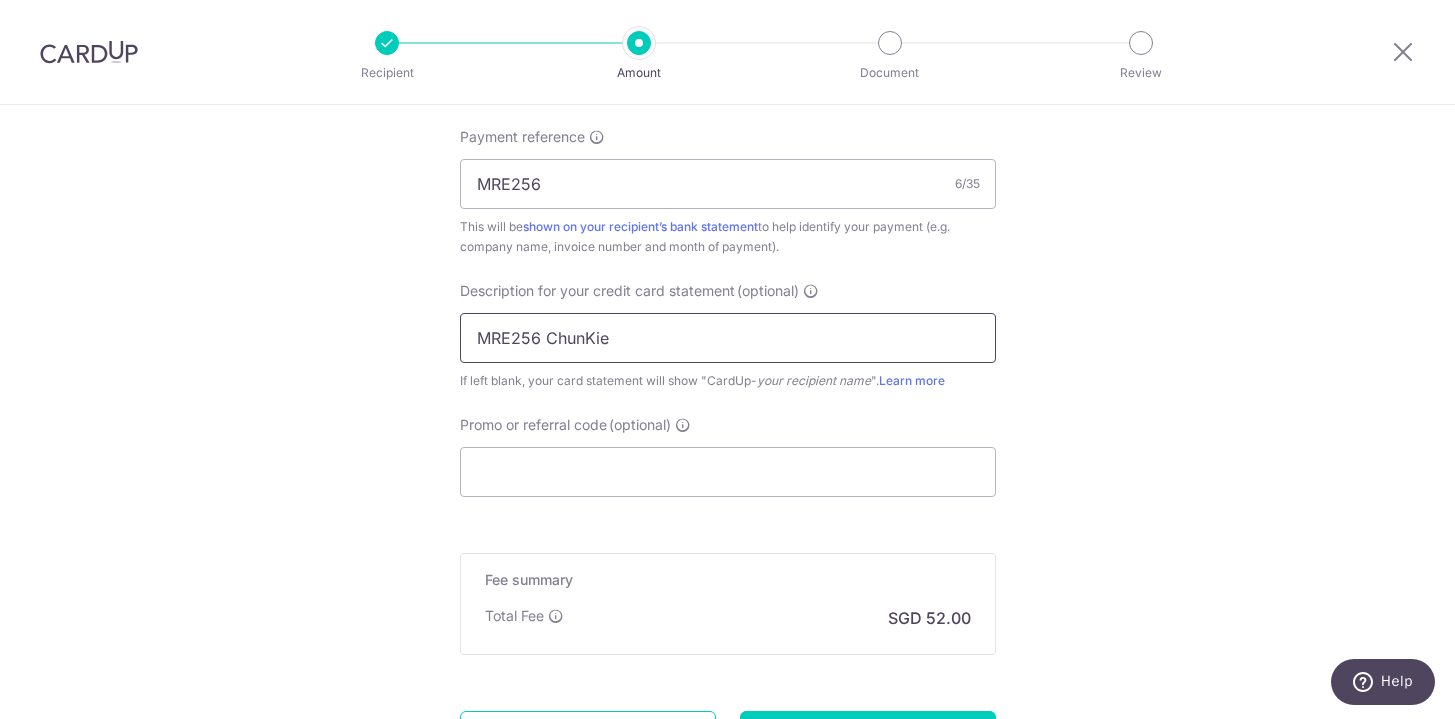 type on "MRE256 ChunKie" 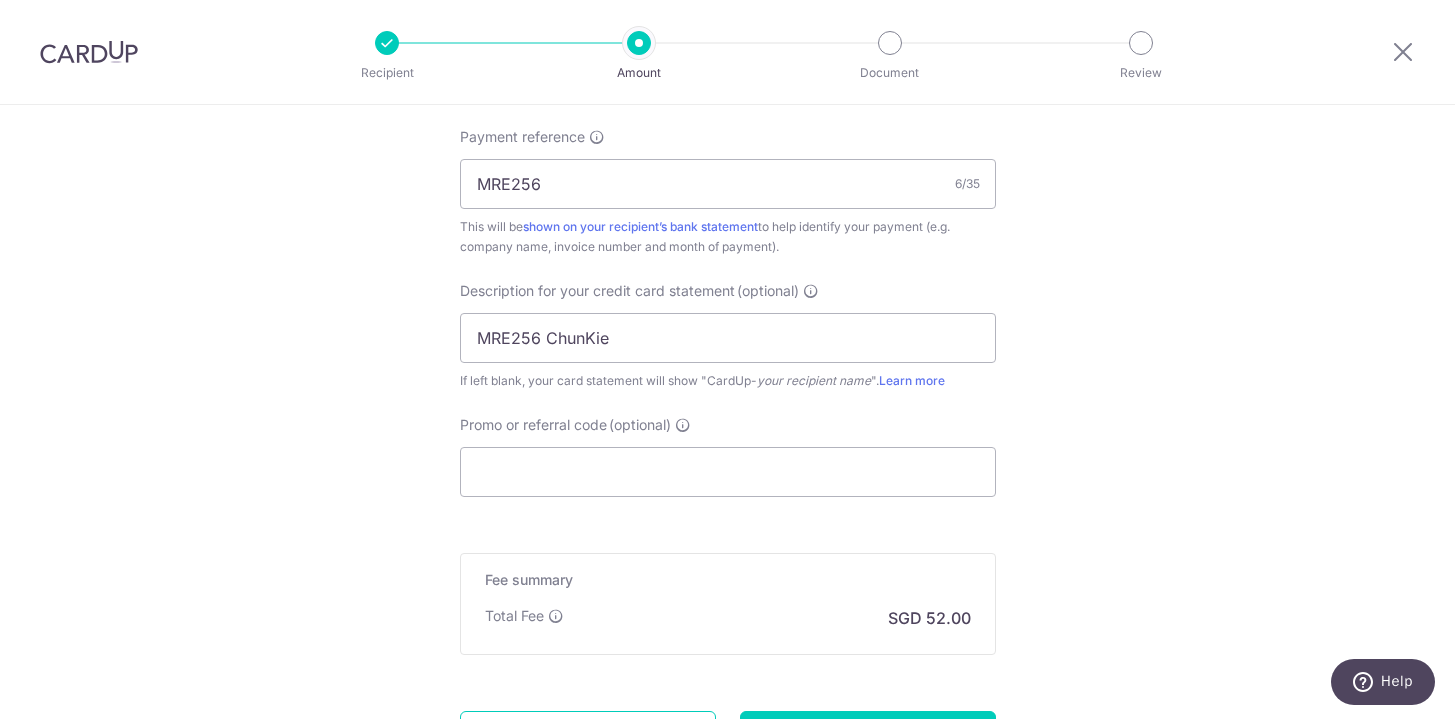 click on "Promo or referral code
(optional)
The discounted fee will be shown on the review step, right before you create your payments.
Add" at bounding box center [728, 456] 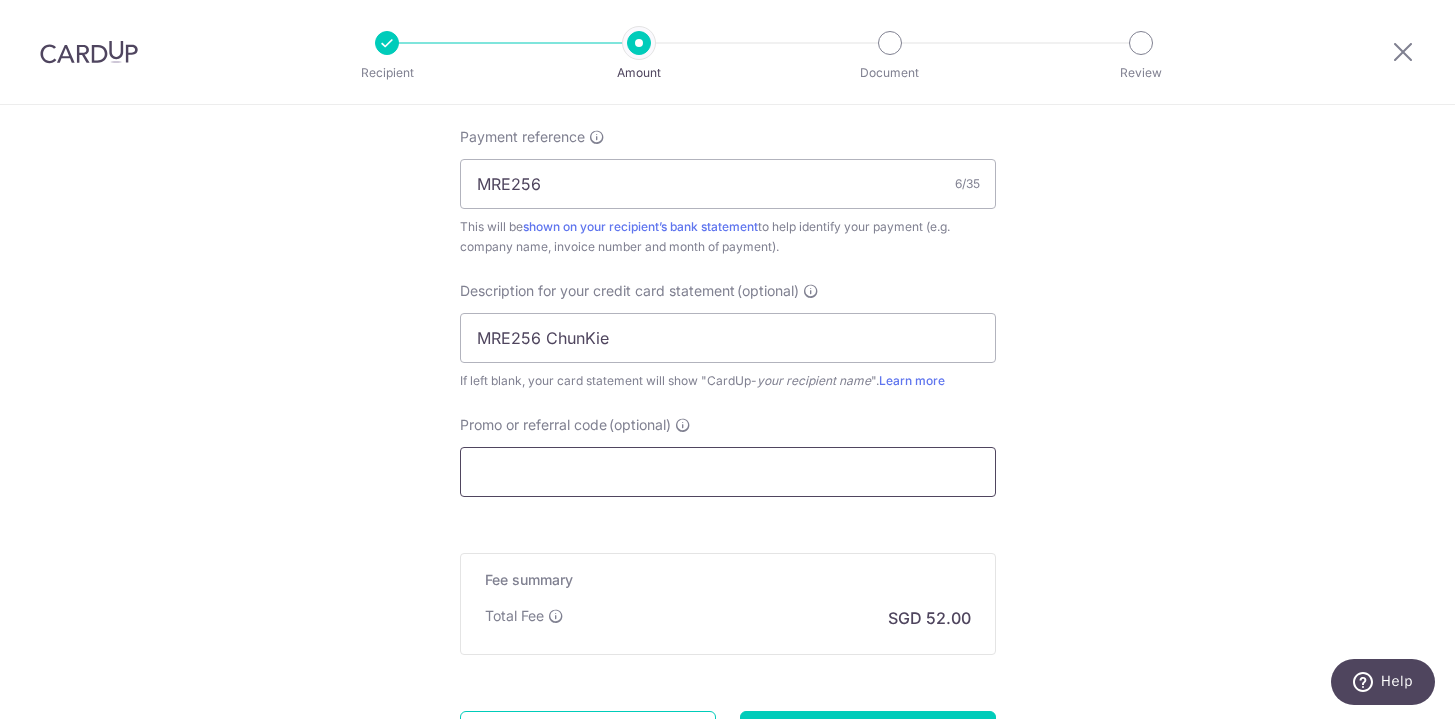click on "Promo or referral code
(optional)" at bounding box center (728, 472) 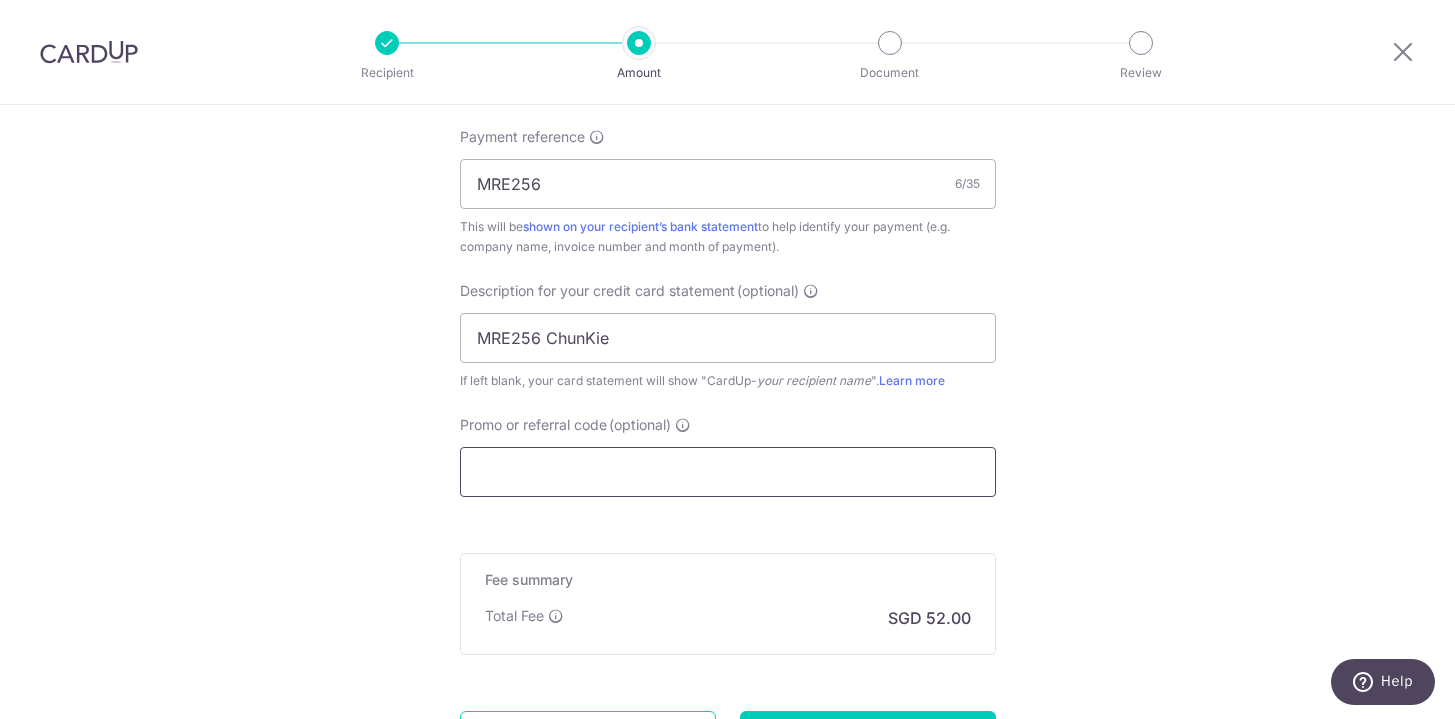 paste on "25AW170" 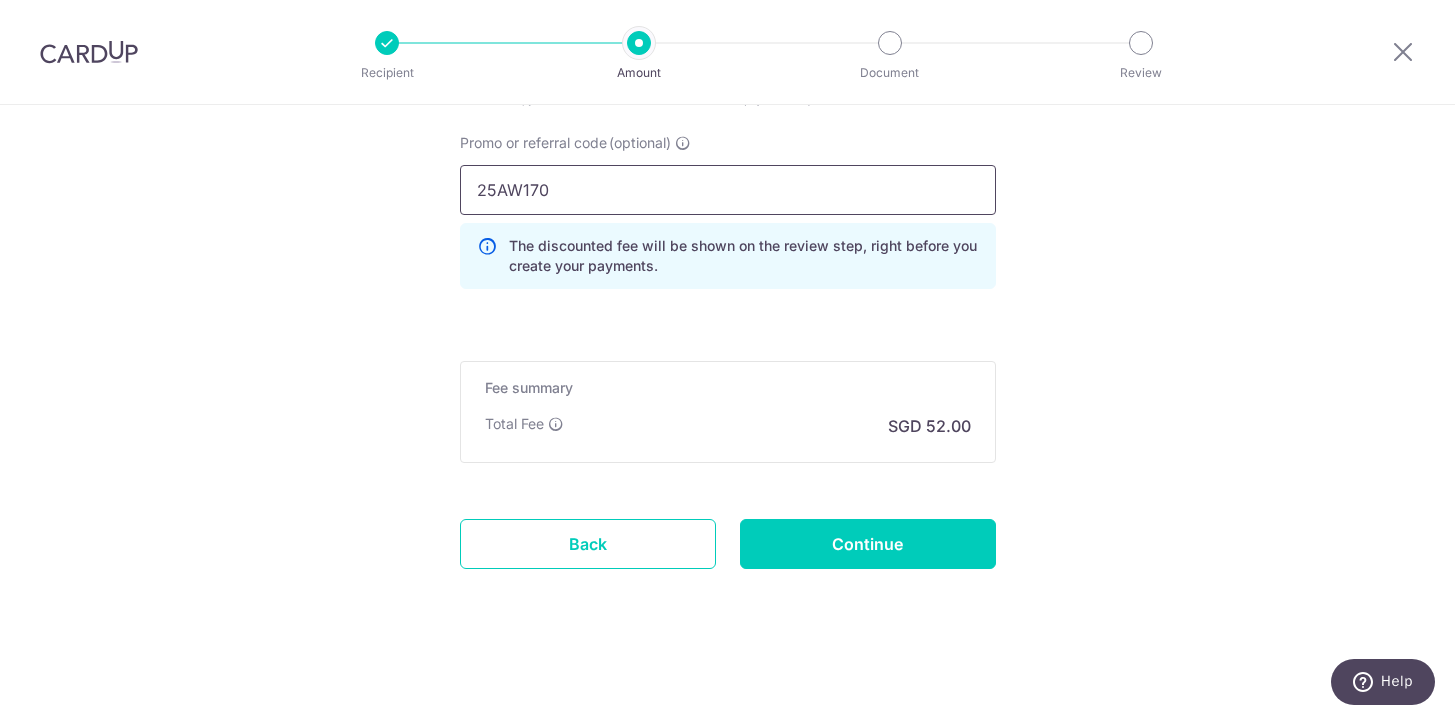 scroll, scrollTop: 1500, scrollLeft: 0, axis: vertical 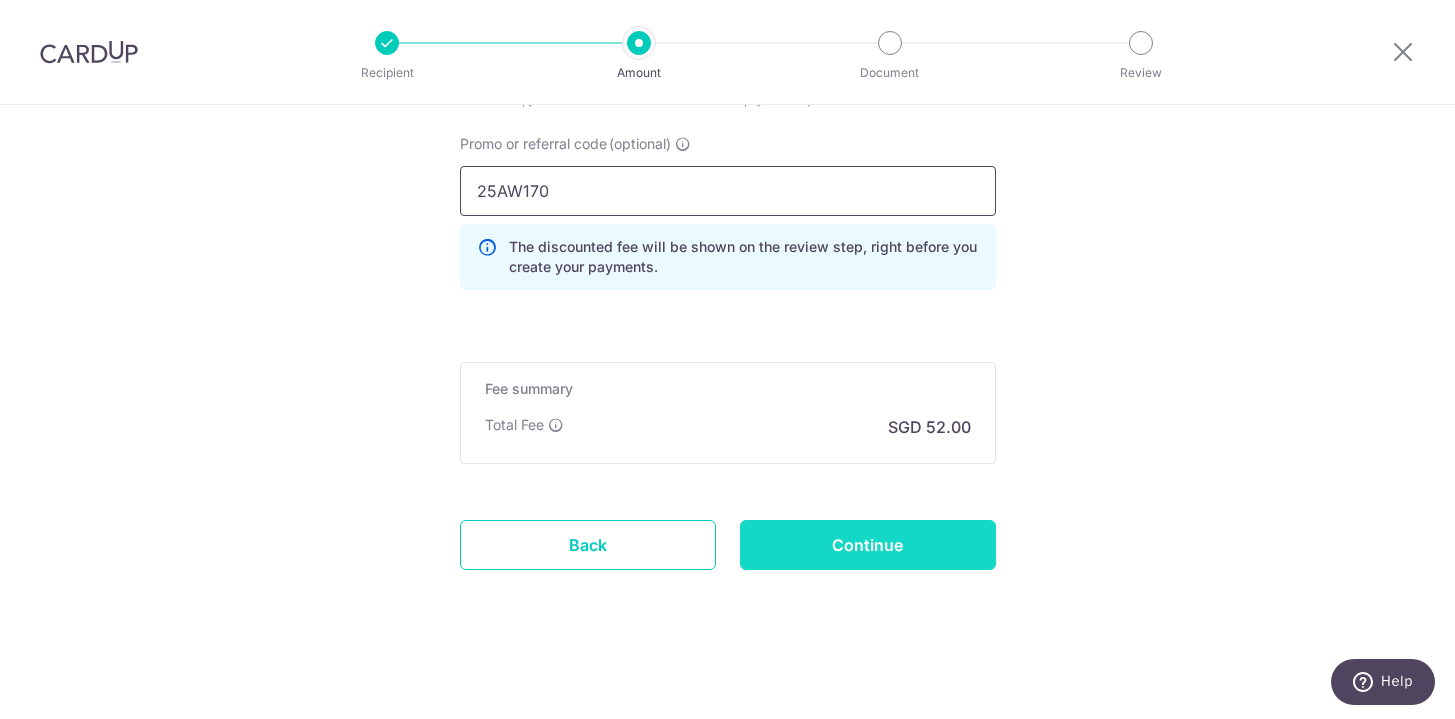 type on "25AW170" 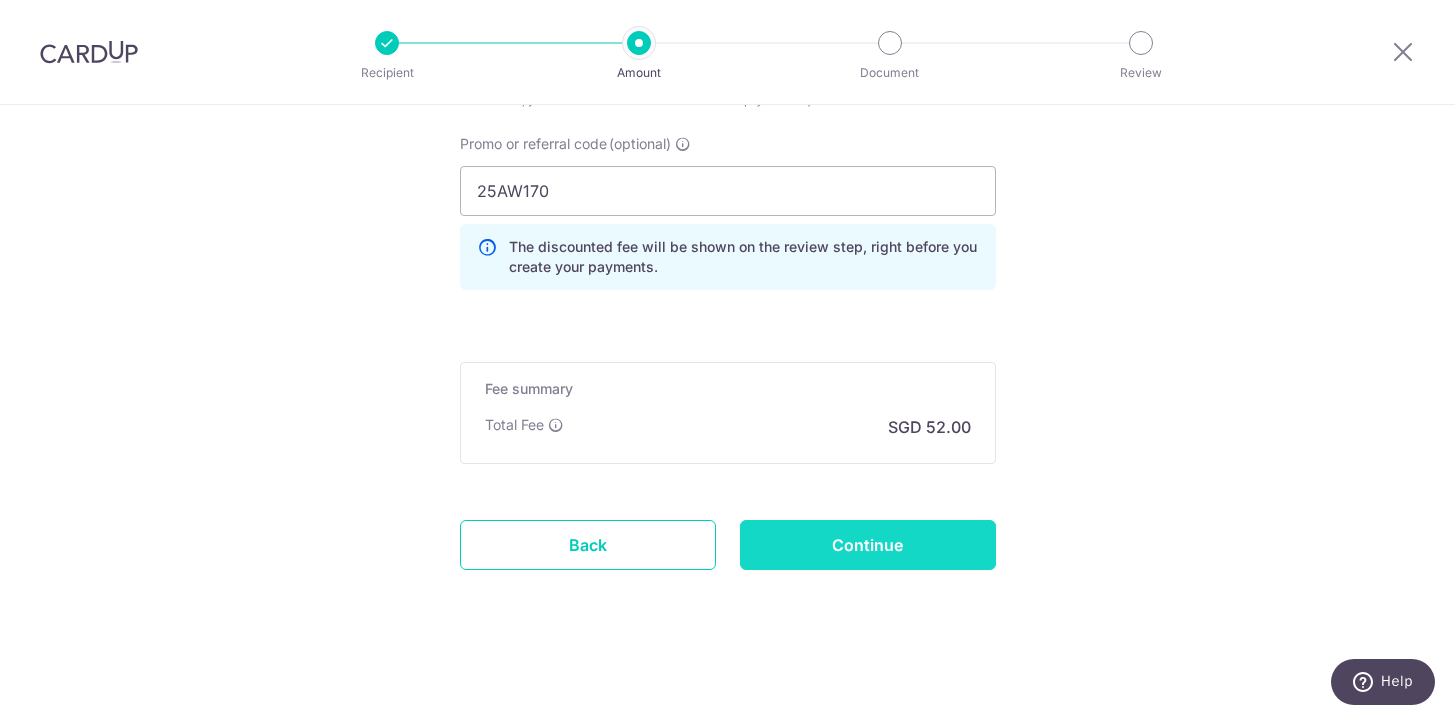 click on "Continue" at bounding box center (868, 545) 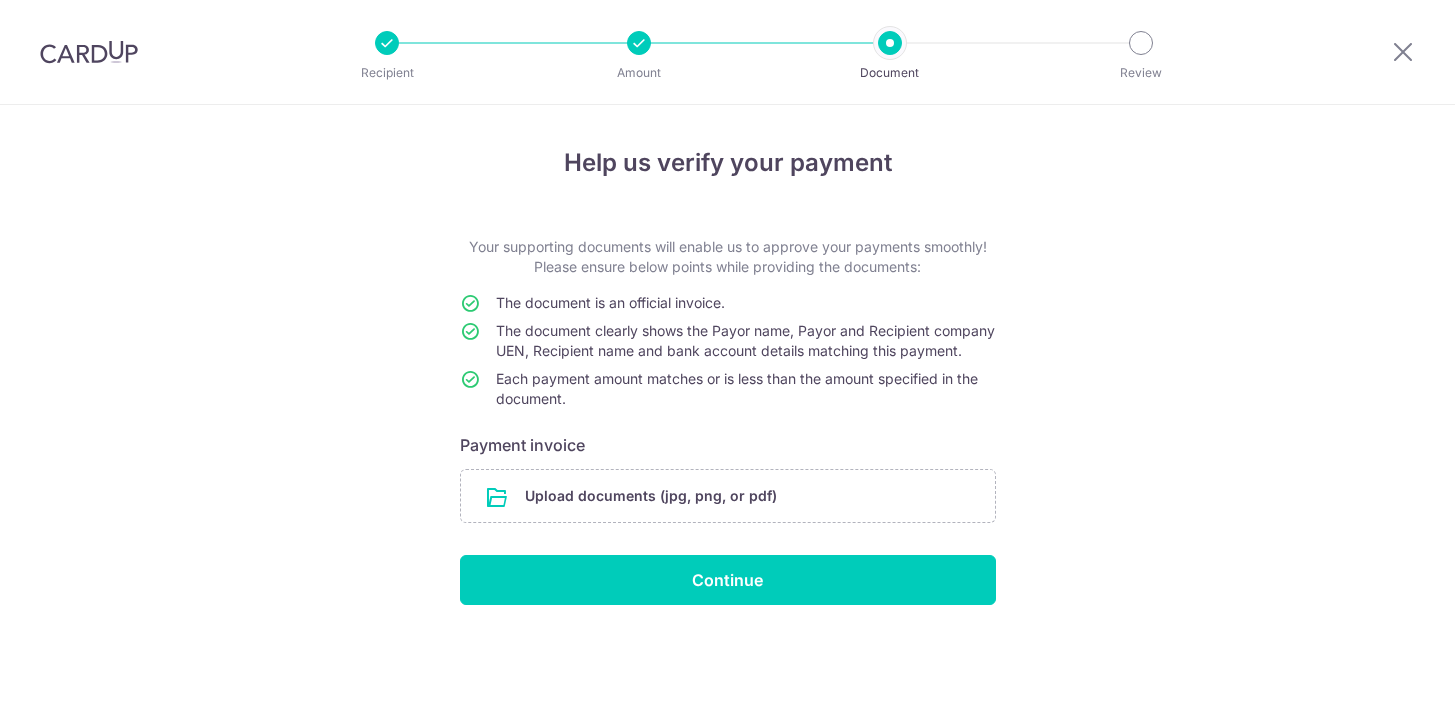scroll, scrollTop: 0, scrollLeft: 0, axis: both 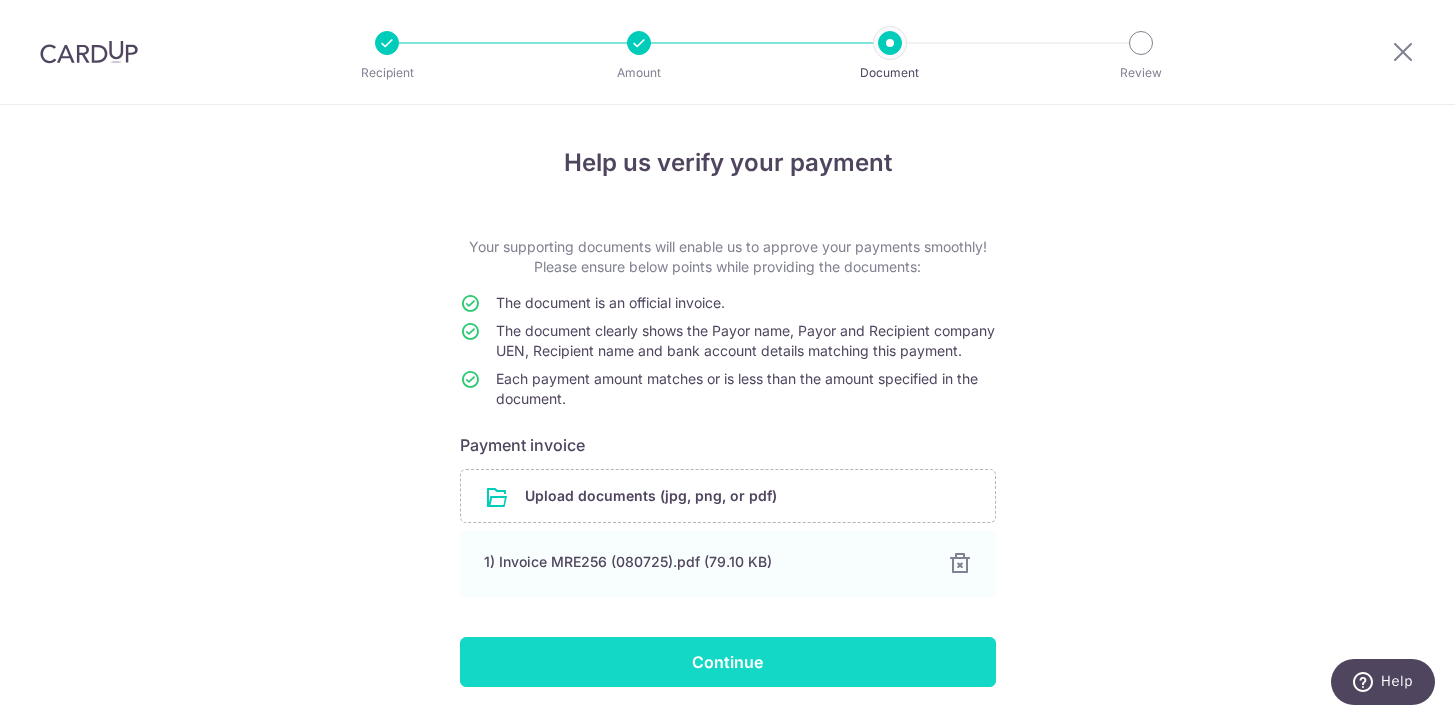 click on "Continue" at bounding box center [728, 662] 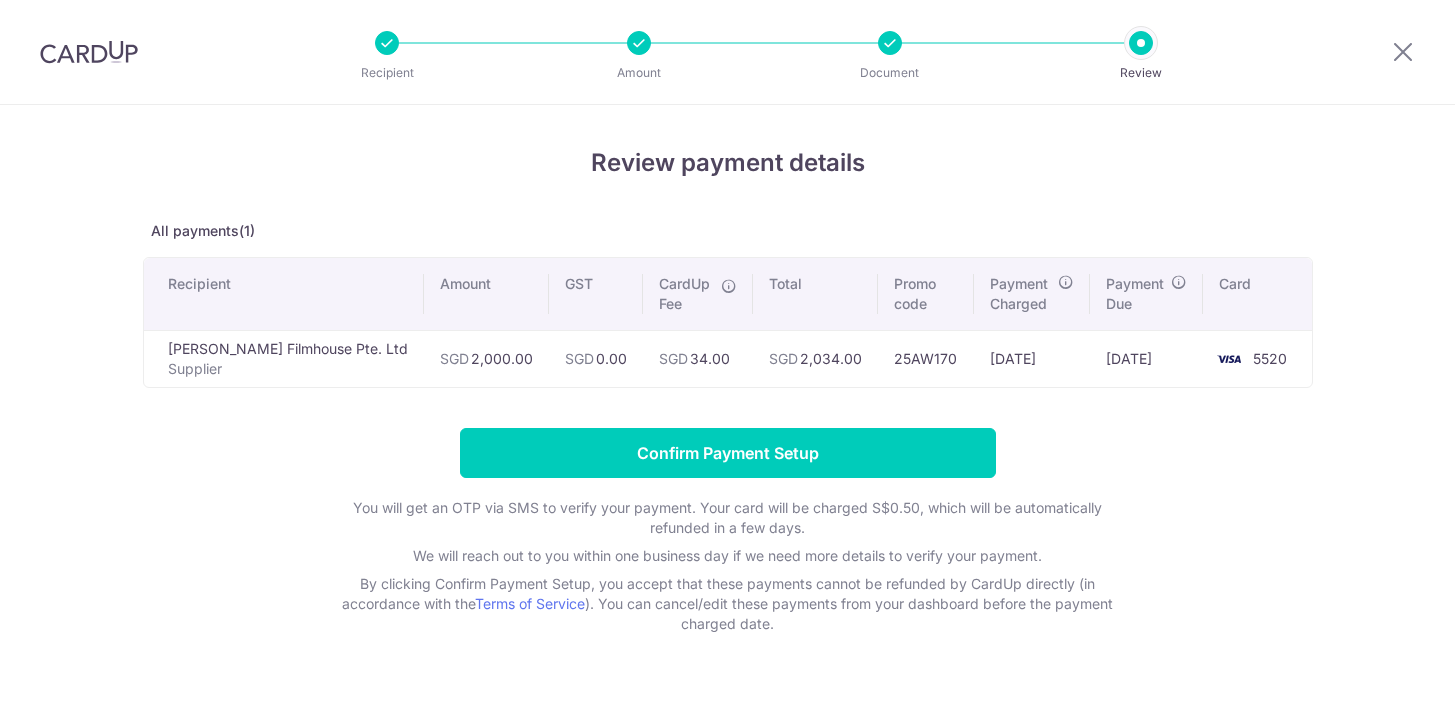 scroll, scrollTop: 0, scrollLeft: 0, axis: both 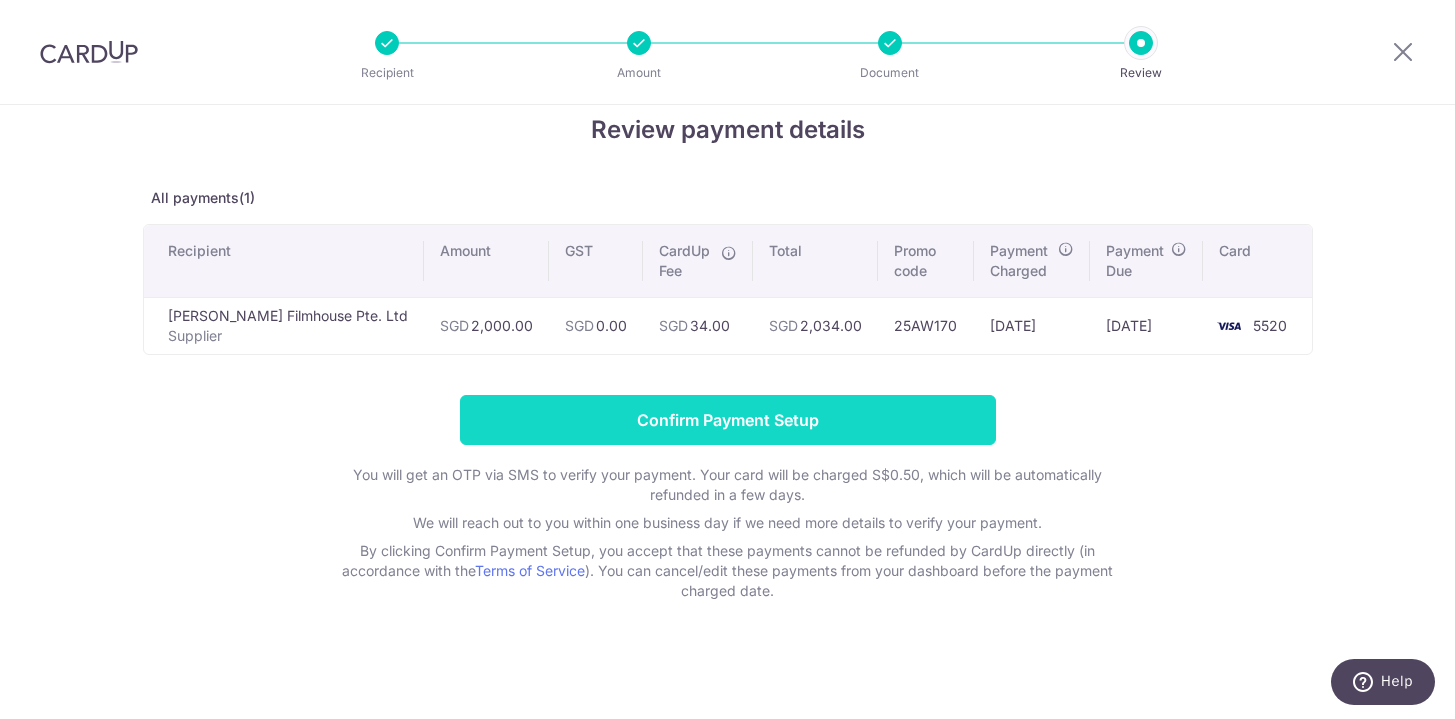 click on "Confirm Payment Setup" at bounding box center (728, 420) 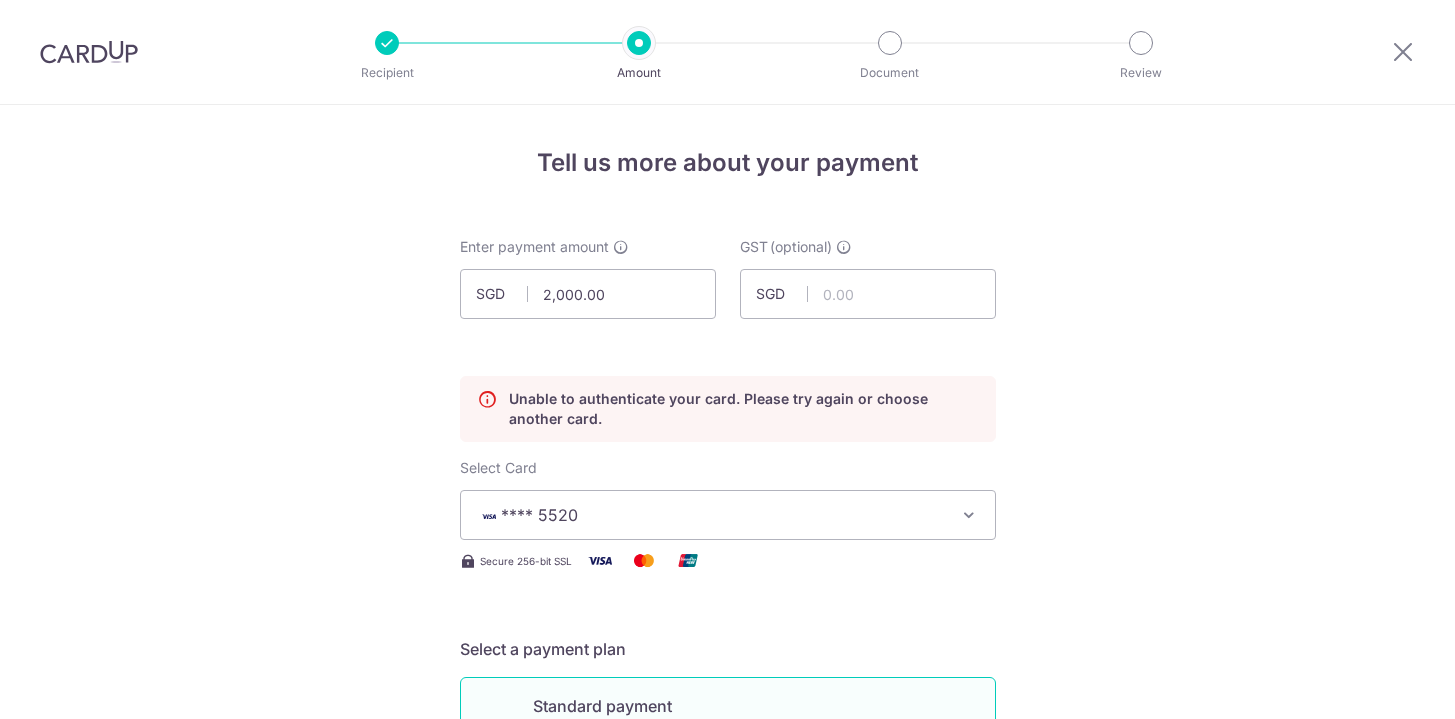 scroll, scrollTop: 0, scrollLeft: 0, axis: both 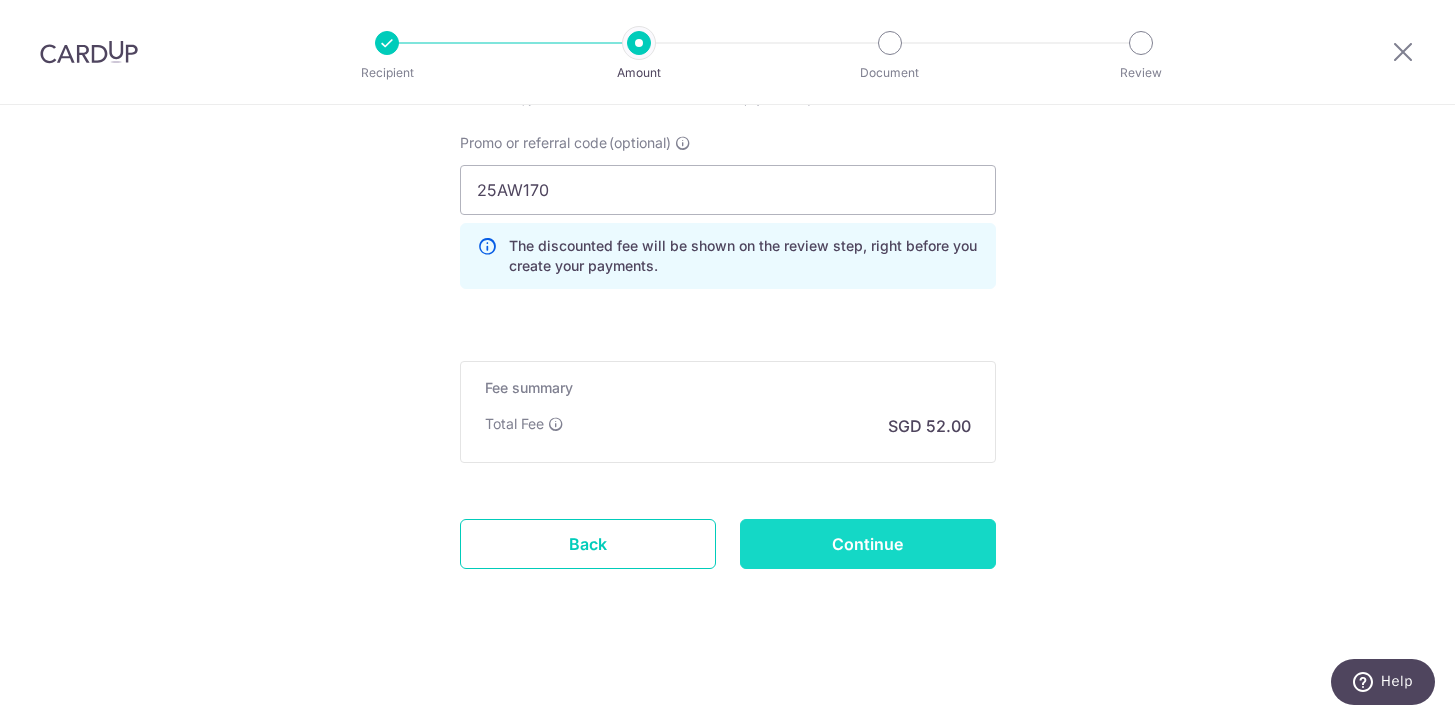click on "Continue" at bounding box center [868, 544] 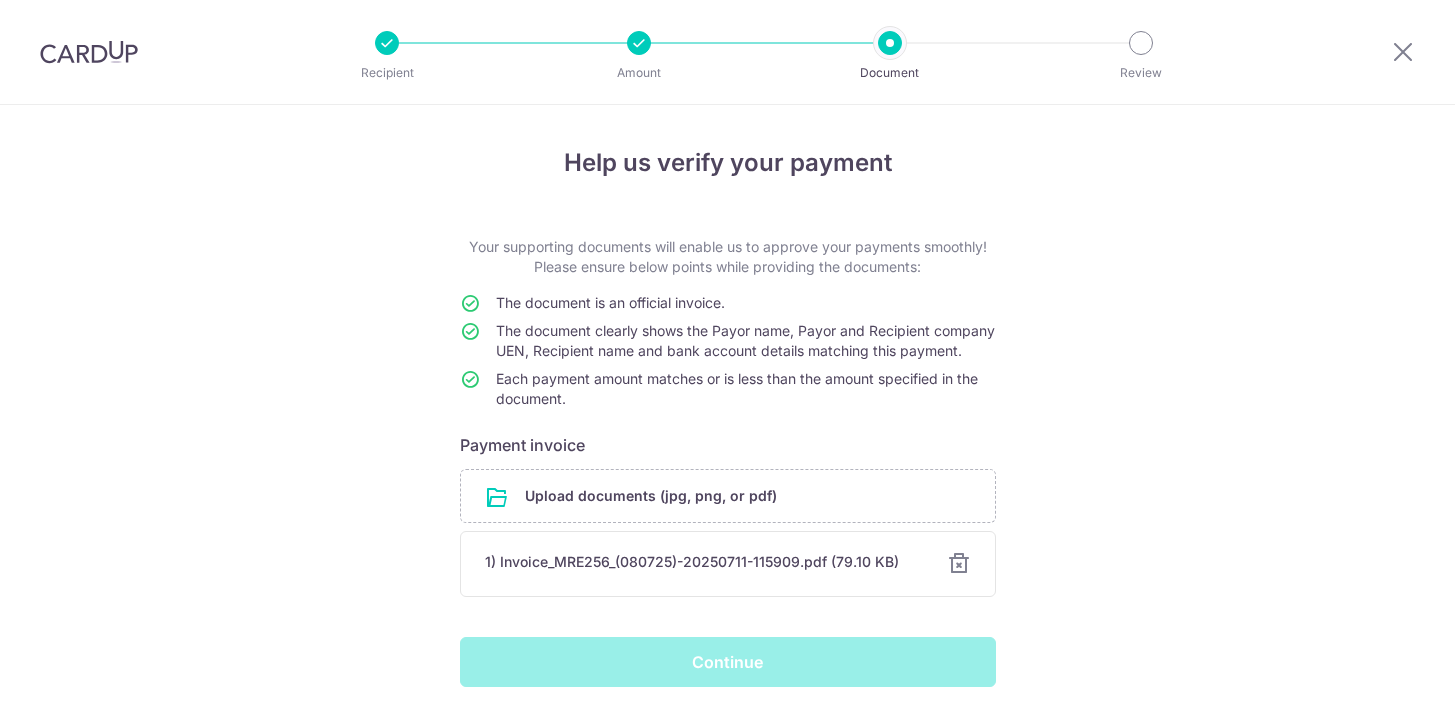 scroll, scrollTop: 0, scrollLeft: 0, axis: both 